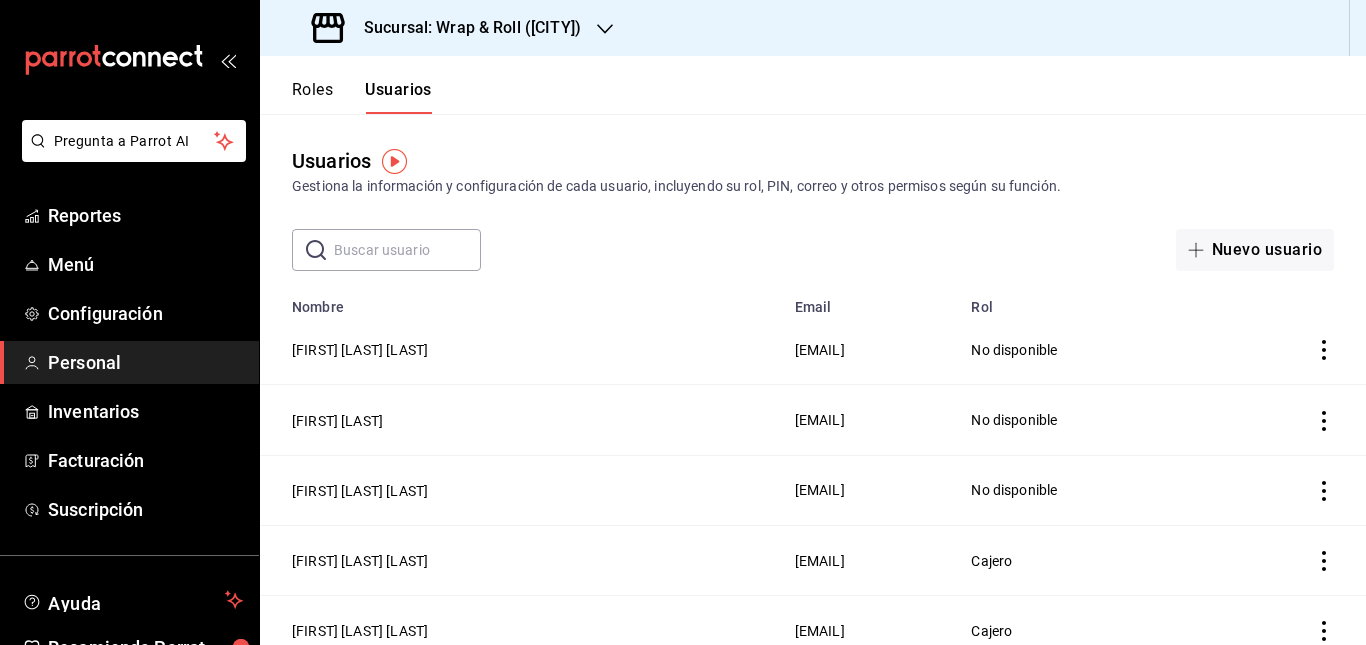 scroll, scrollTop: 0, scrollLeft: 0, axis: both 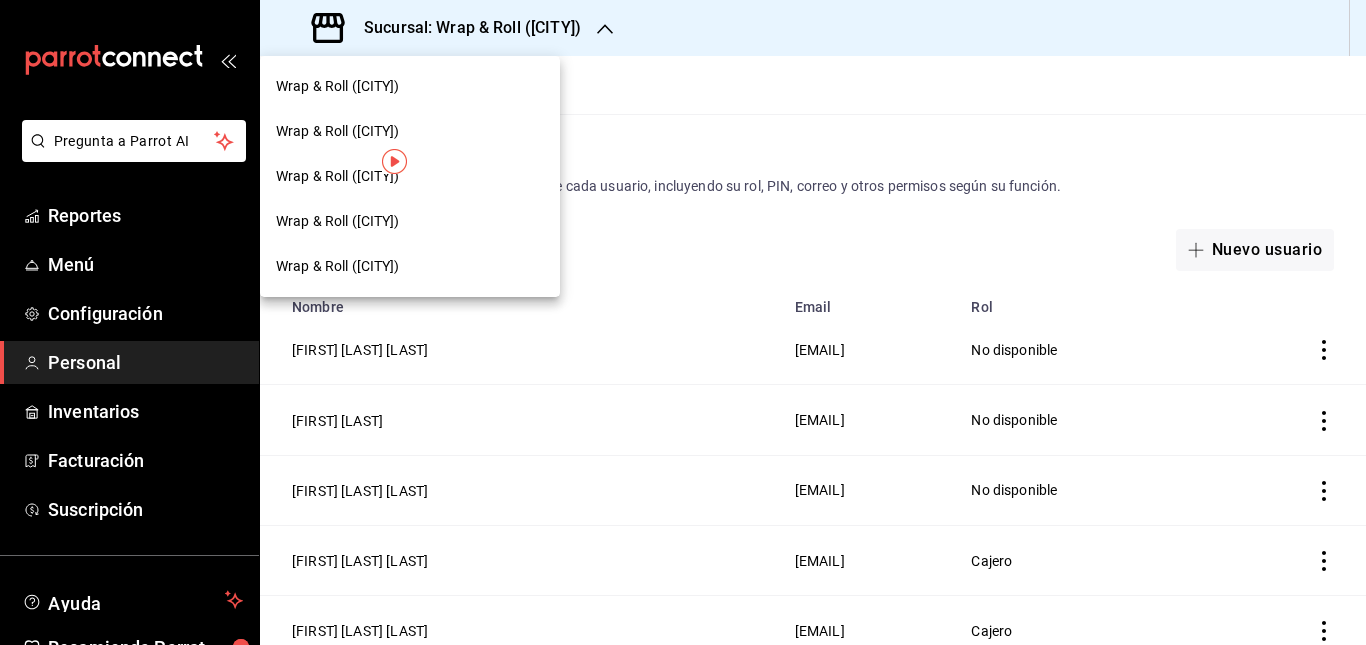 click at bounding box center (683, 322) 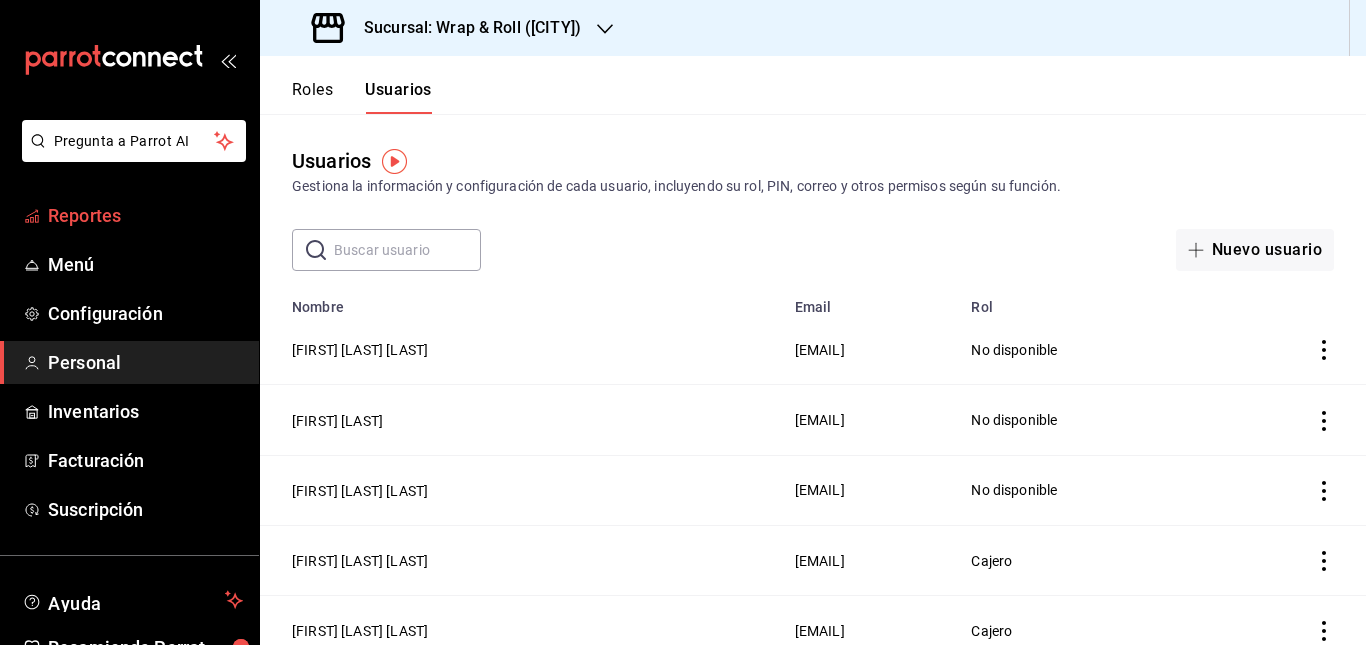 click on "Reportes" at bounding box center (145, 215) 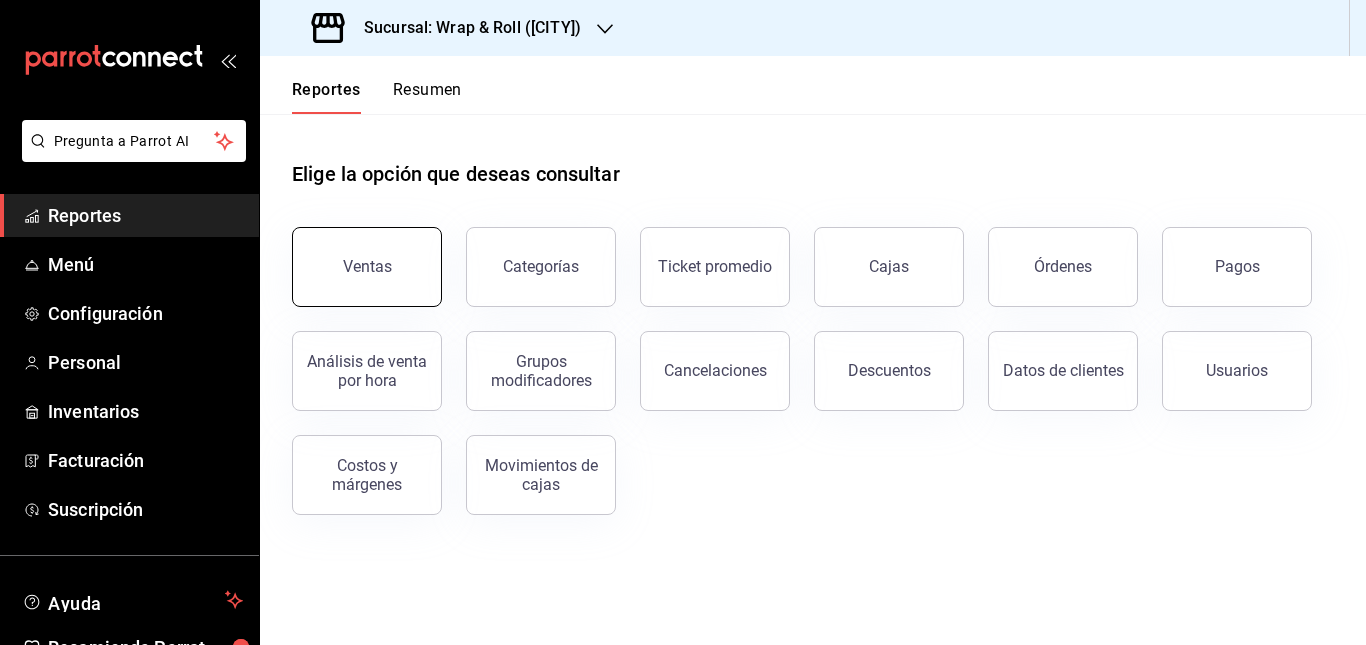 click on "Ventas" at bounding box center (367, 267) 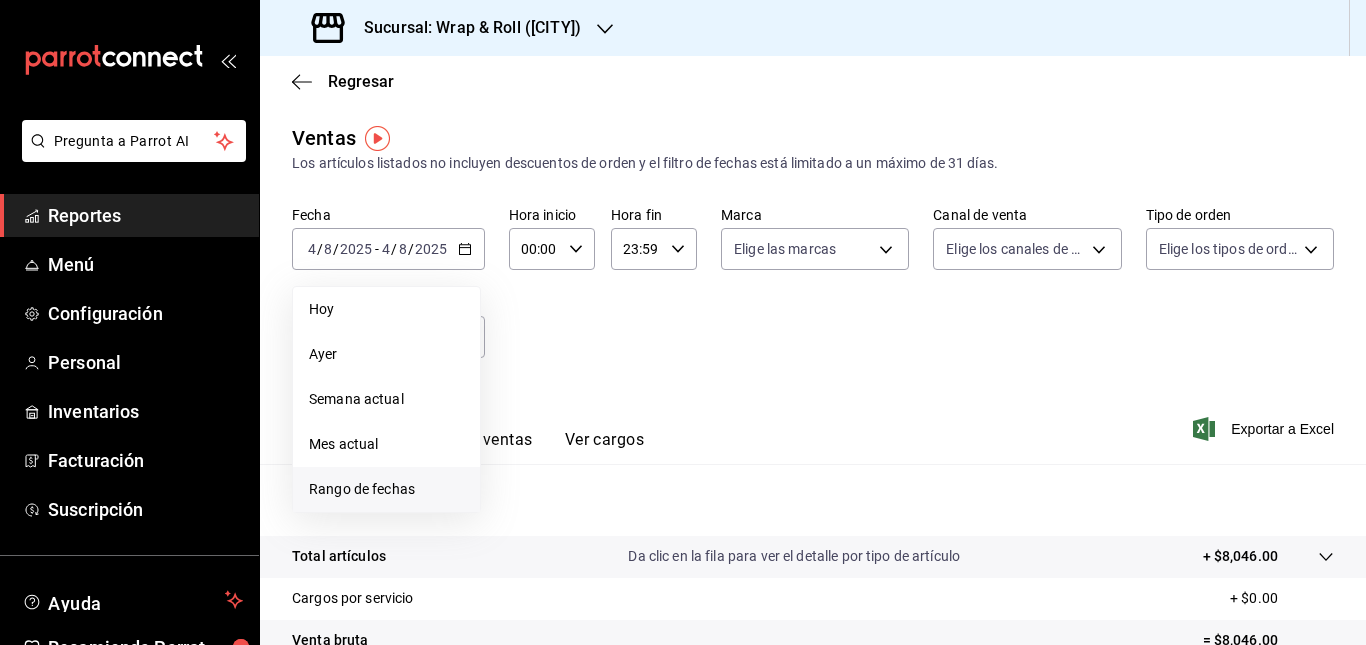 click on "Rango de fechas" at bounding box center (386, 489) 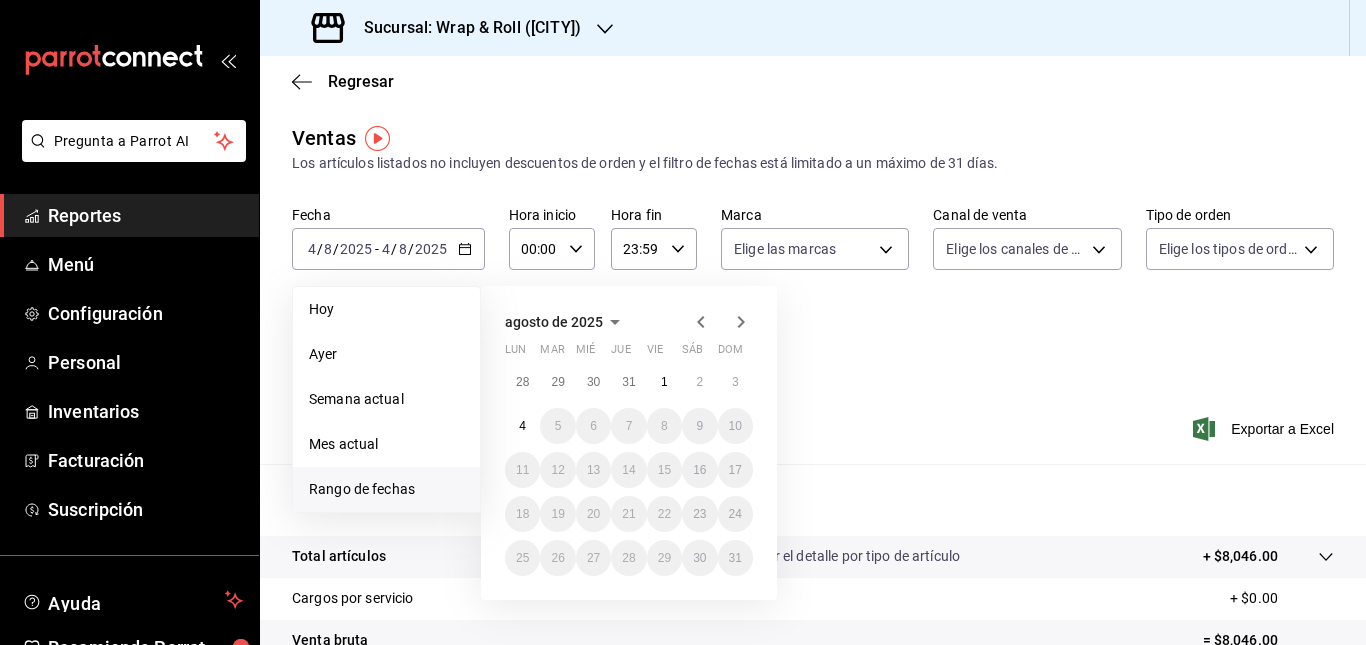 click 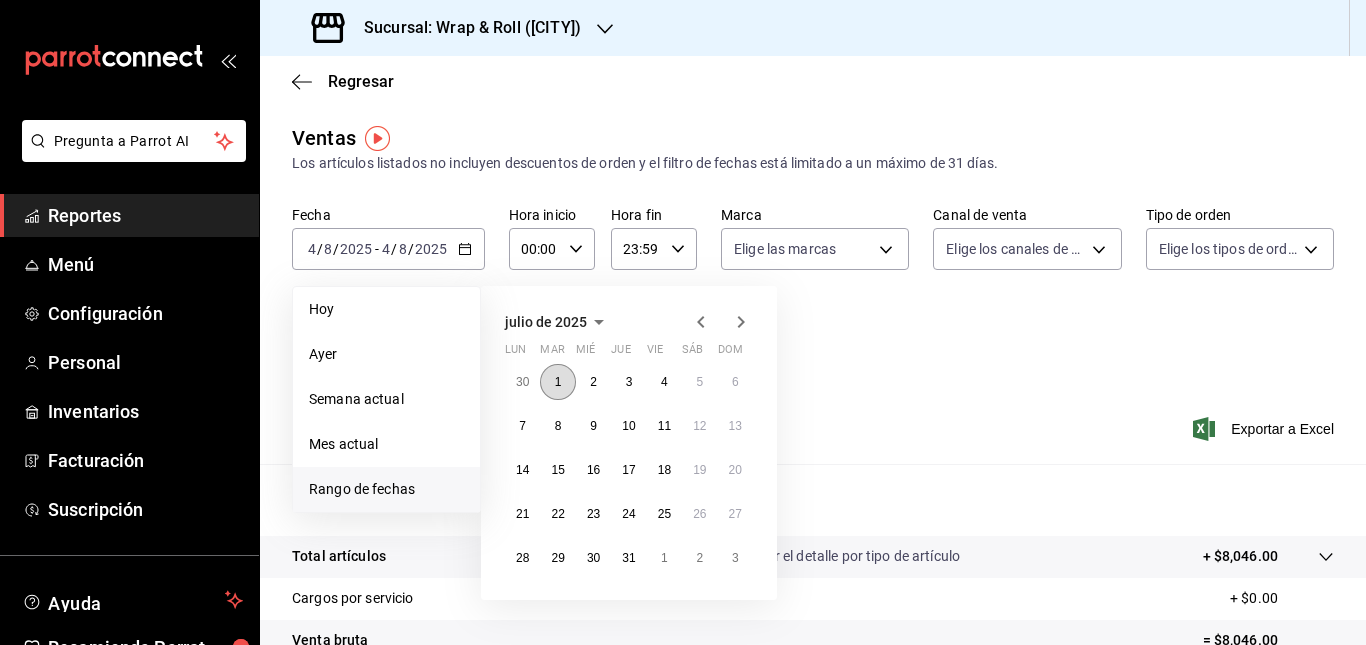 click on "1" at bounding box center [557, 382] 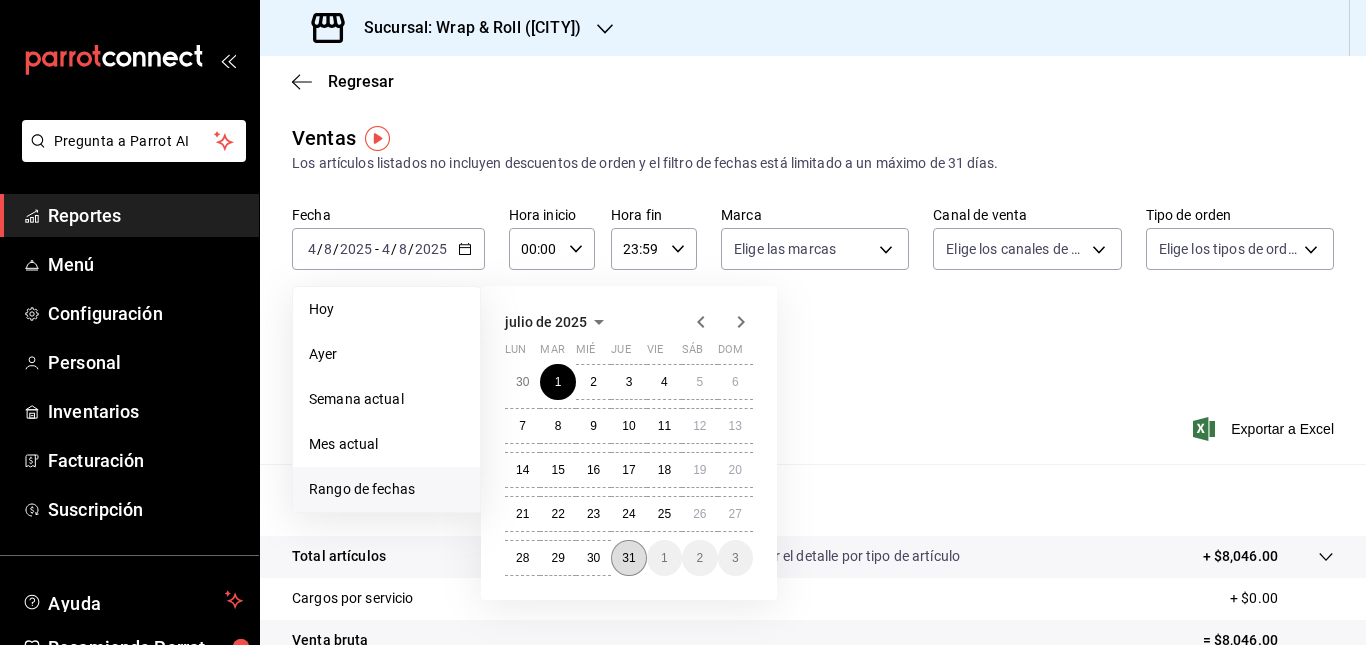 click on "31" at bounding box center (628, 558) 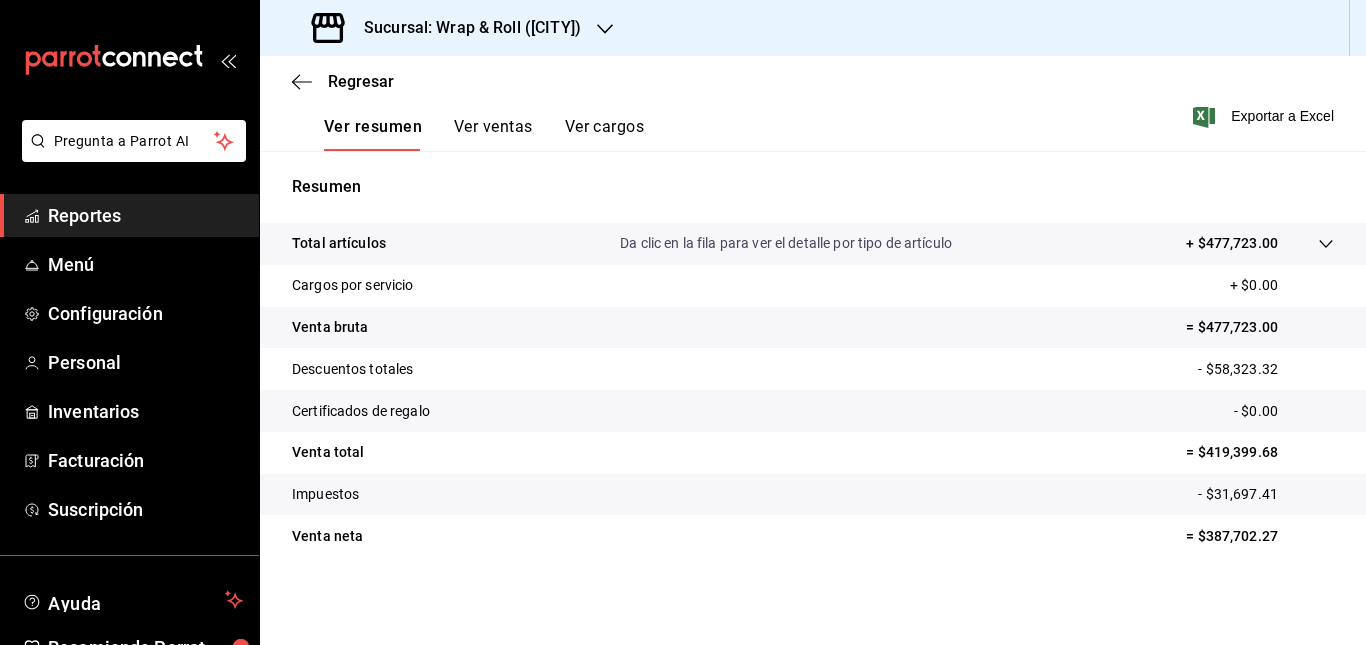 scroll, scrollTop: 236, scrollLeft: 0, axis: vertical 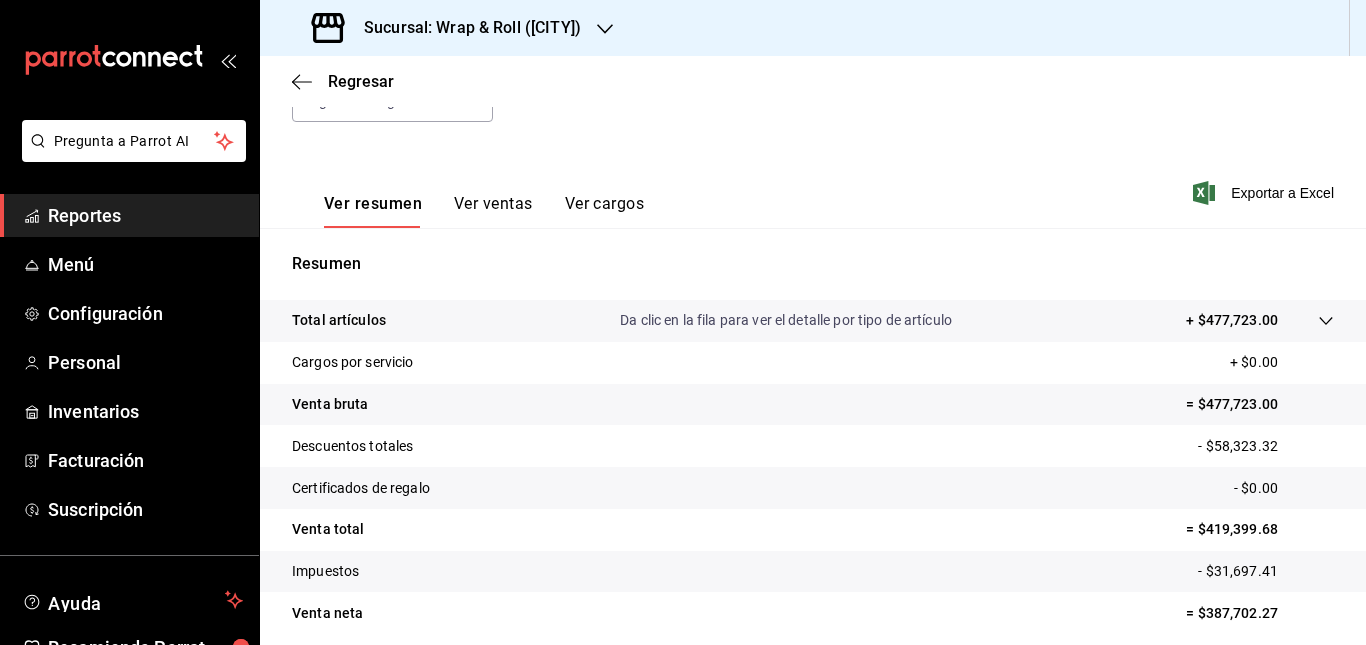 click on "Sucursal: Wrap & Roll ([CITY])" at bounding box center [448, 28] 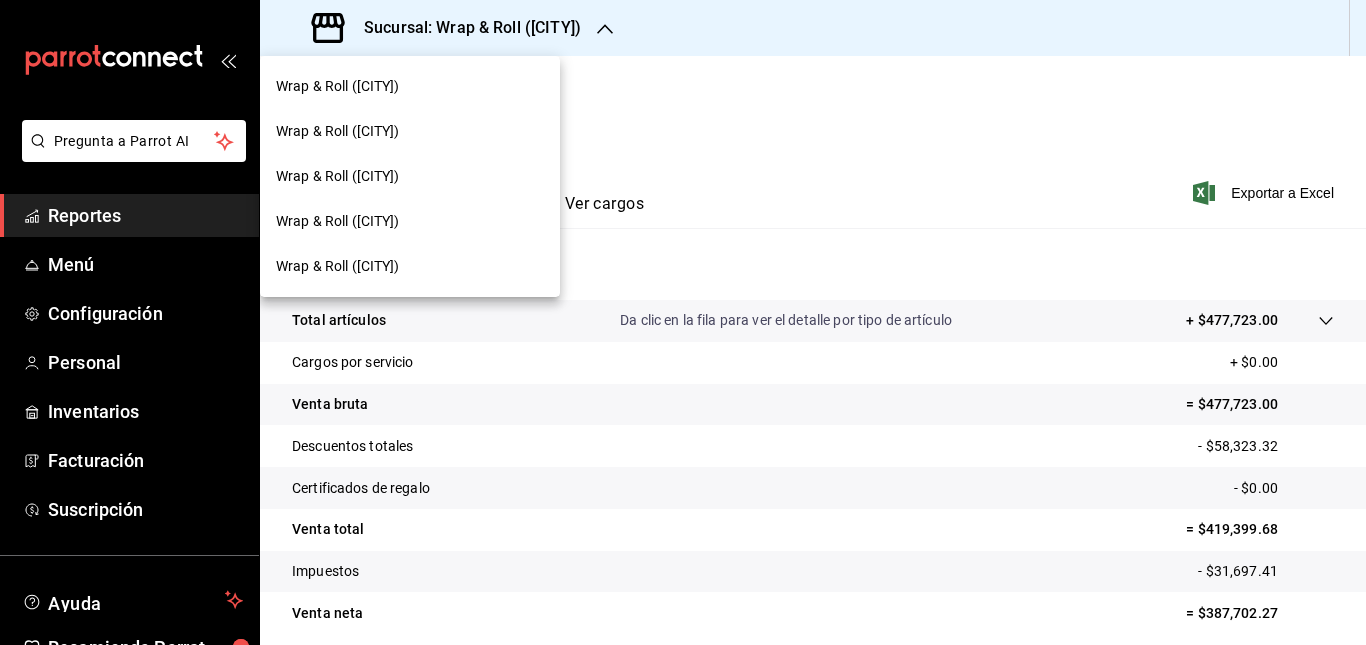 click on "Wrap & Roll ([CITY])" at bounding box center [410, 131] 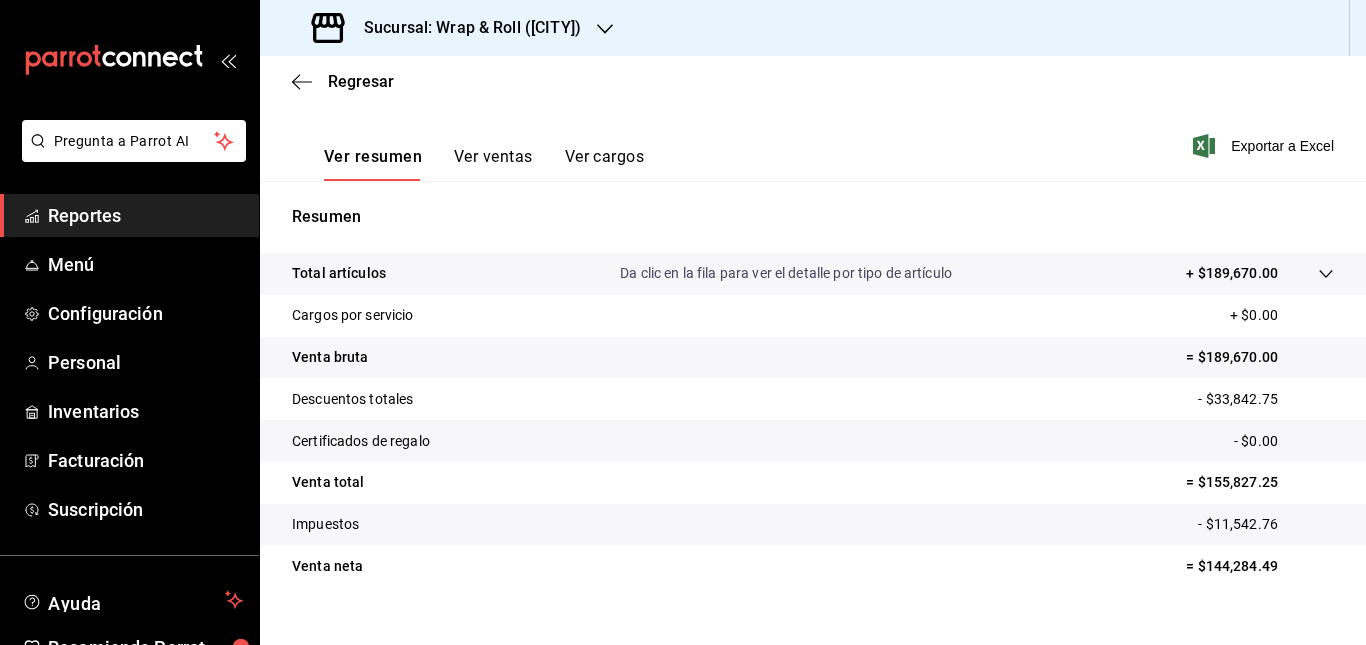 scroll, scrollTop: 0, scrollLeft: 0, axis: both 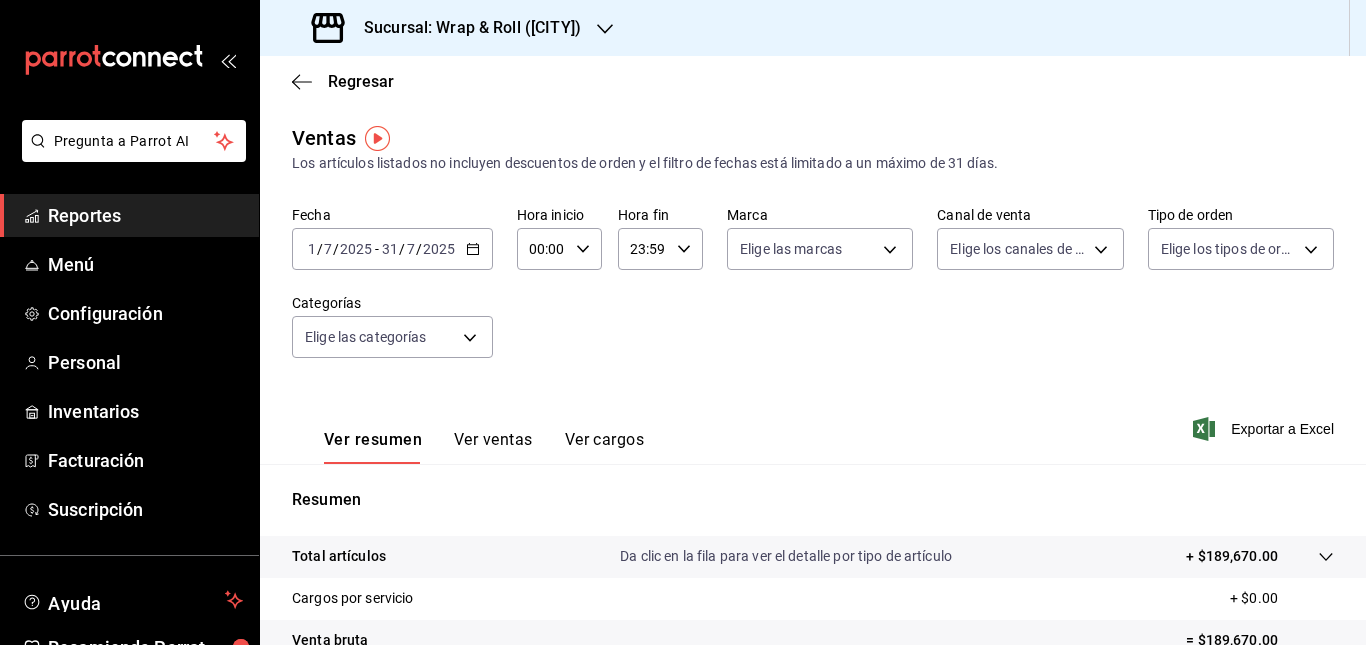 click 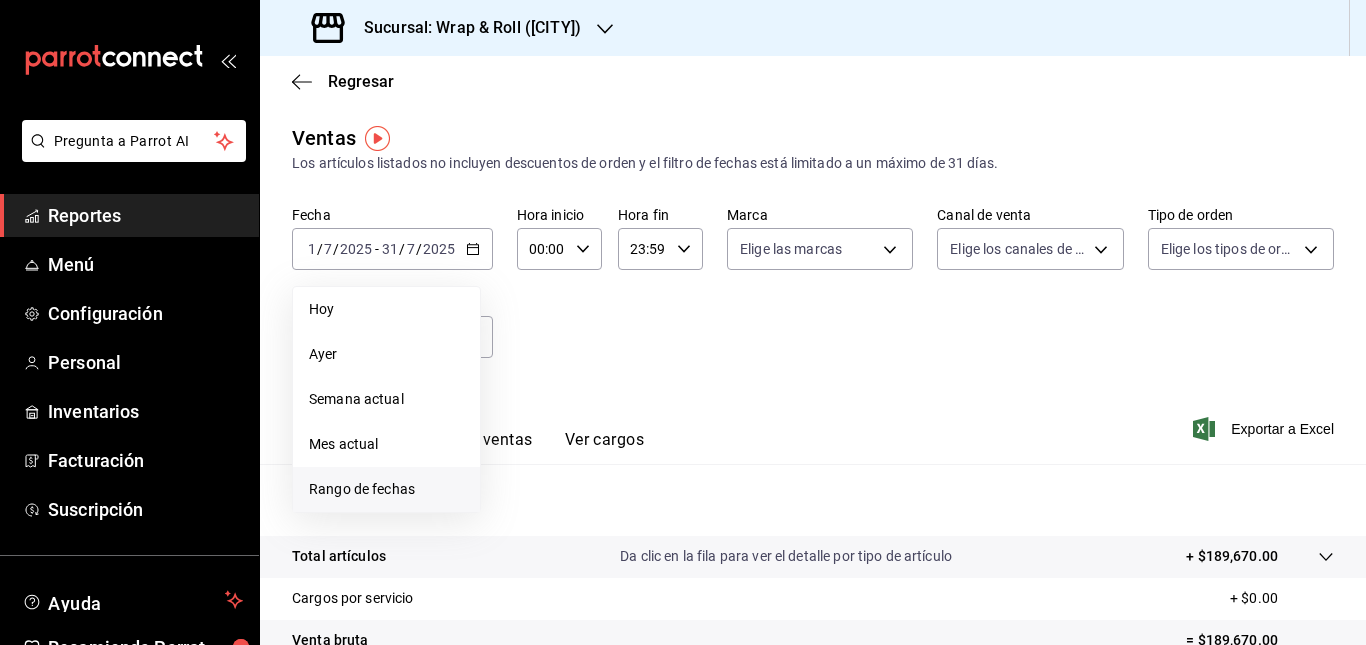 click on "Rango de fechas" at bounding box center [386, 489] 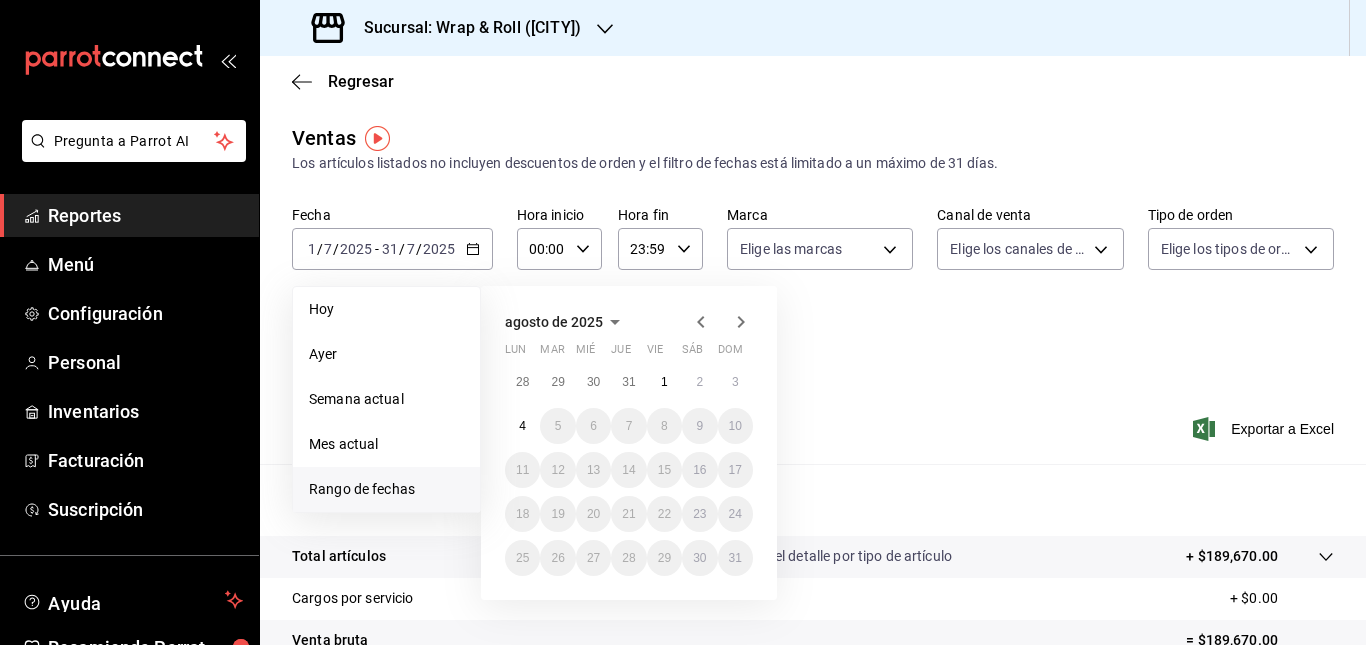click 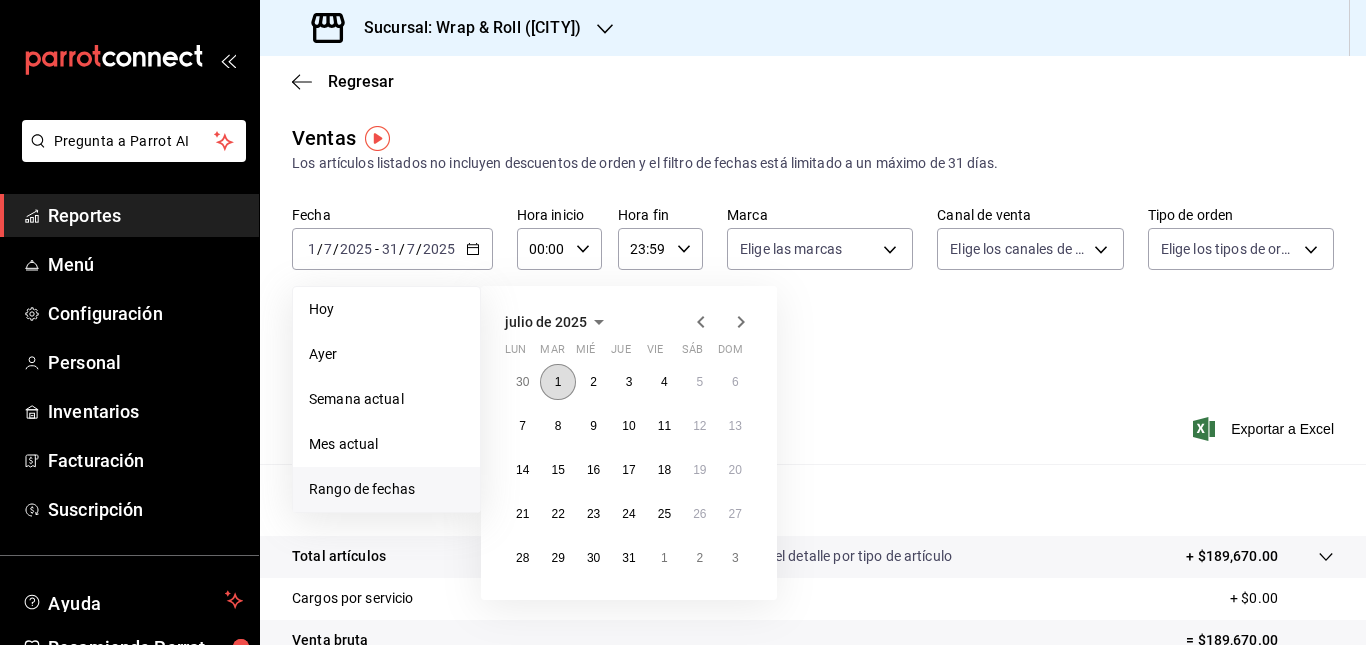 click on "1" at bounding box center (558, 382) 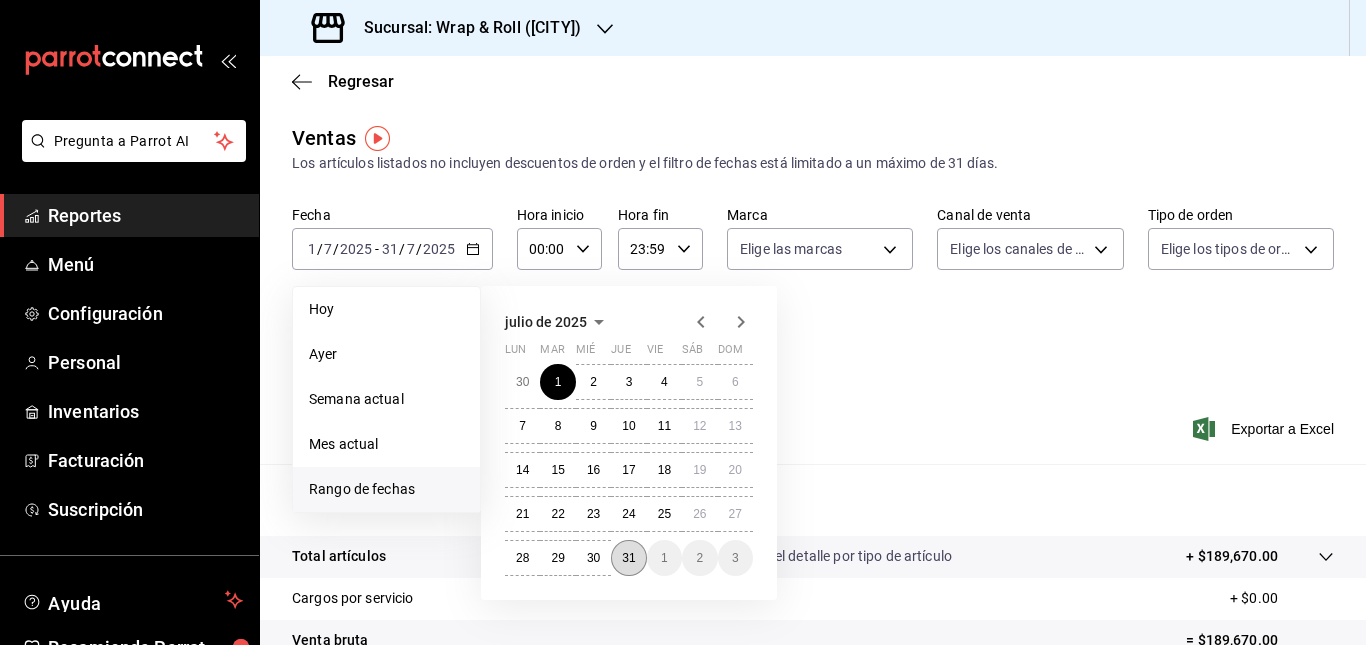 click on "31" at bounding box center [628, 558] 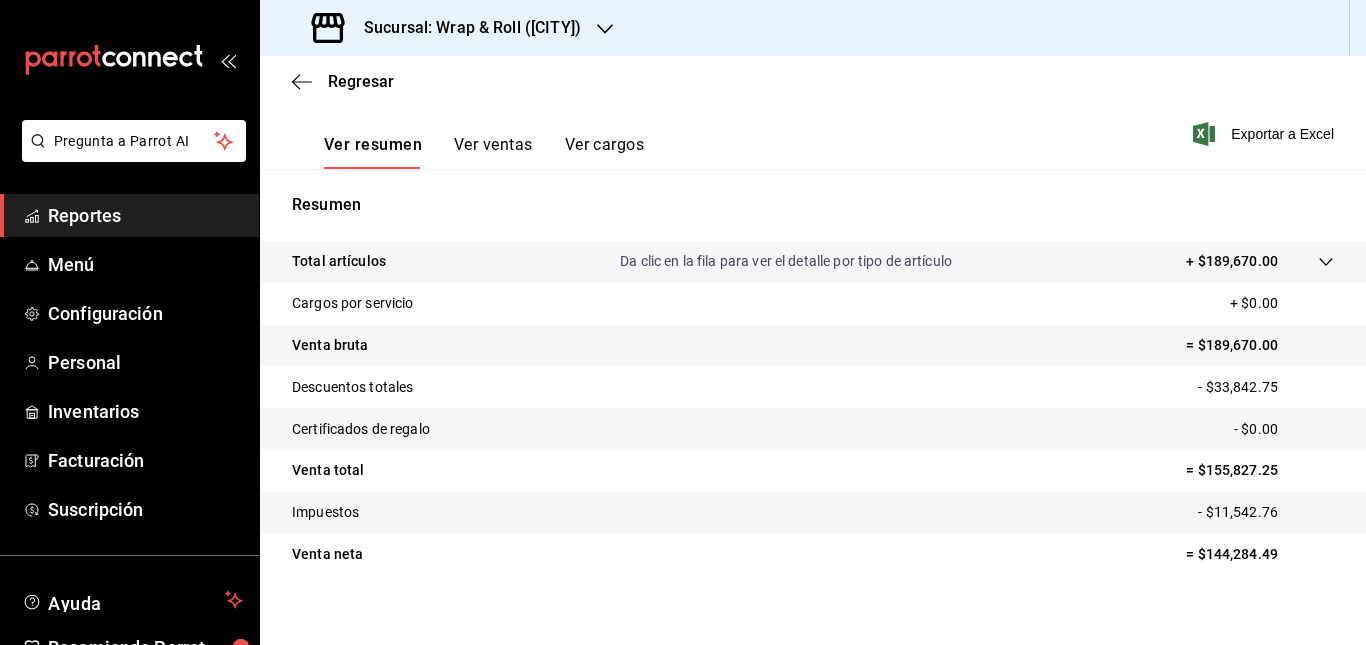 scroll, scrollTop: 313, scrollLeft: 0, axis: vertical 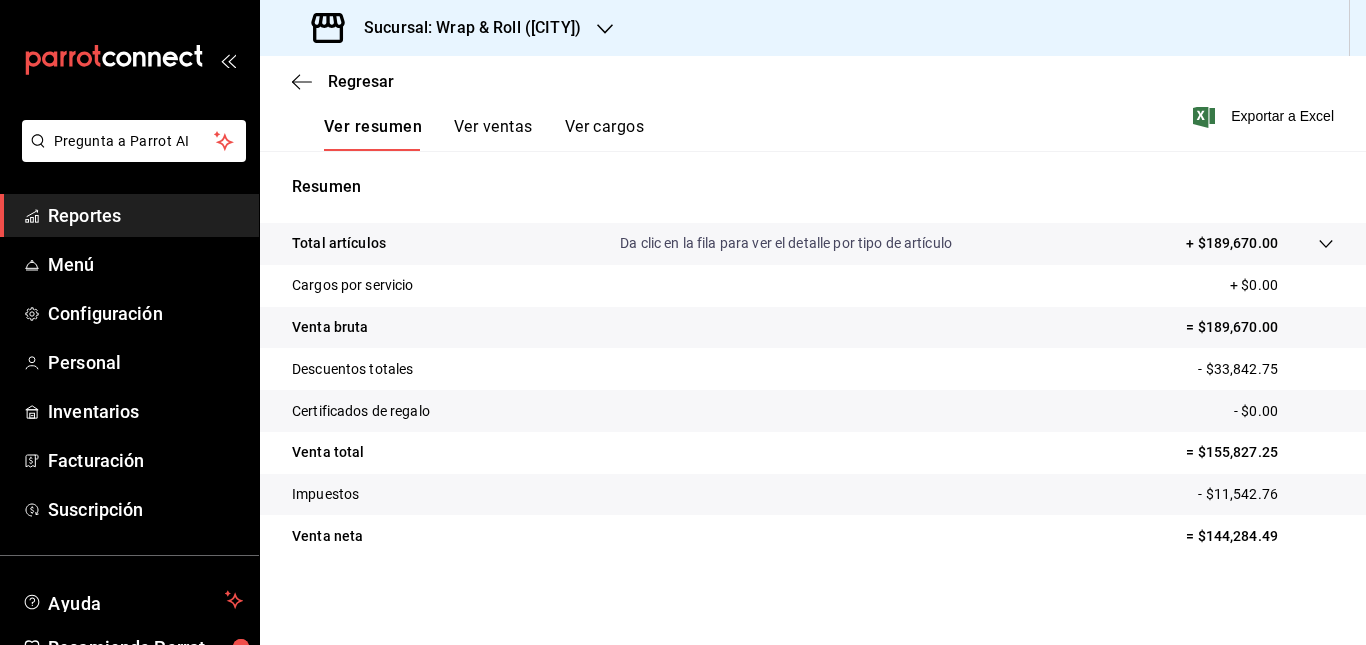click on "Sucursal: Wrap & Roll ([CITY])" at bounding box center [448, 28] 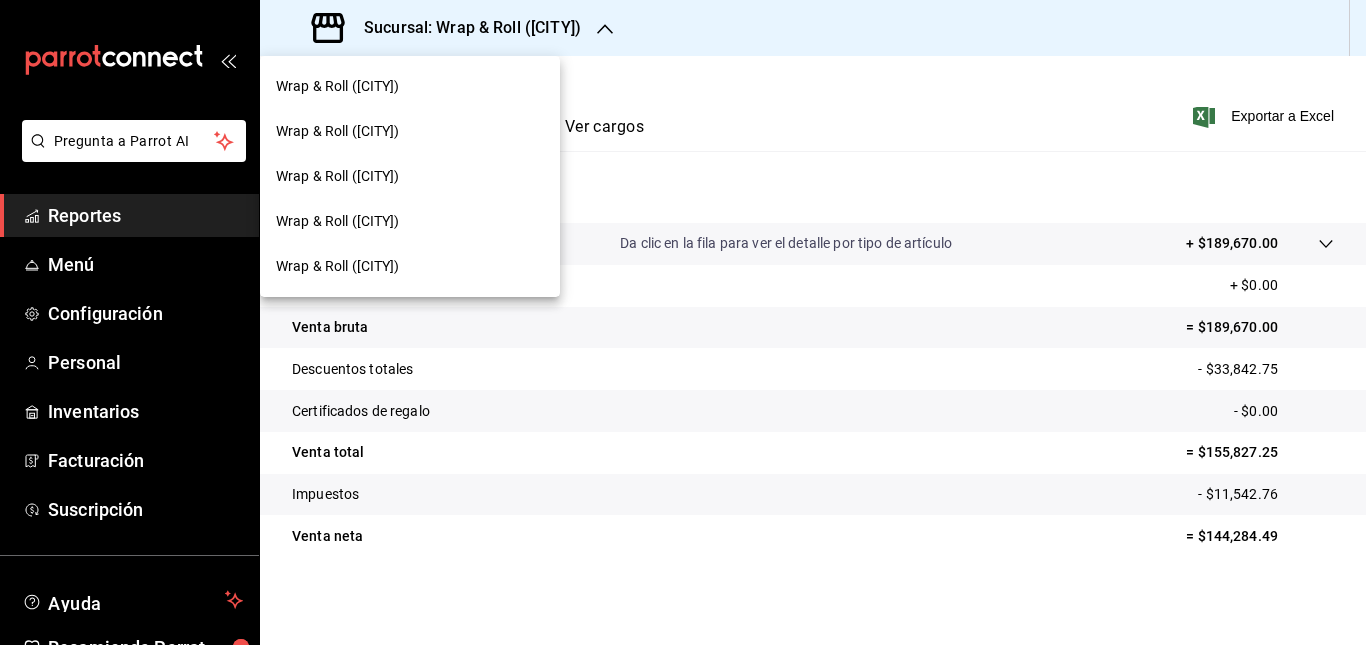 click on "Wrap & Roll ([CITY])" at bounding box center (410, 176) 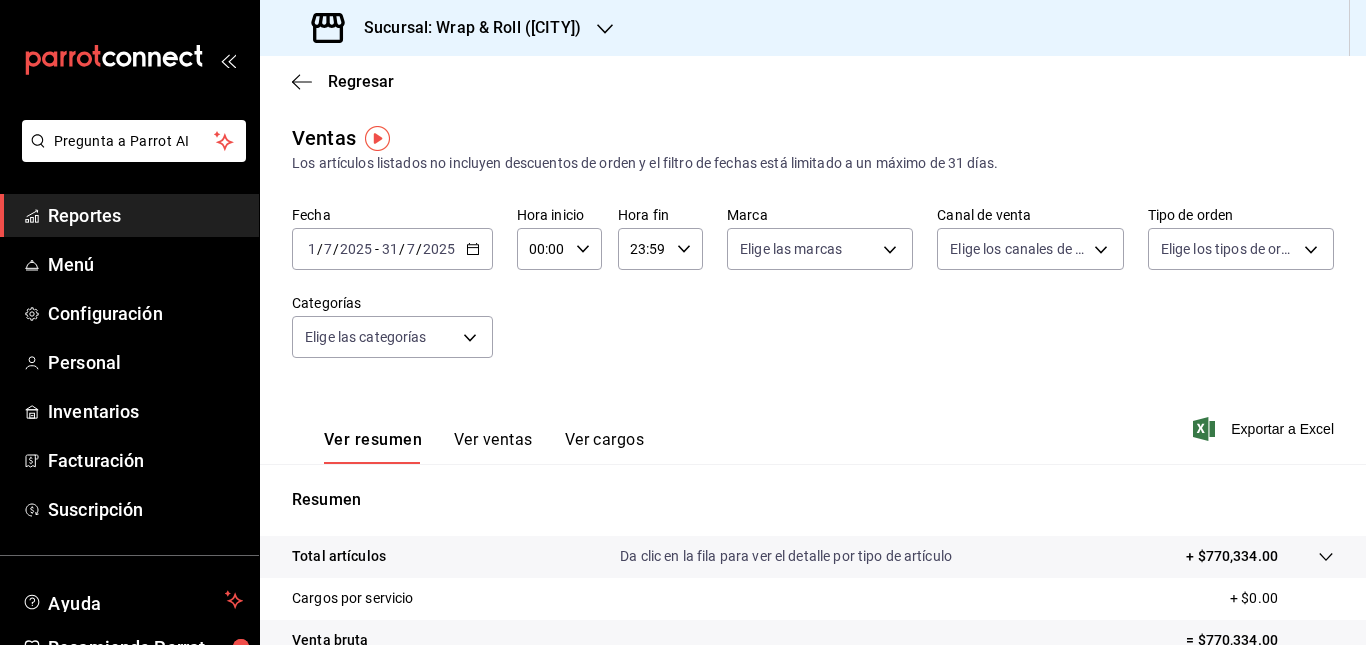 click 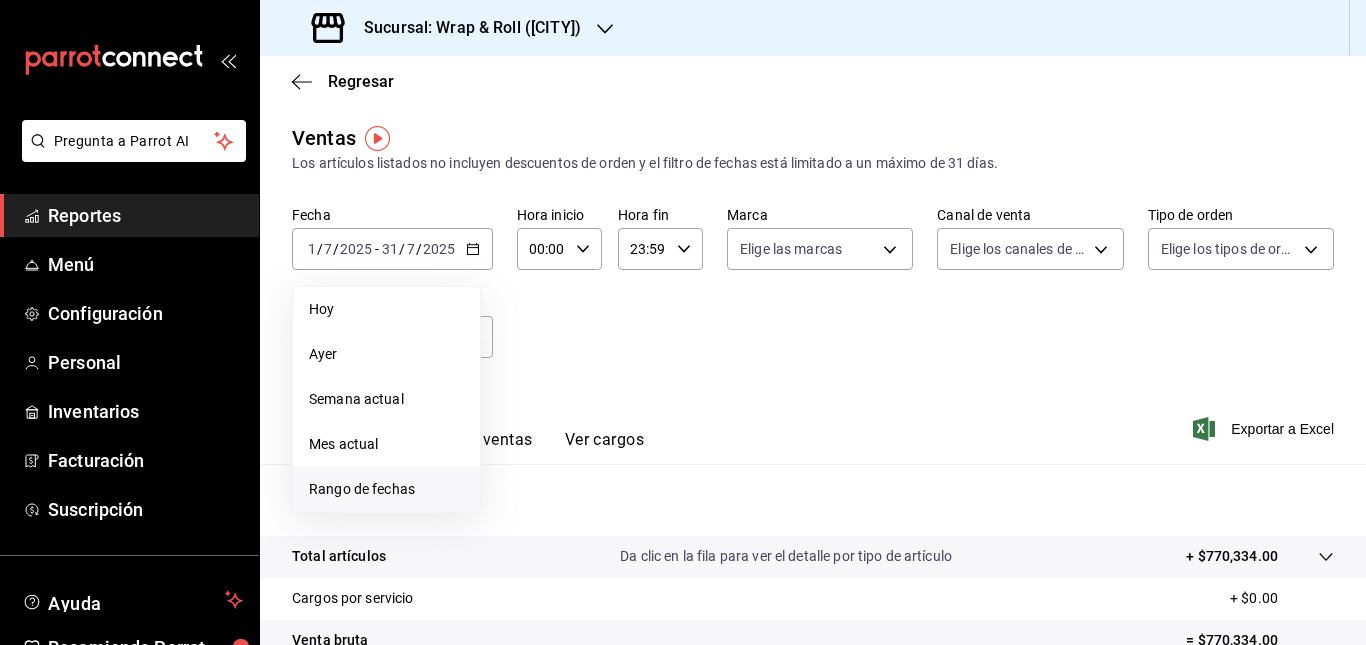 click on "Rango de fechas" at bounding box center [386, 489] 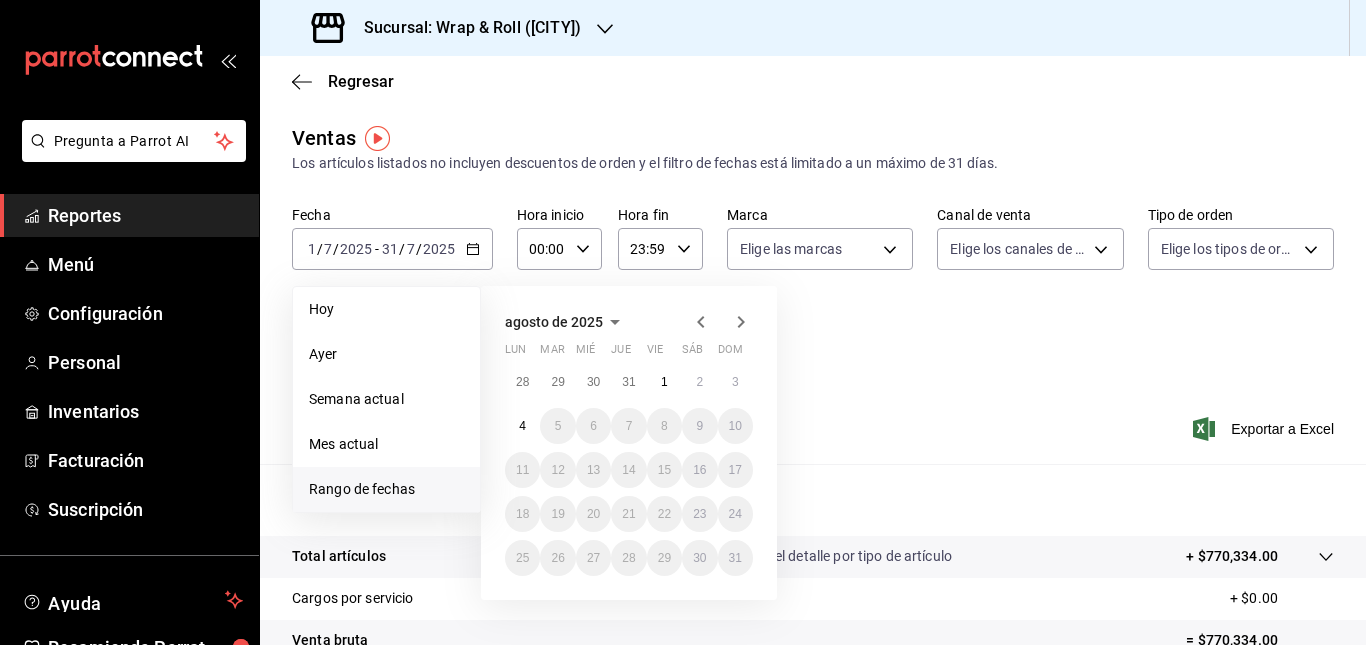 click 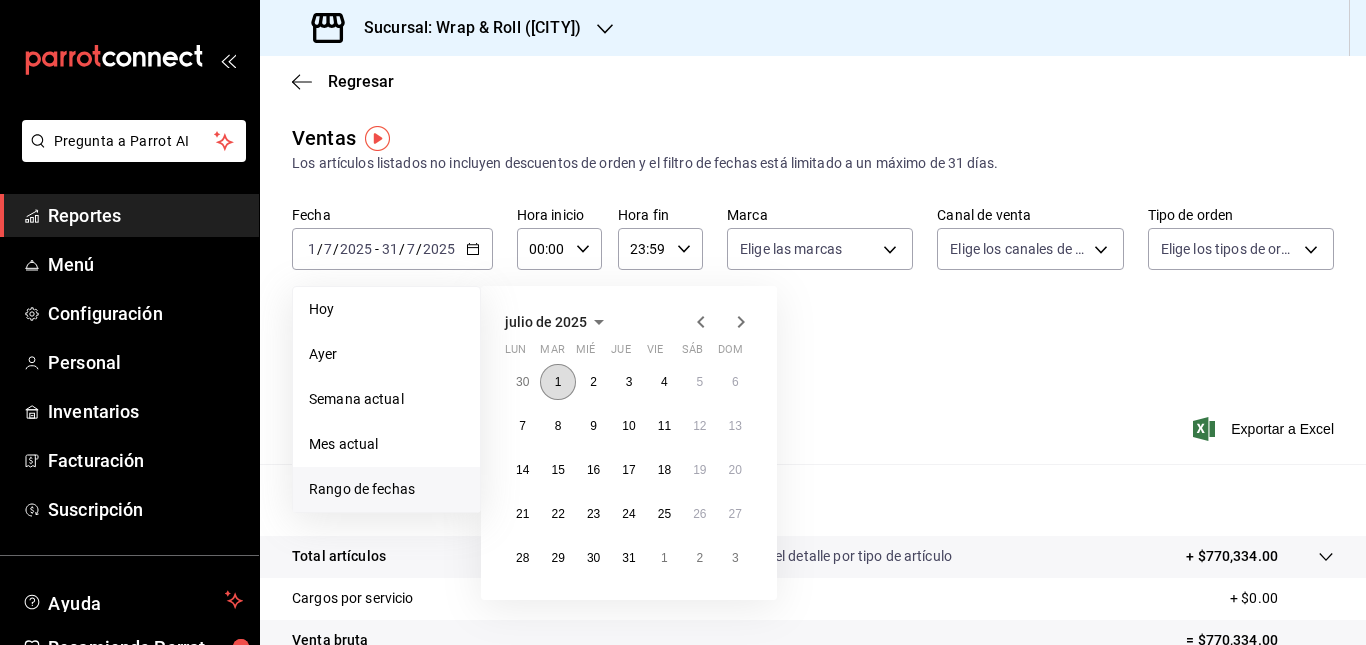 click on "1" at bounding box center [558, 382] 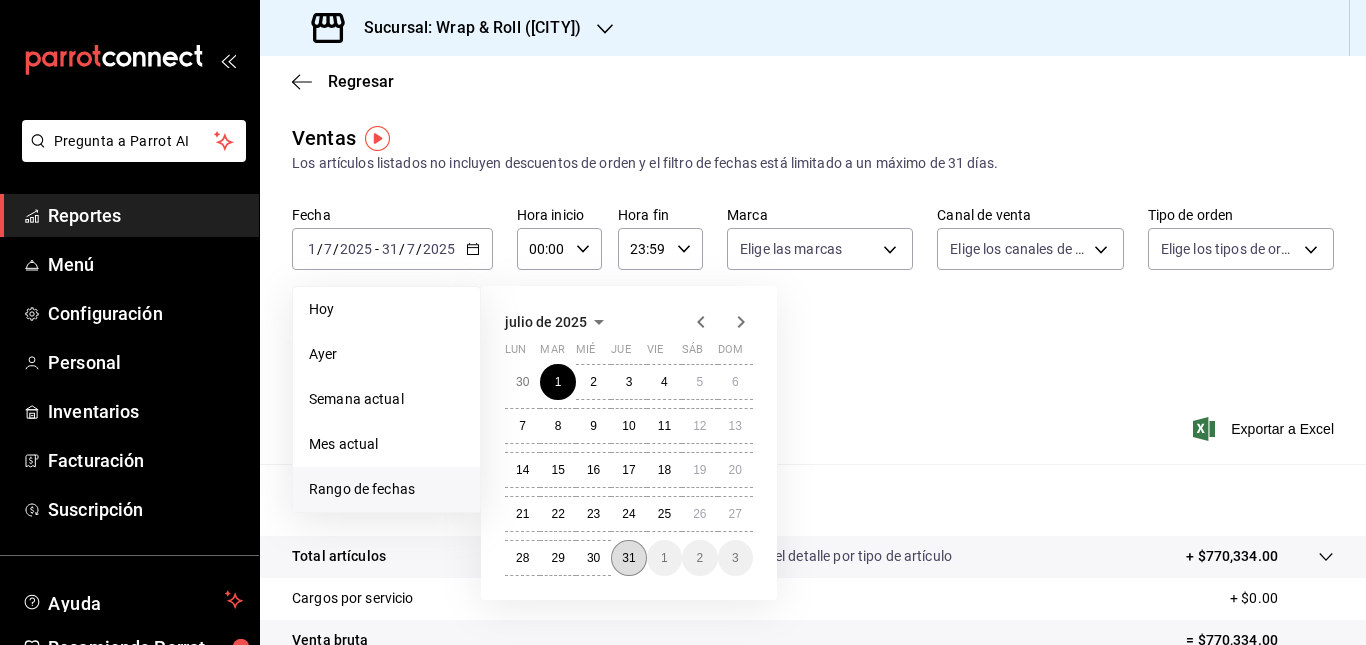 click on "31" at bounding box center [628, 558] 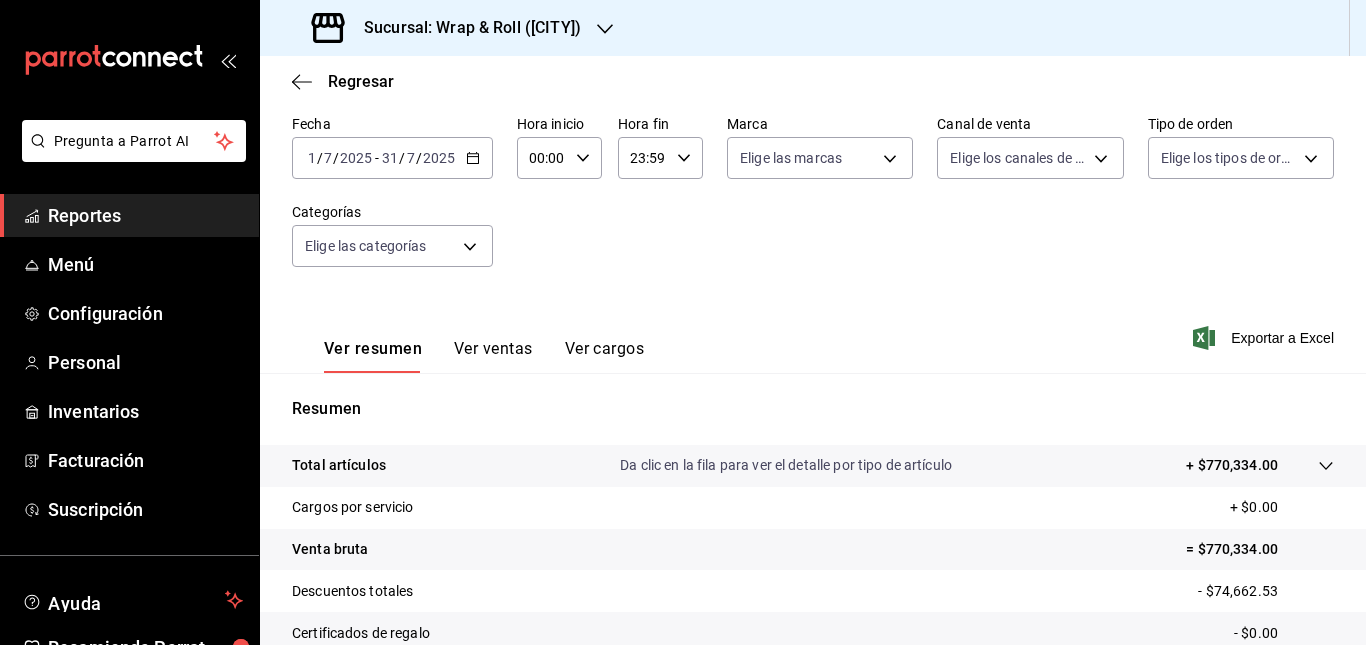 scroll, scrollTop: 313, scrollLeft: 0, axis: vertical 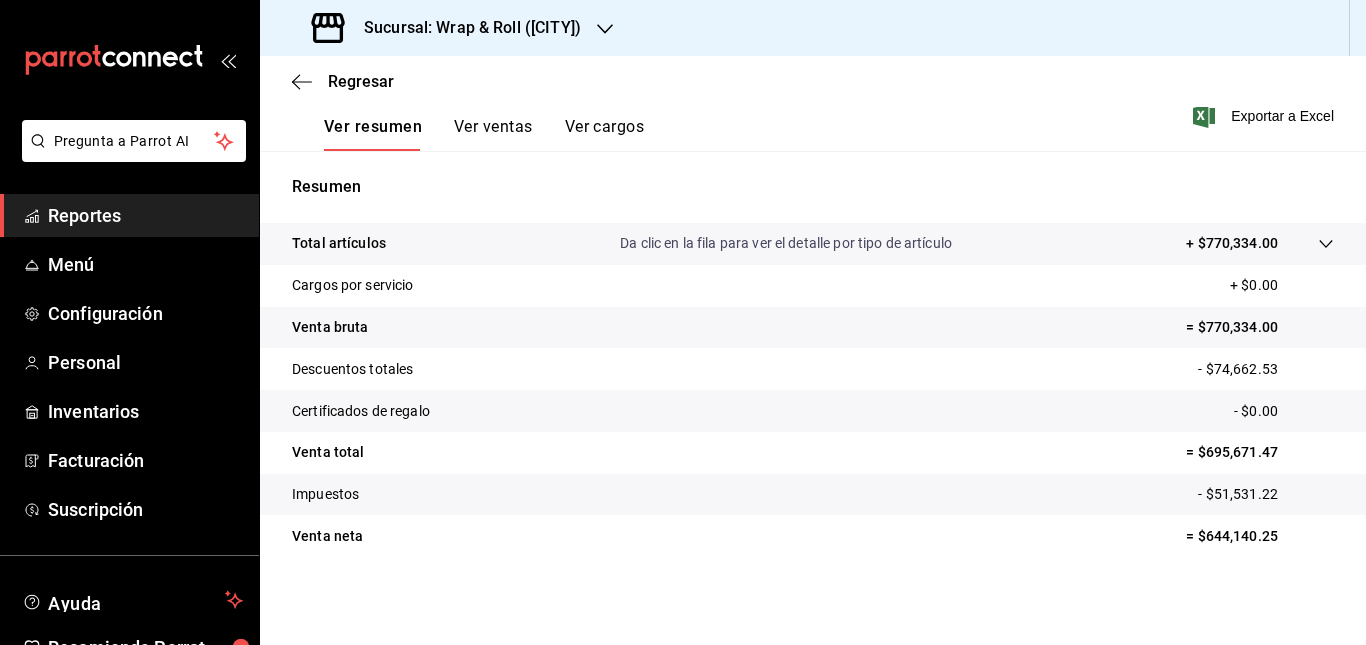 click on "Sucursal: Wrap & Roll ([CITY])" at bounding box center (464, 28) 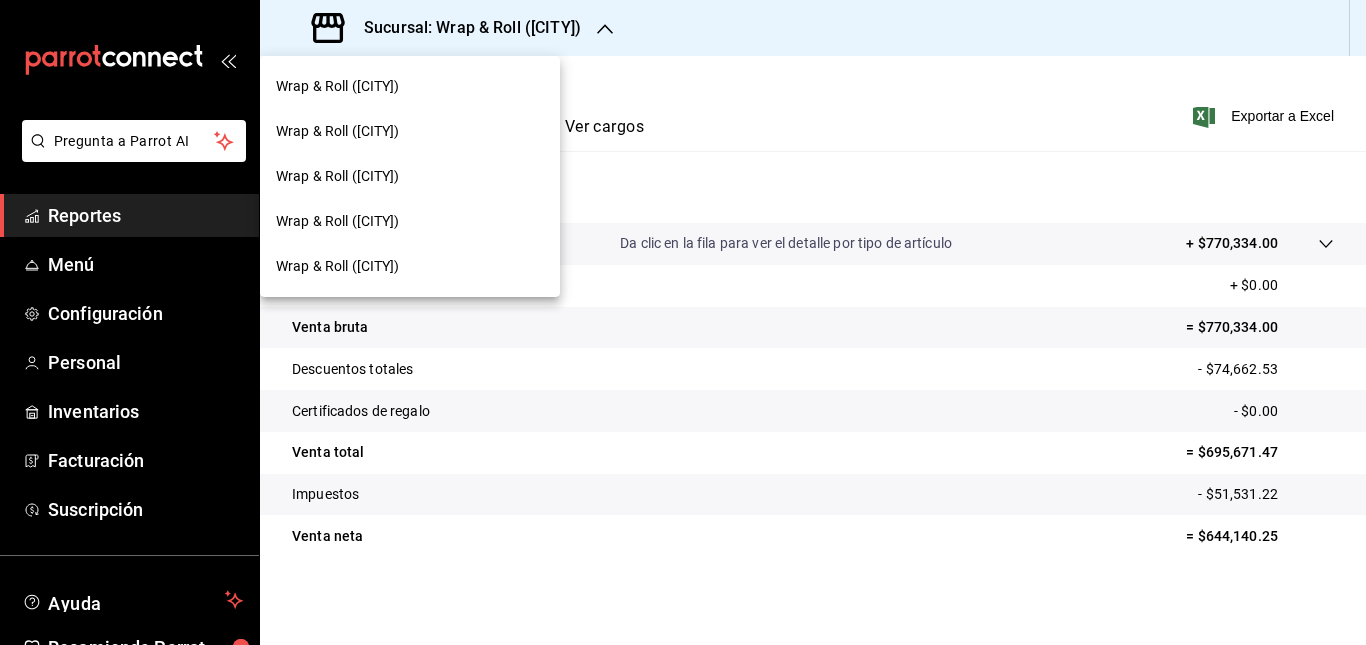 click on "Wrap & Roll ([CITY])" at bounding box center [410, 221] 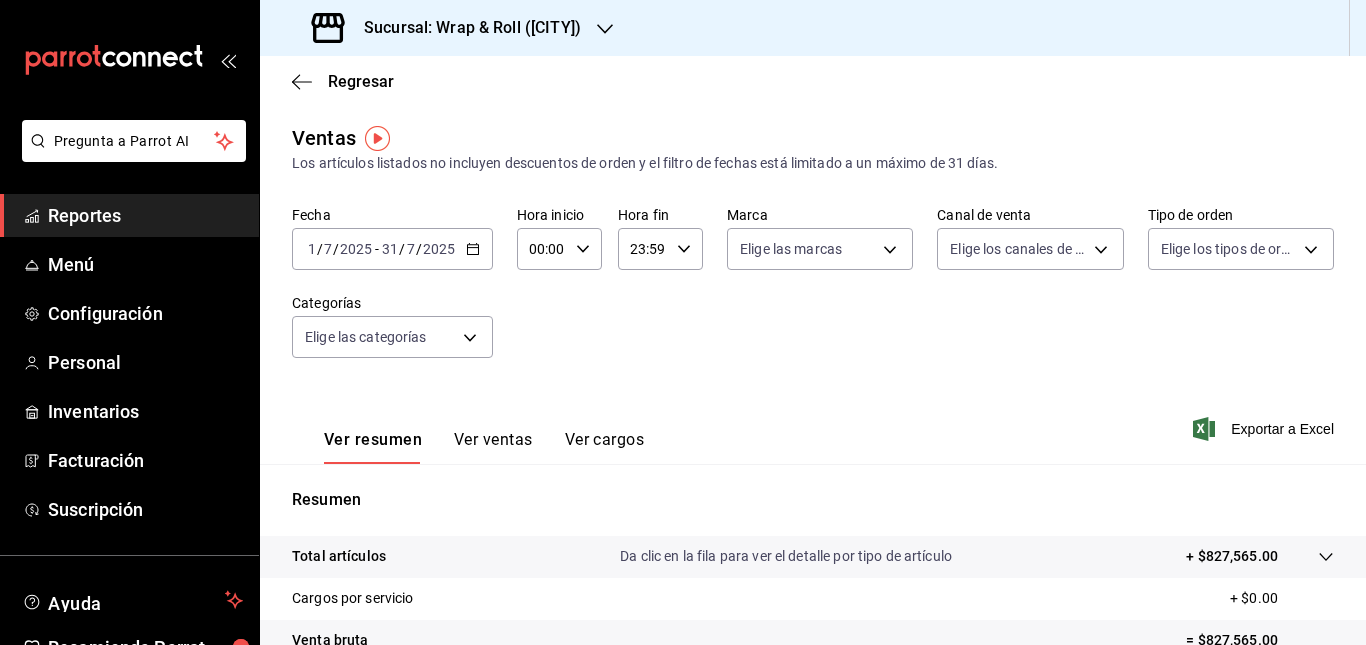 click on "2025-07-01 1 / 7 / 2025 - 2025-07-31 31 / 7 / 2025" at bounding box center (392, 249) 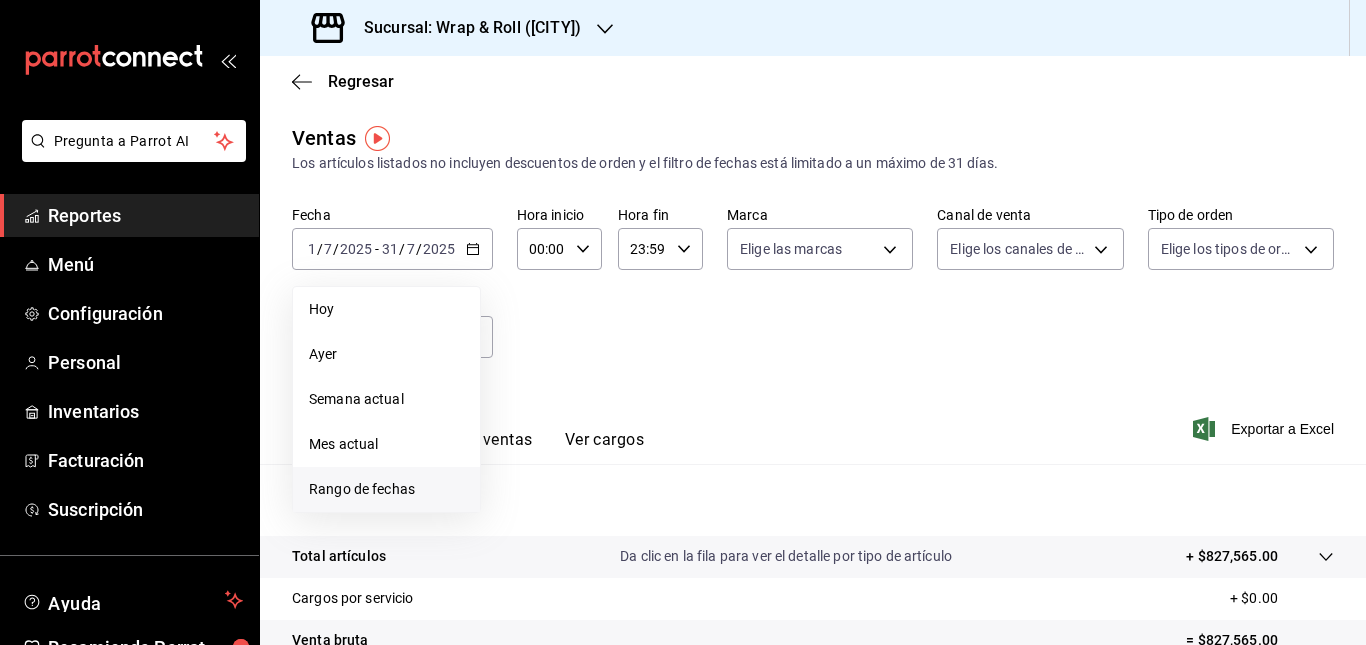 click on "Rango de fechas" at bounding box center [386, 489] 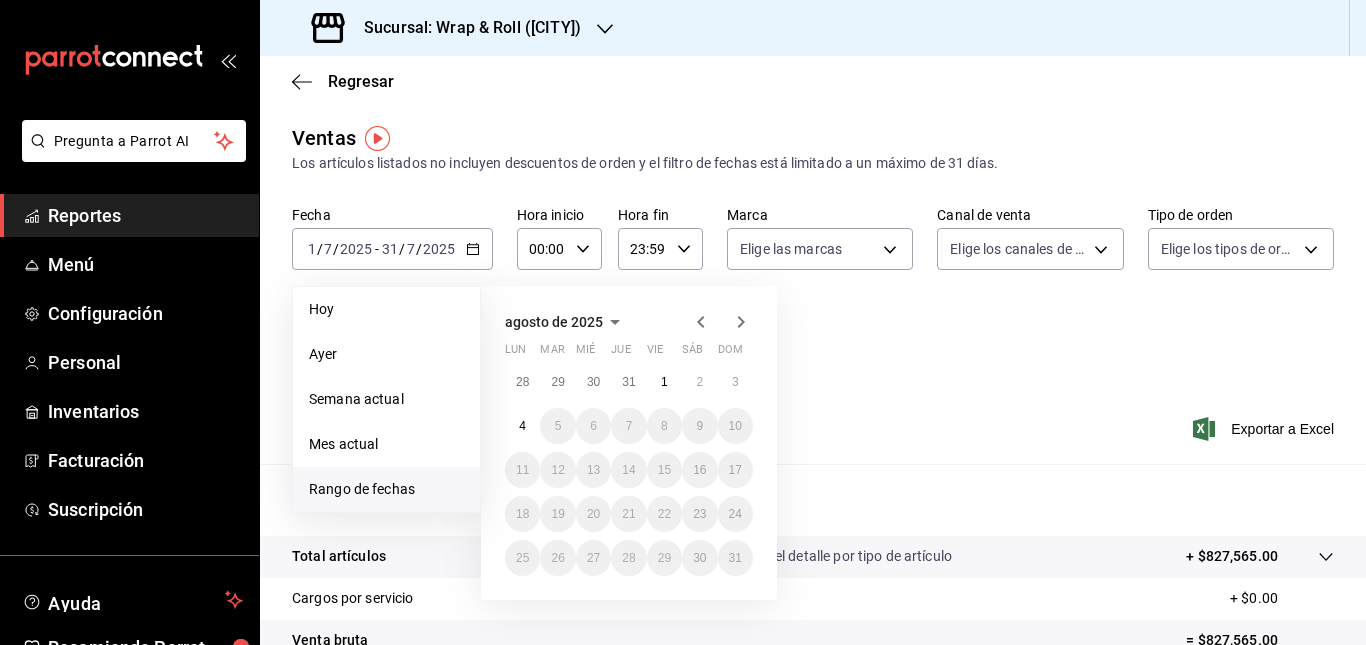 click 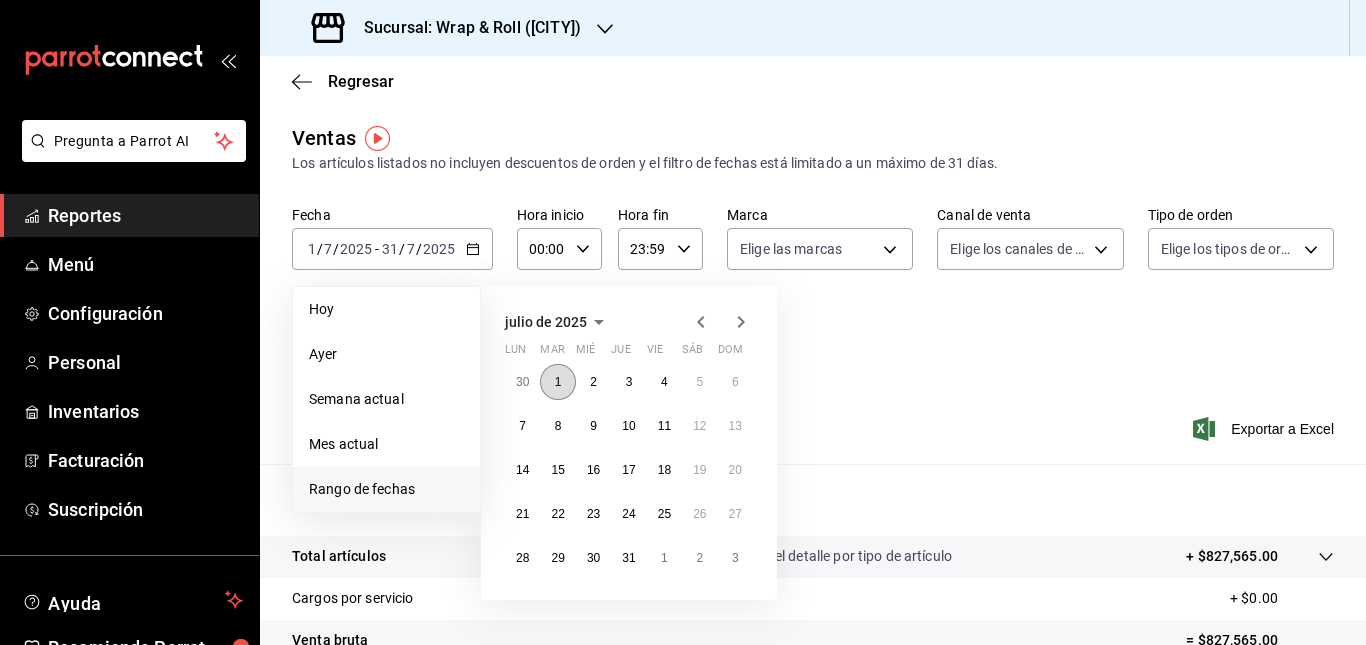click on "1" at bounding box center (558, 382) 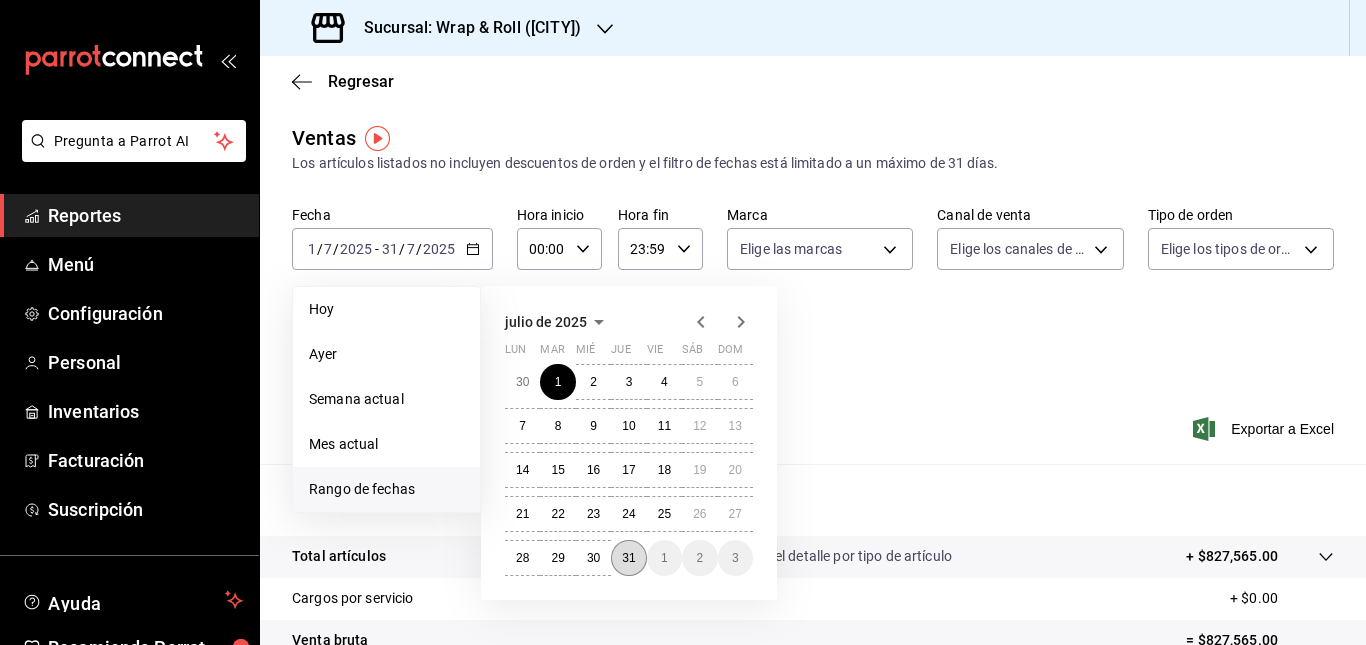 click on "31" at bounding box center (628, 558) 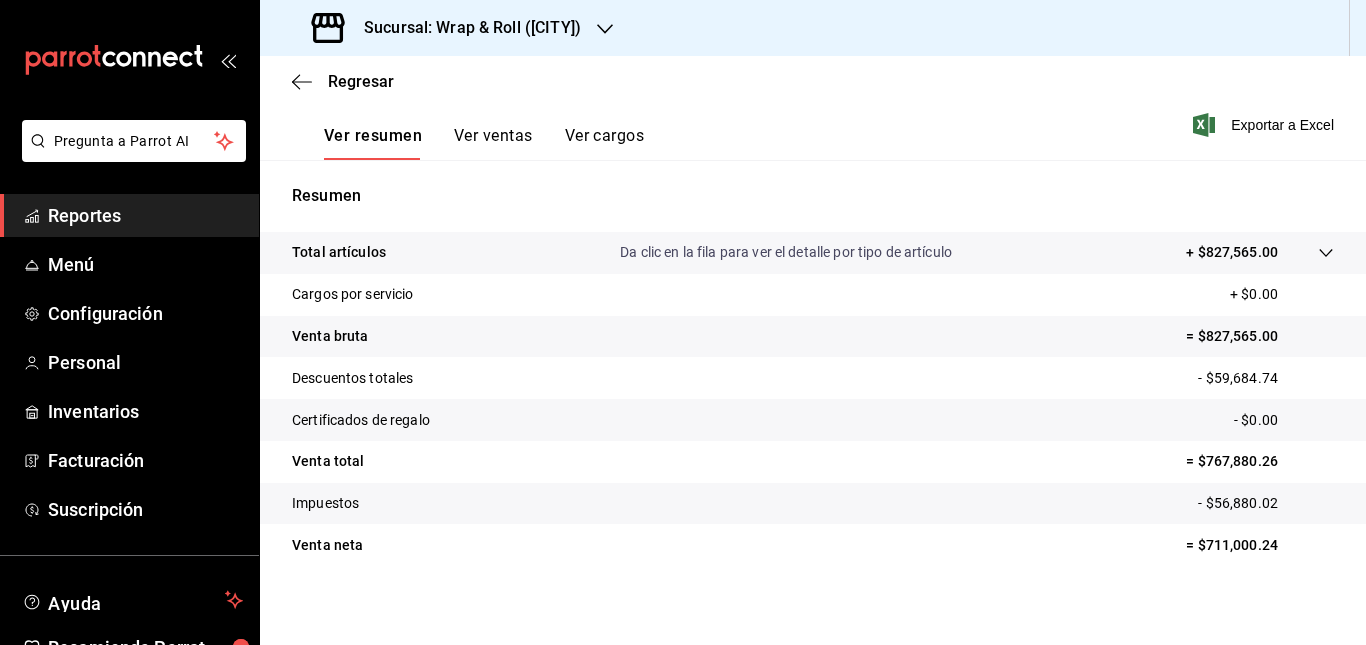 scroll, scrollTop: 313, scrollLeft: 0, axis: vertical 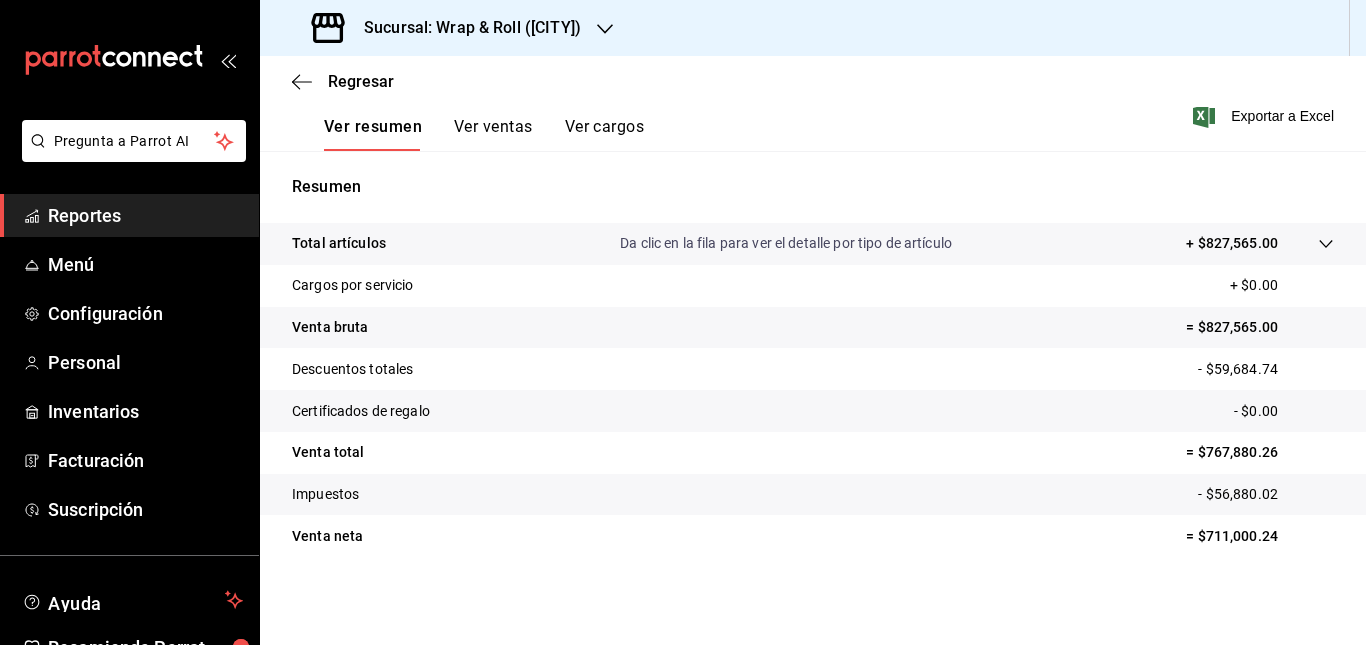 click on "Sucursal: Wrap & Roll ([CITY])" at bounding box center [813, 28] 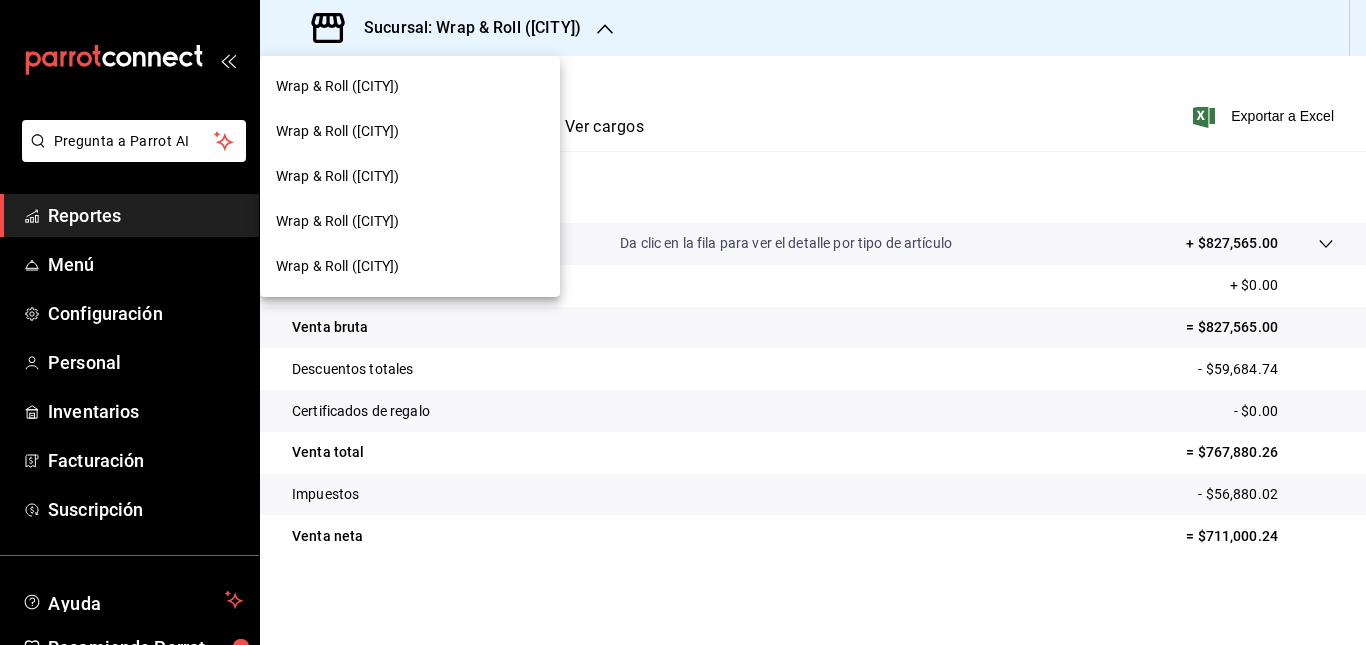 click on "Wrap & Roll ([CITY])" at bounding box center (410, 266) 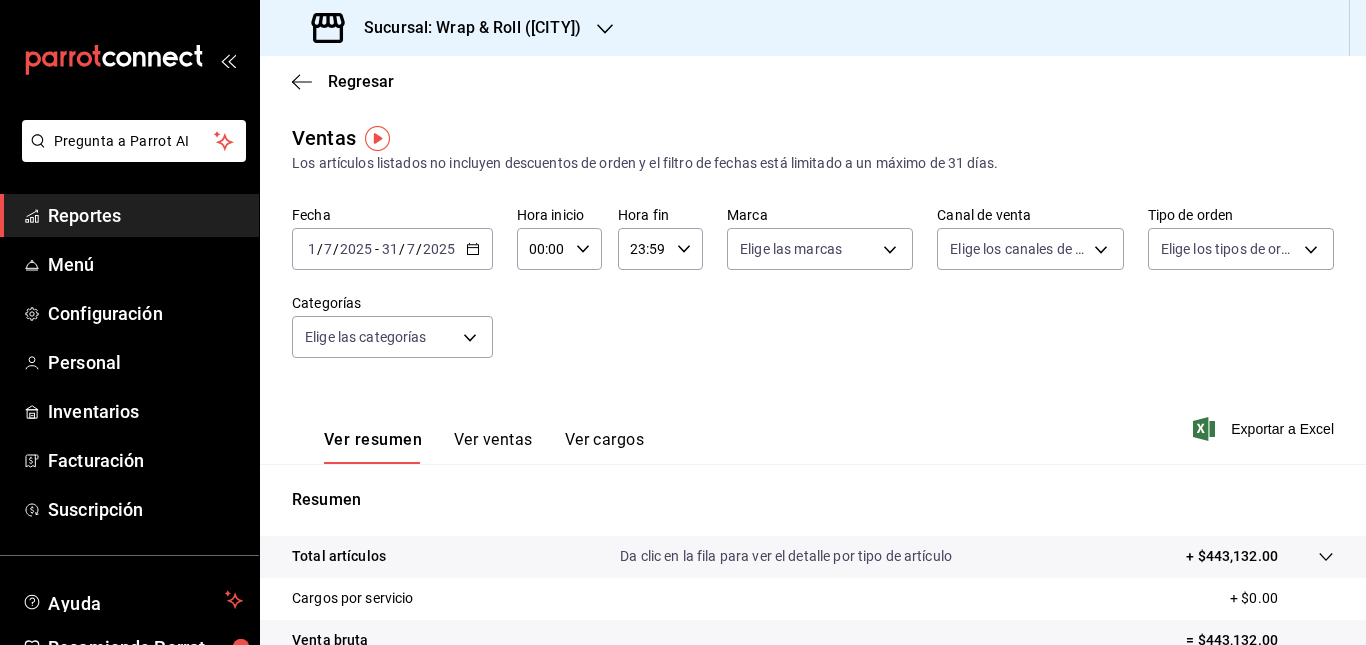 click 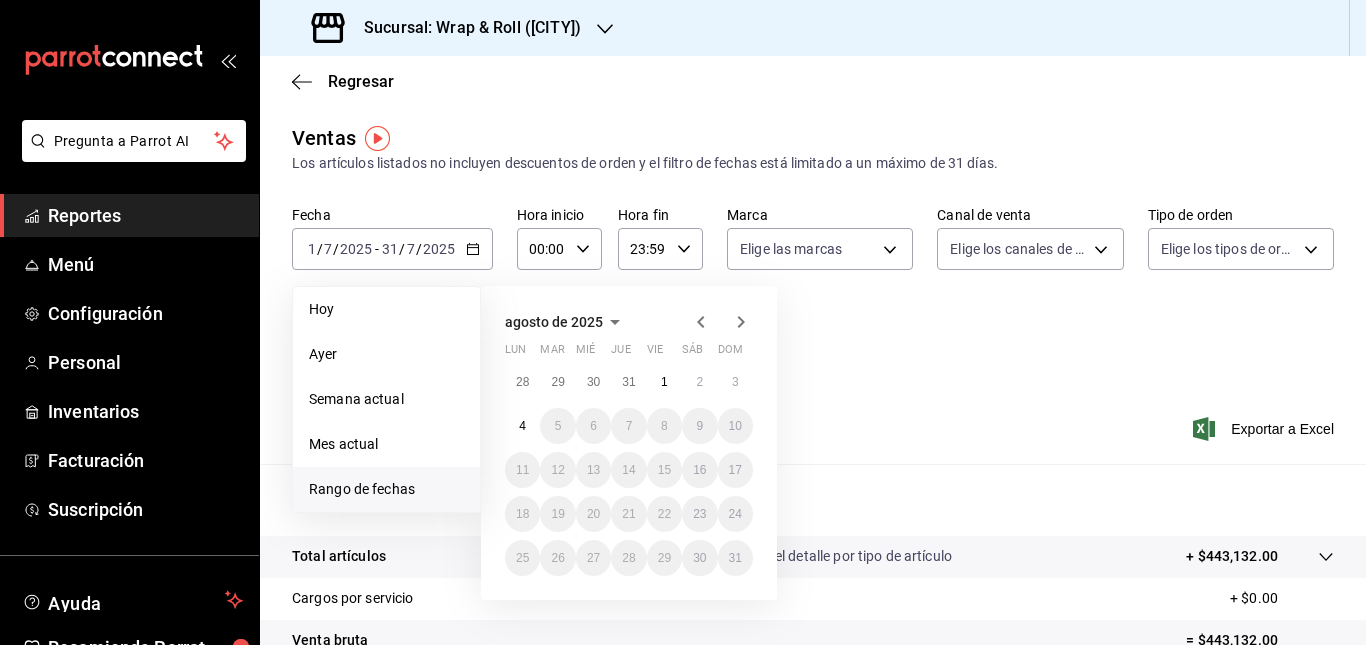 click 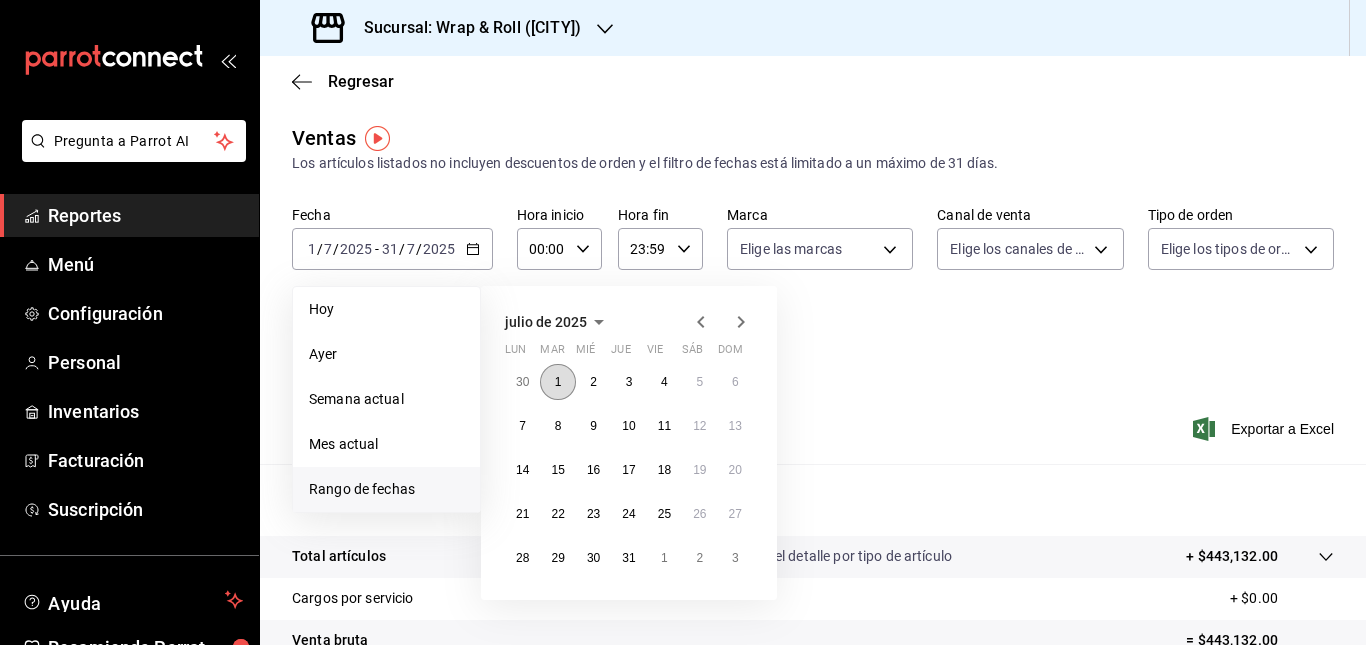 click on "1" at bounding box center (557, 382) 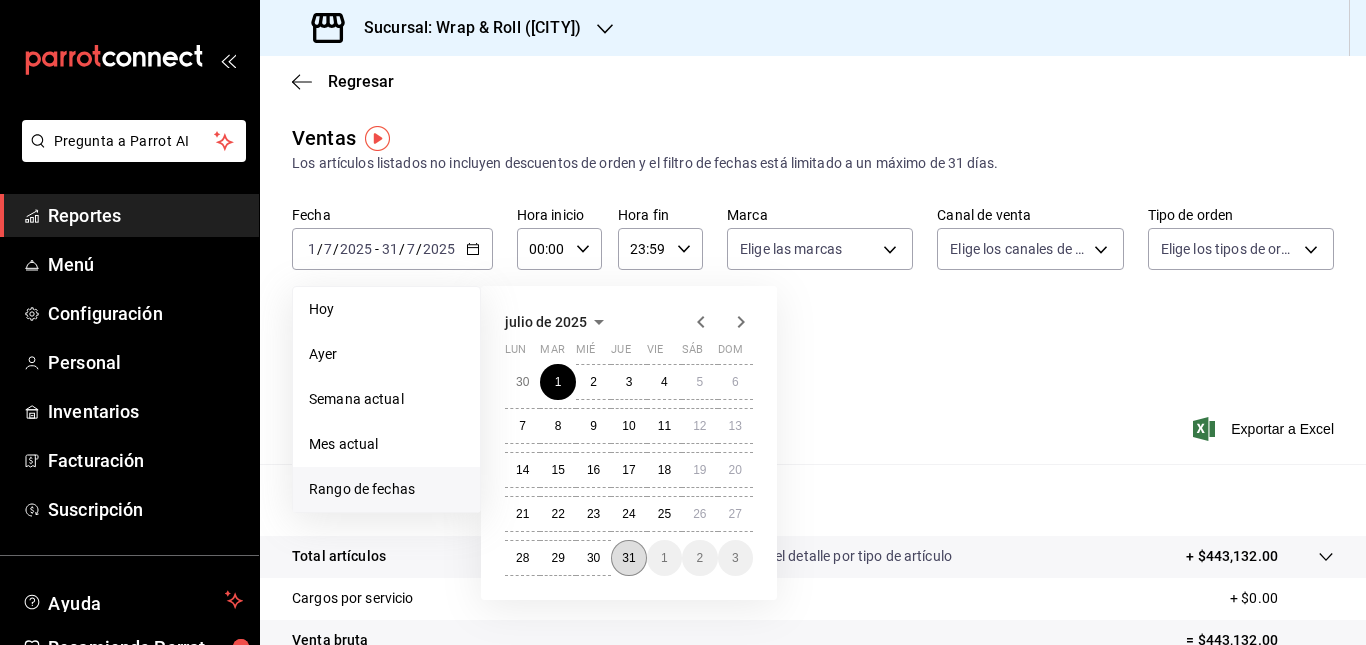 click on "31" at bounding box center [628, 558] 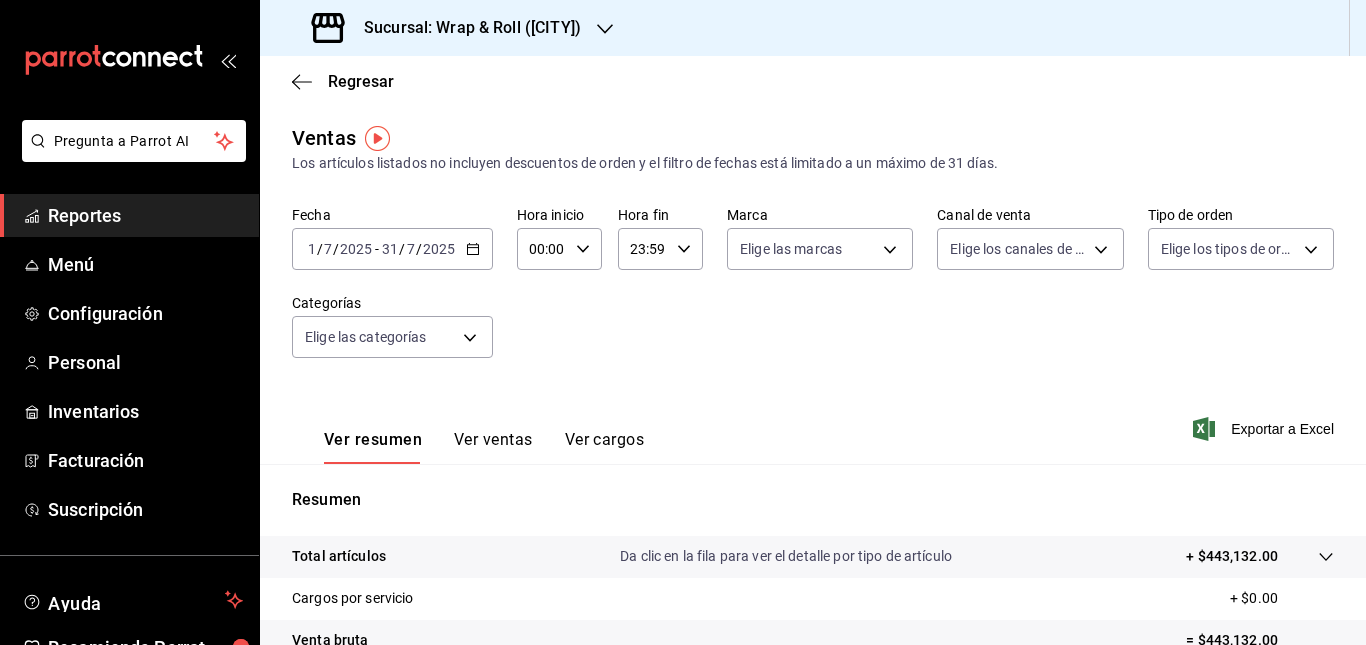 scroll, scrollTop: 313, scrollLeft: 0, axis: vertical 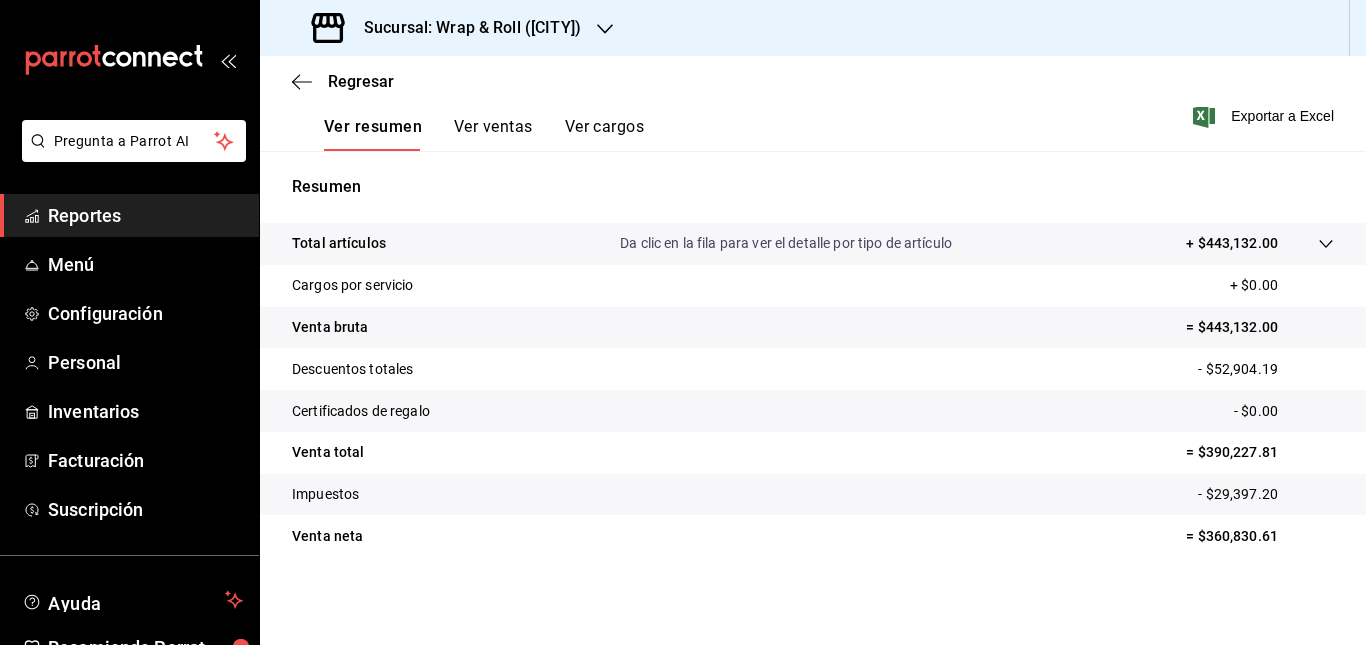 click on "Reportes" at bounding box center [145, 215] 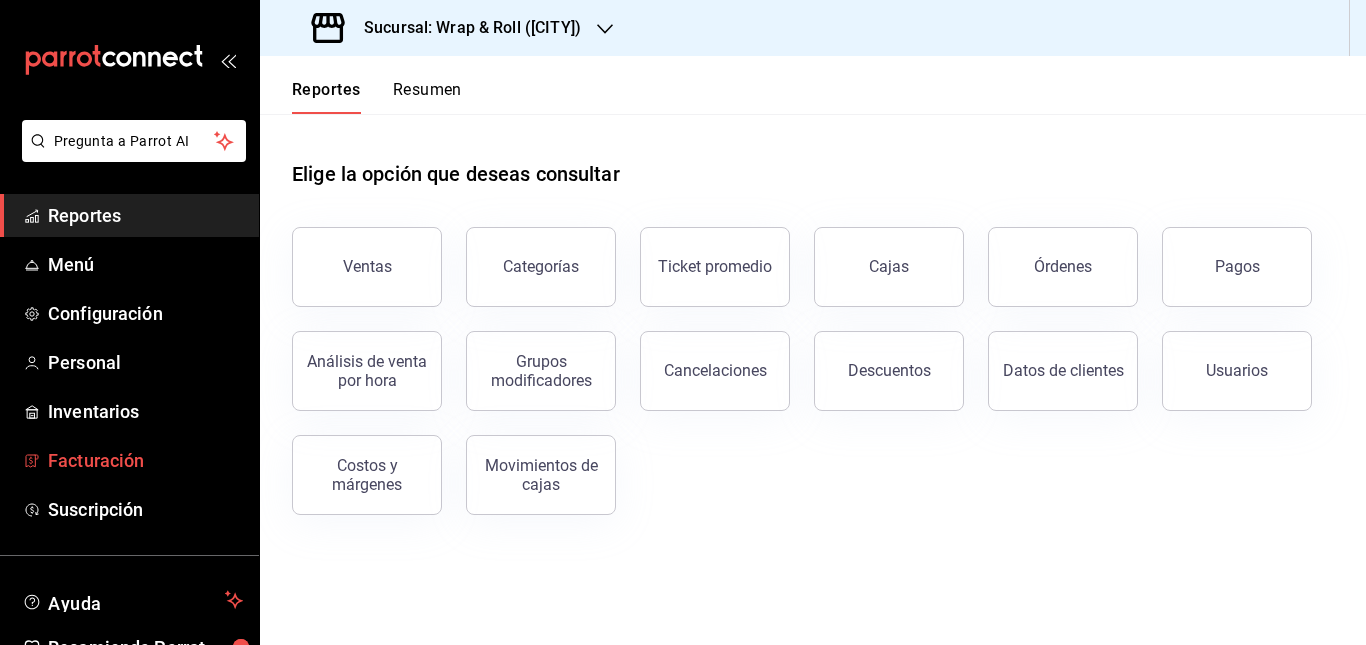 click on "Facturación" at bounding box center (145, 460) 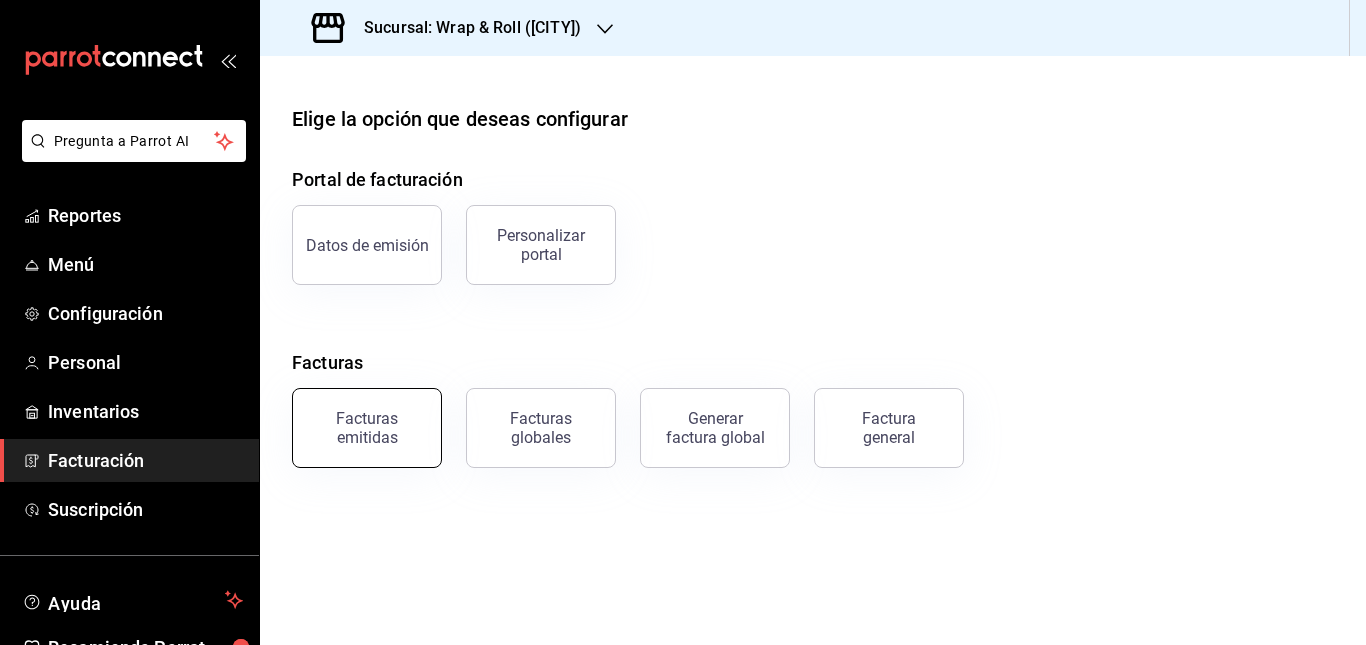 click on "Facturas emitidas" at bounding box center (367, 428) 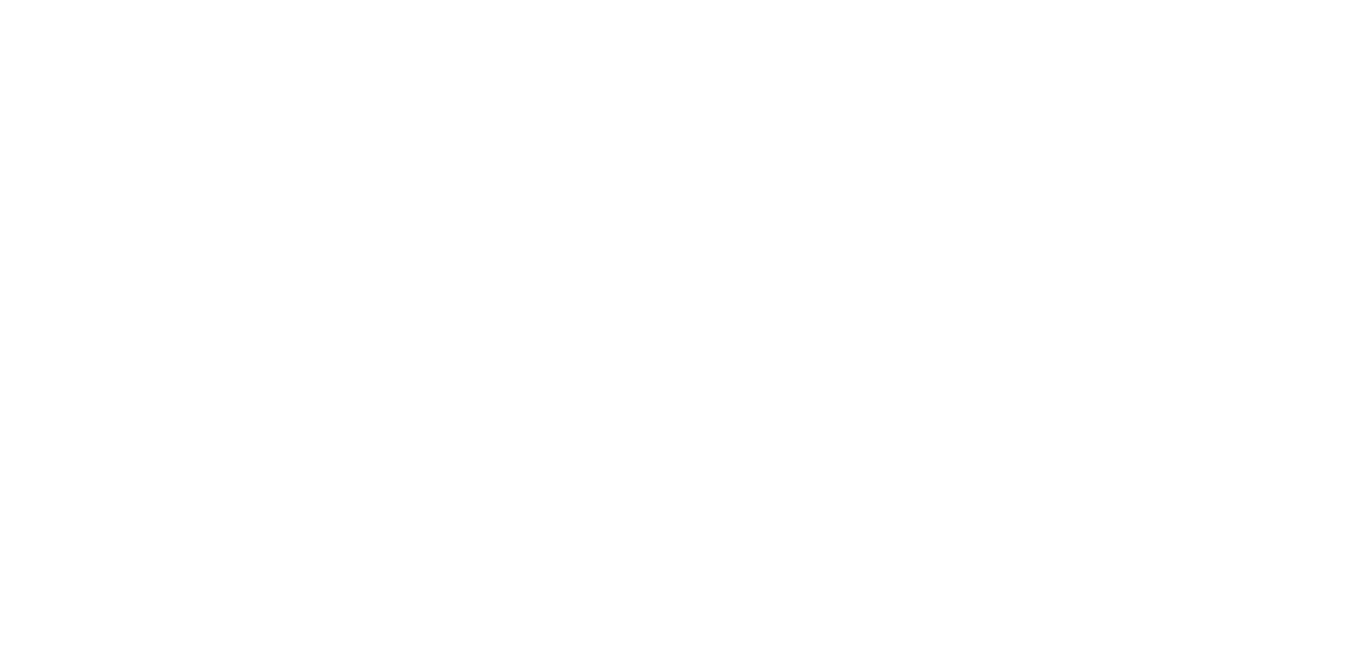 scroll, scrollTop: 0, scrollLeft: 0, axis: both 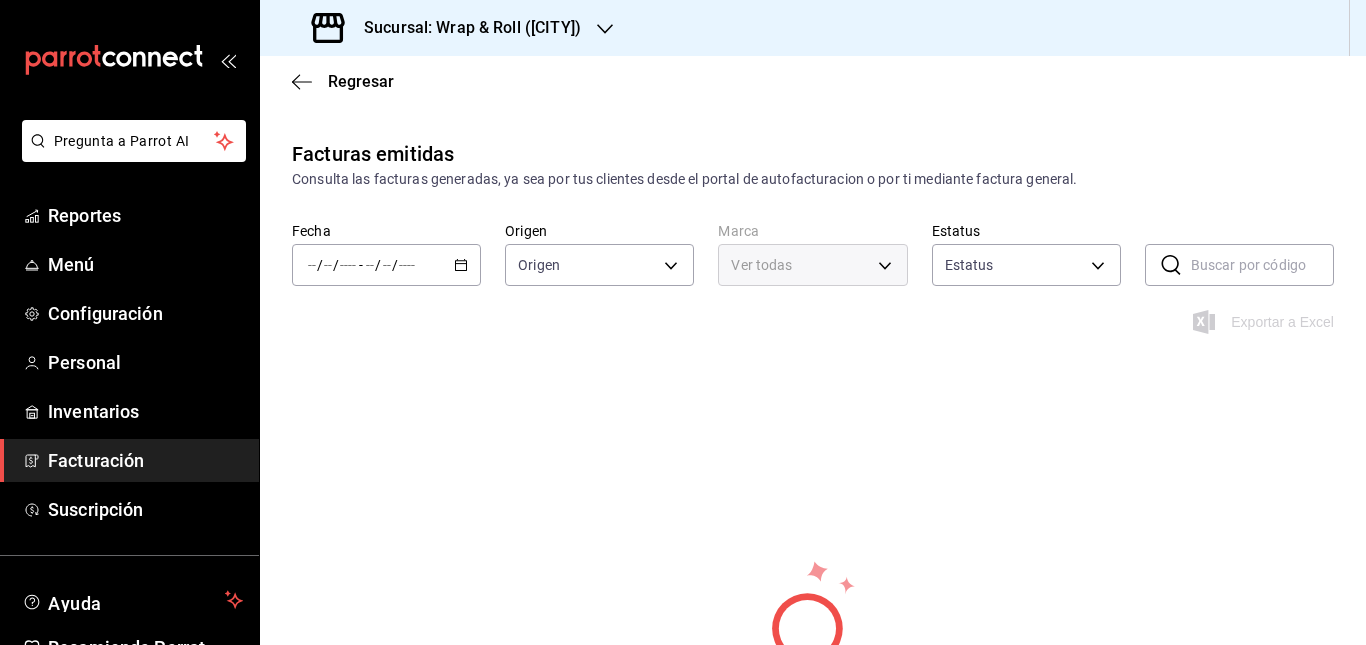 type on "ORDER_INVOICE,GENERAL_INVOICE" 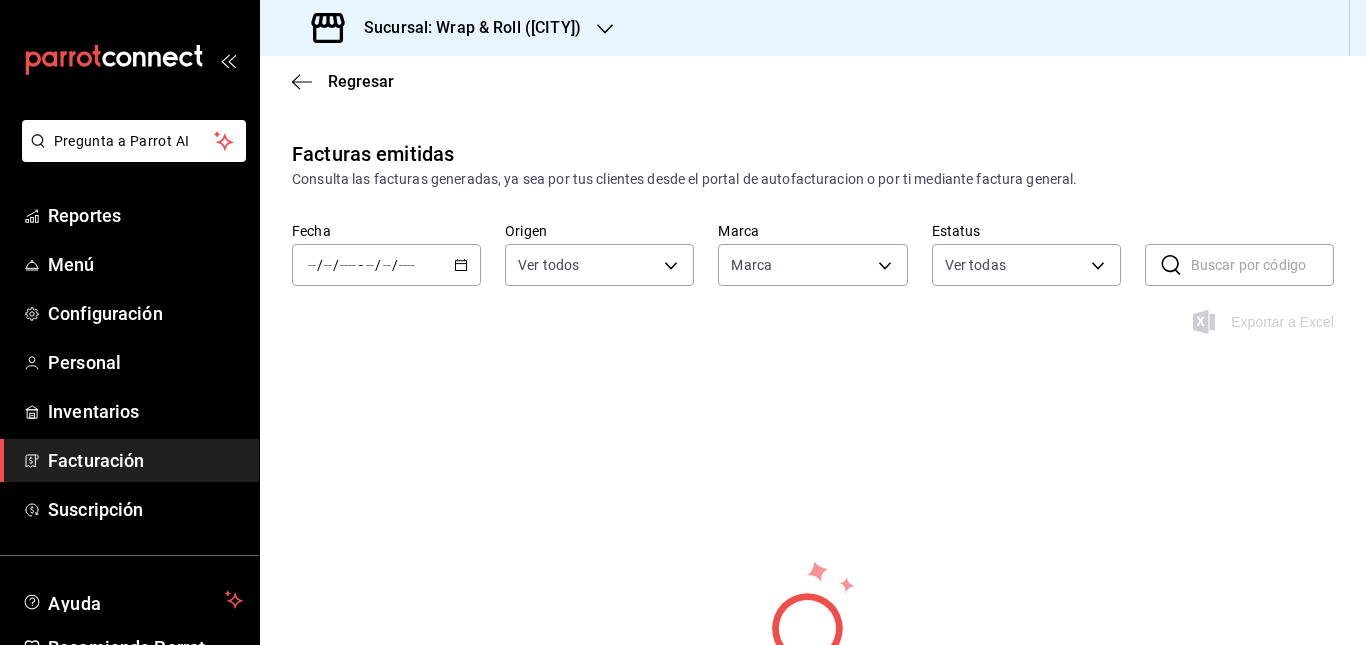 type on "[UUID]" 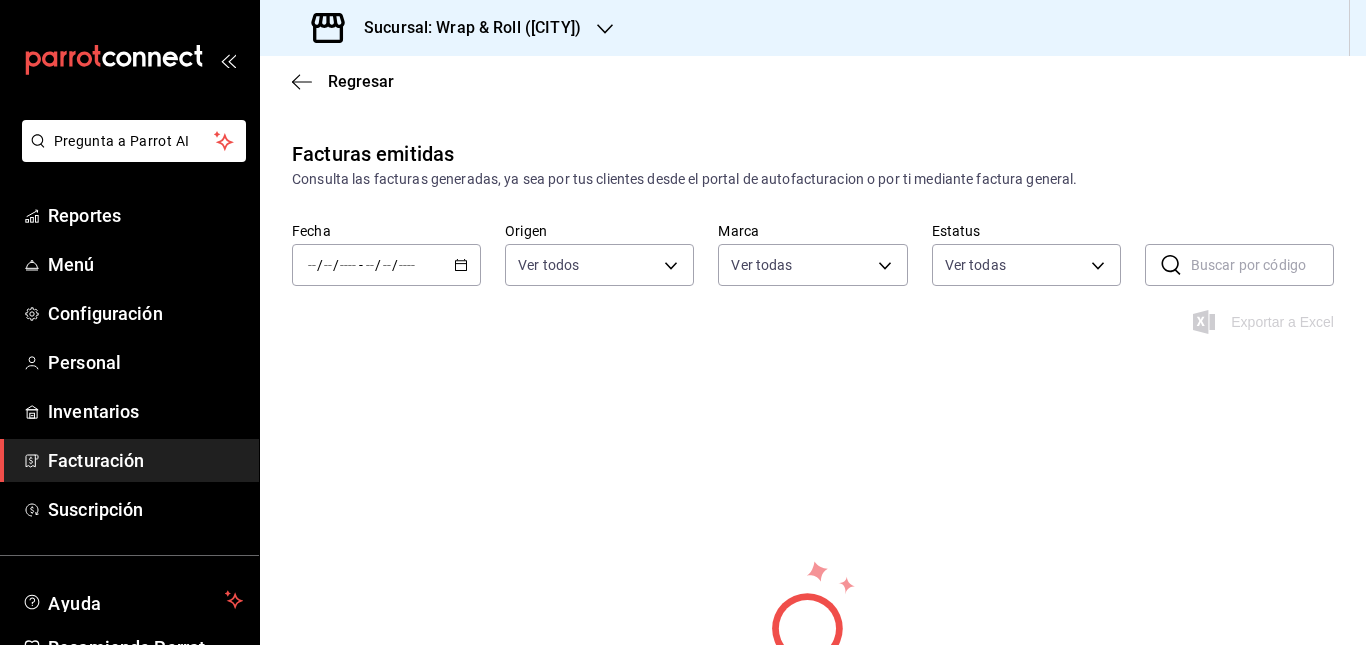 click on "/ / - / /" at bounding box center [386, 265] 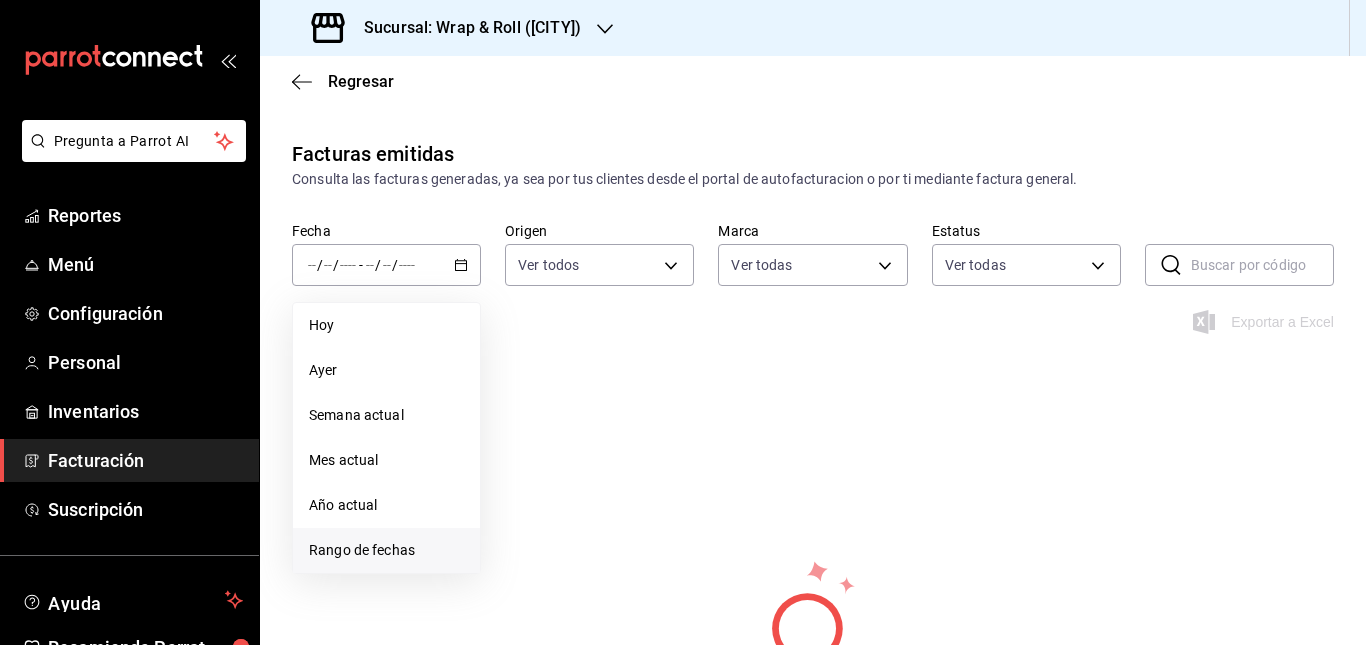 click on "Rango de fechas" at bounding box center [386, 550] 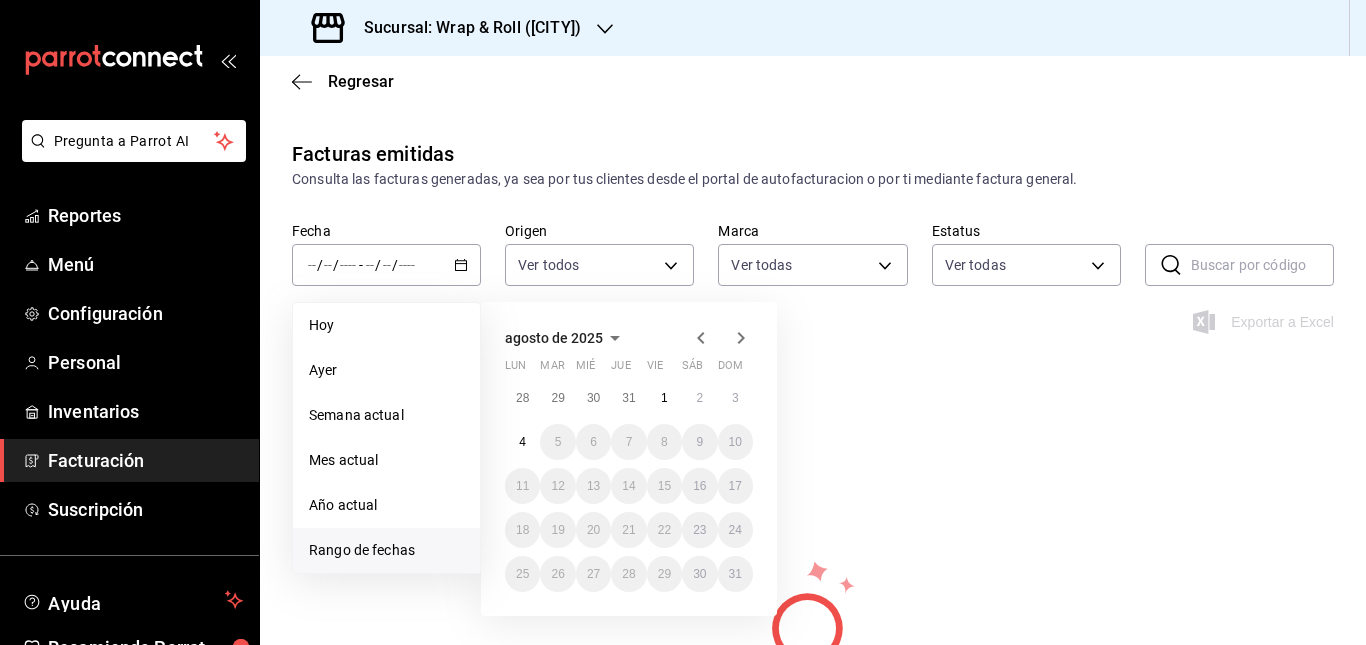 click 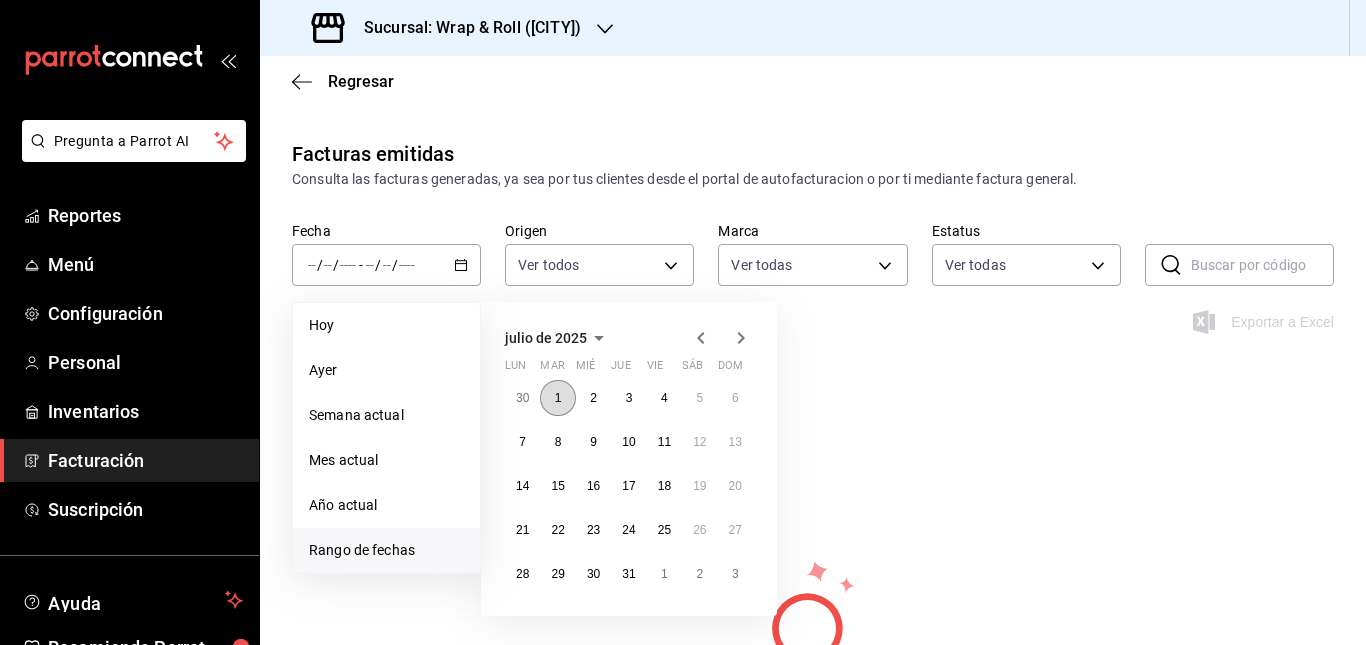 click on "1" at bounding box center (557, 398) 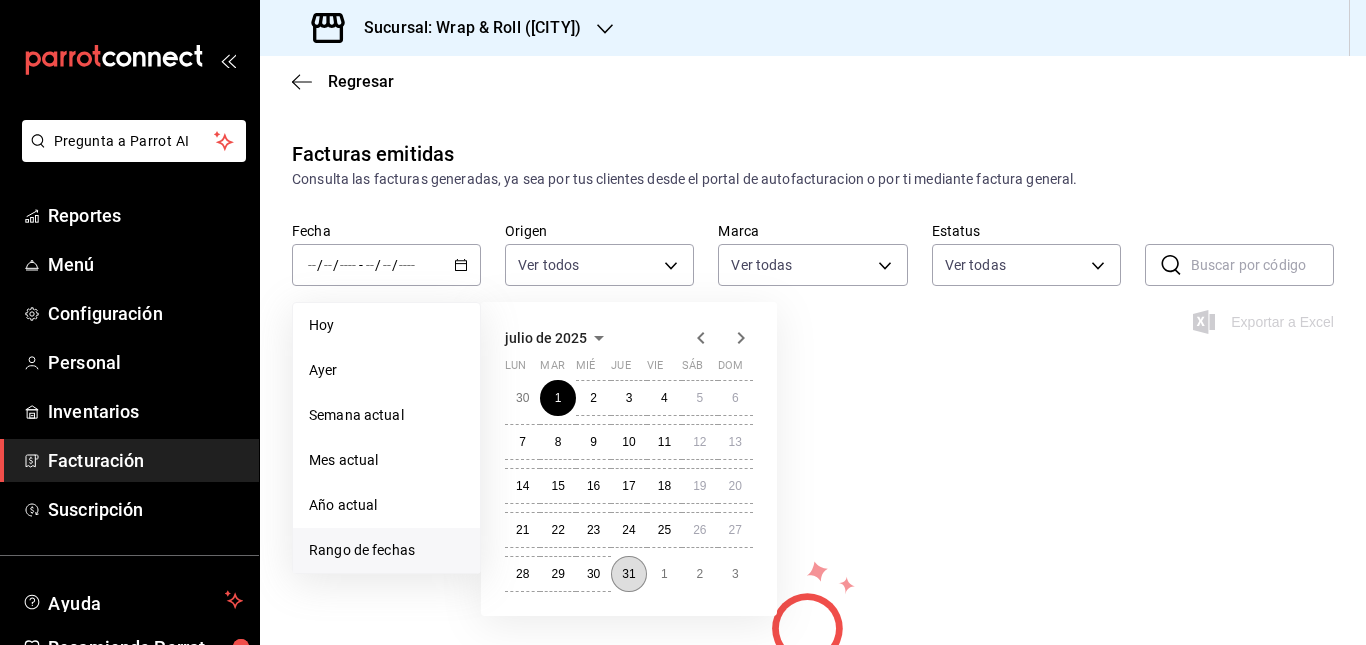 click on "31" at bounding box center (628, 574) 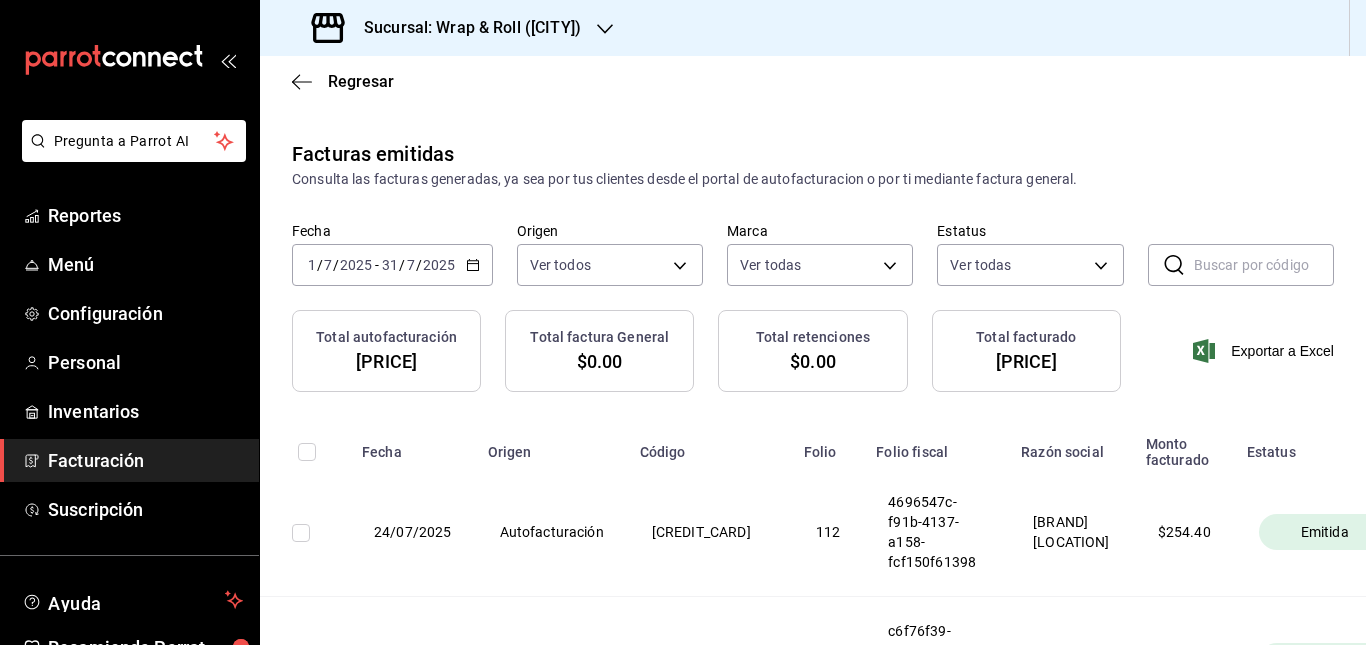 click on "Sucursal: Wrap & Roll ([CITY])" at bounding box center (464, 28) 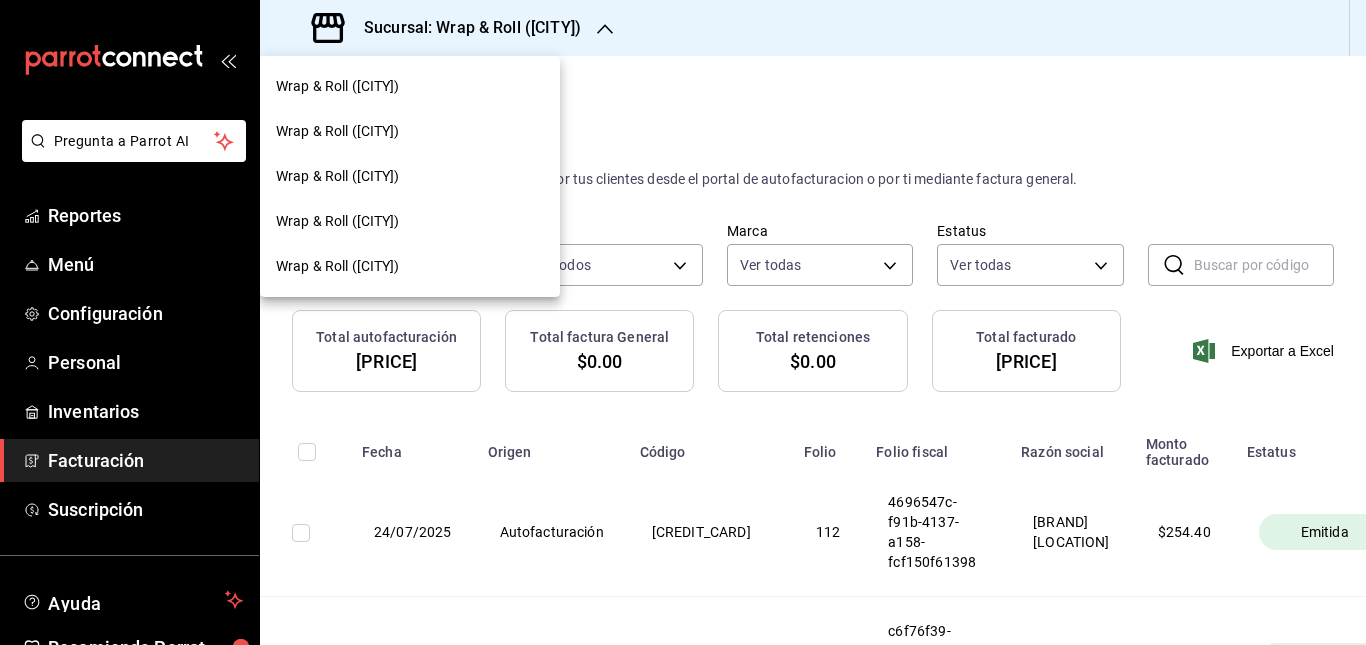 click on "Wrap & Roll ([CITY])" at bounding box center [338, 176] 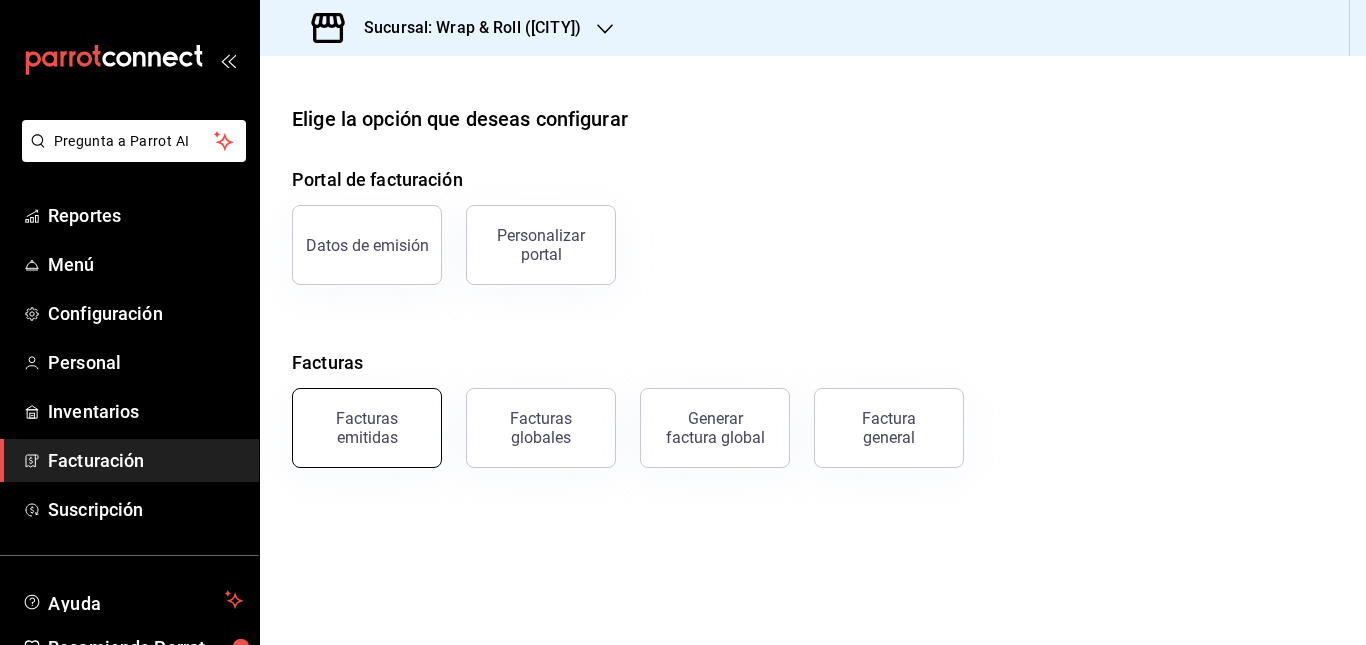 click on "Facturas emitidas" at bounding box center [367, 428] 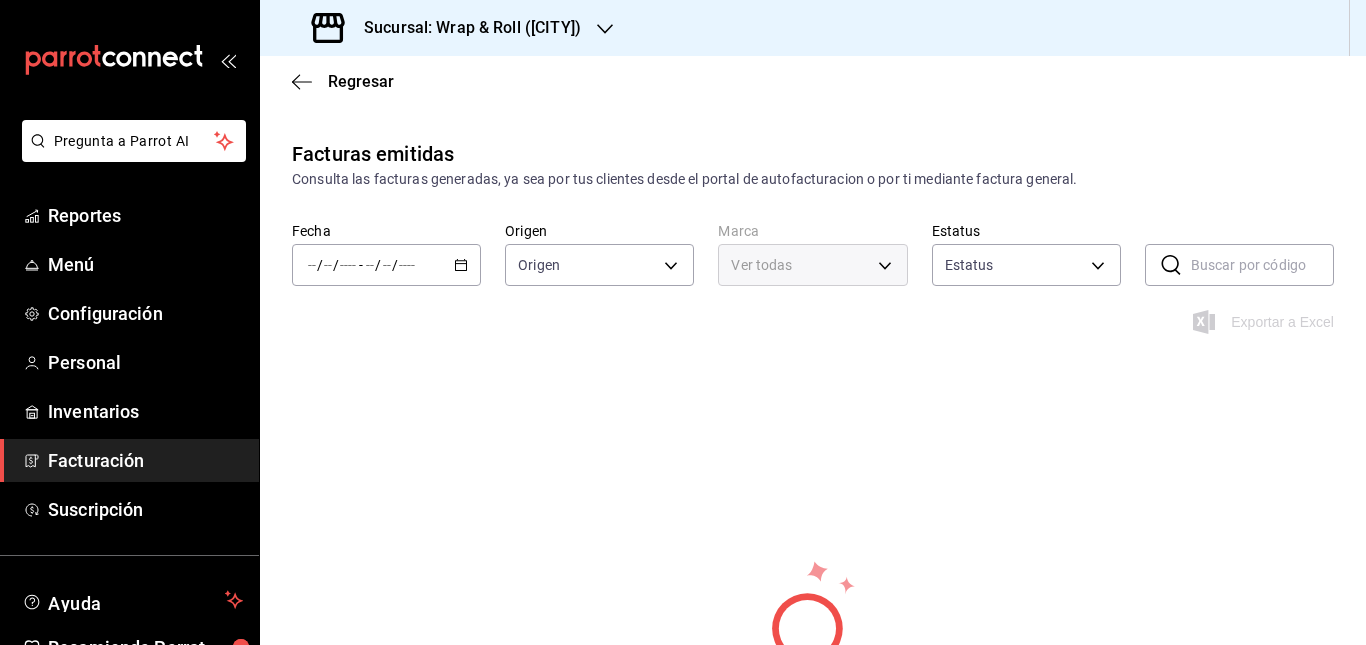 type on "ORDER_INVOICE,GENERAL_INVOICE" 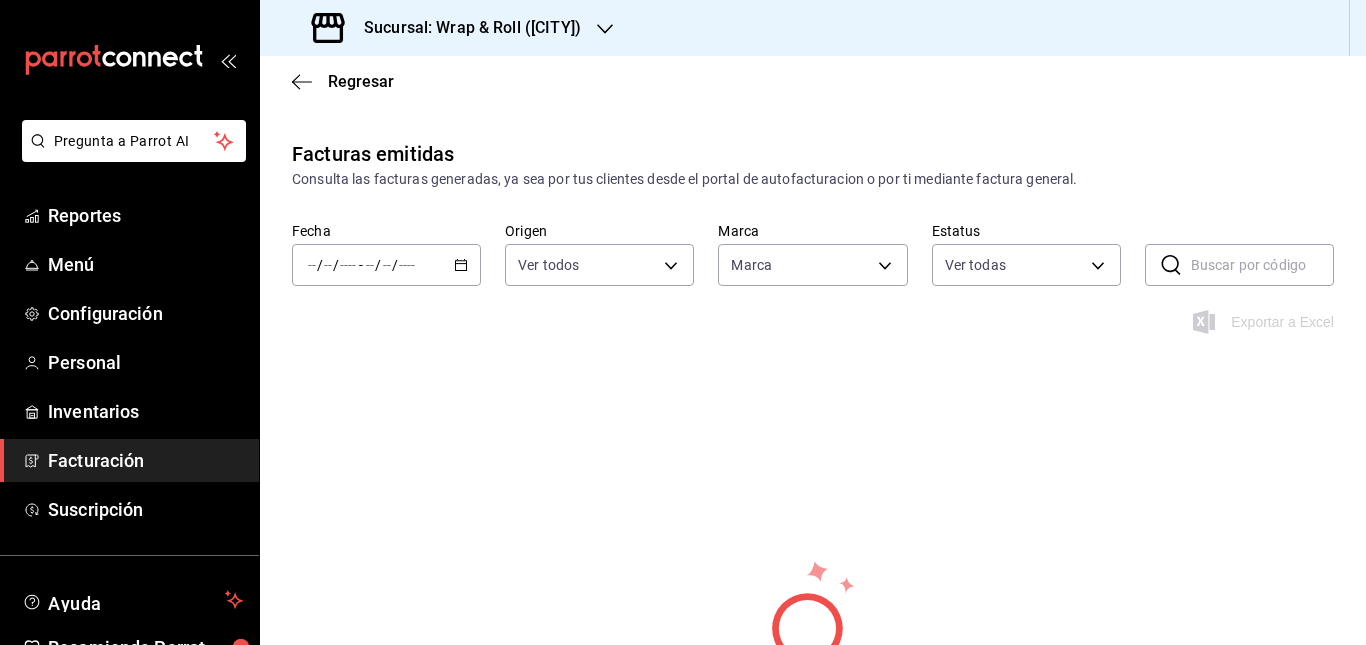 type on "[UUID]" 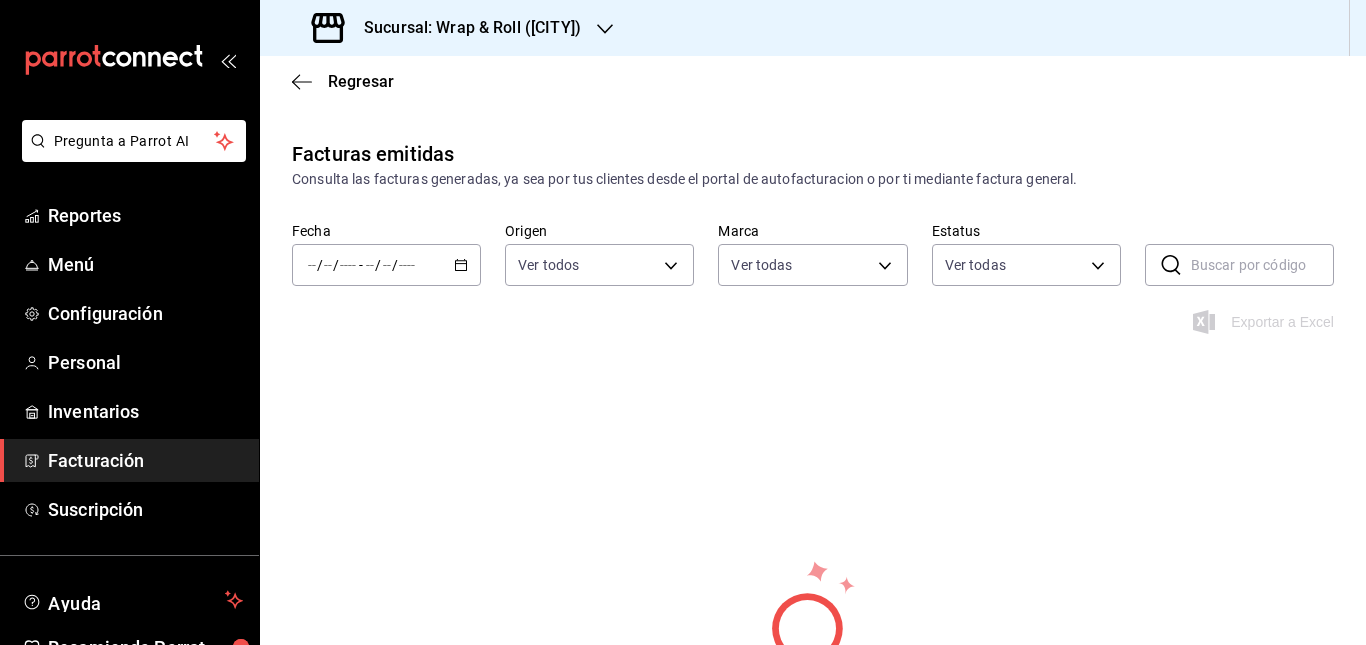 click 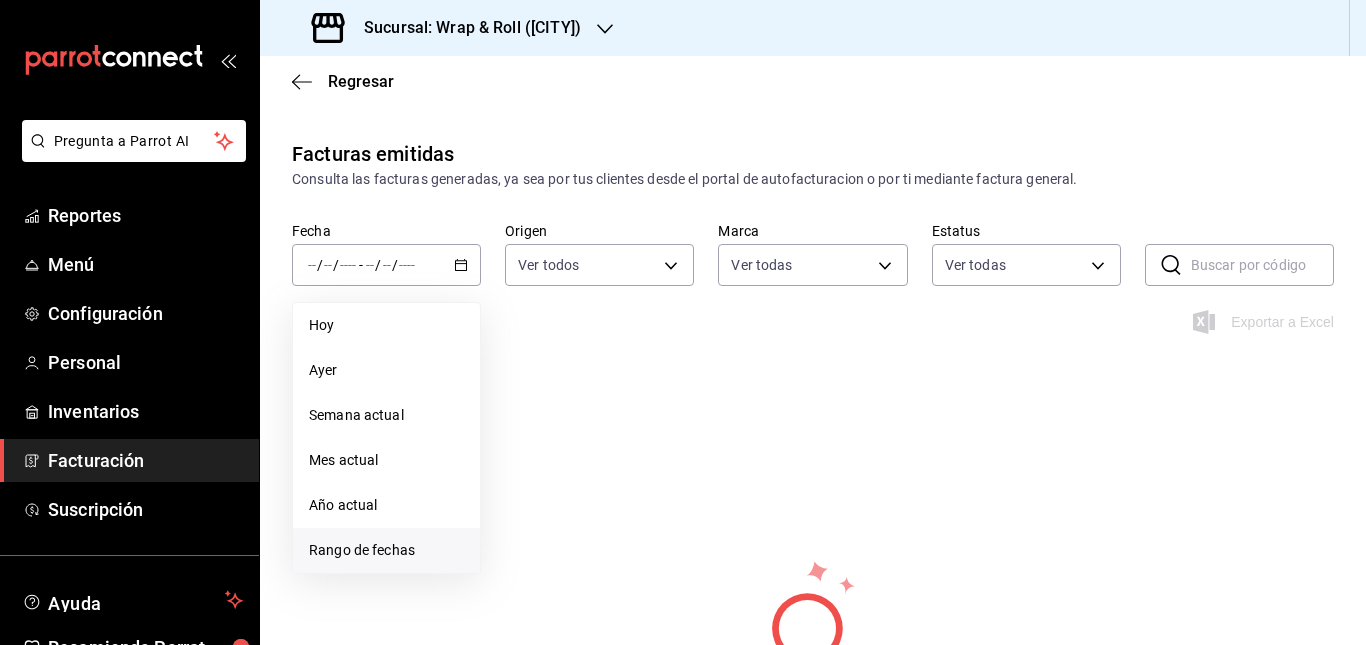 click on "Rango de fechas" at bounding box center (386, 550) 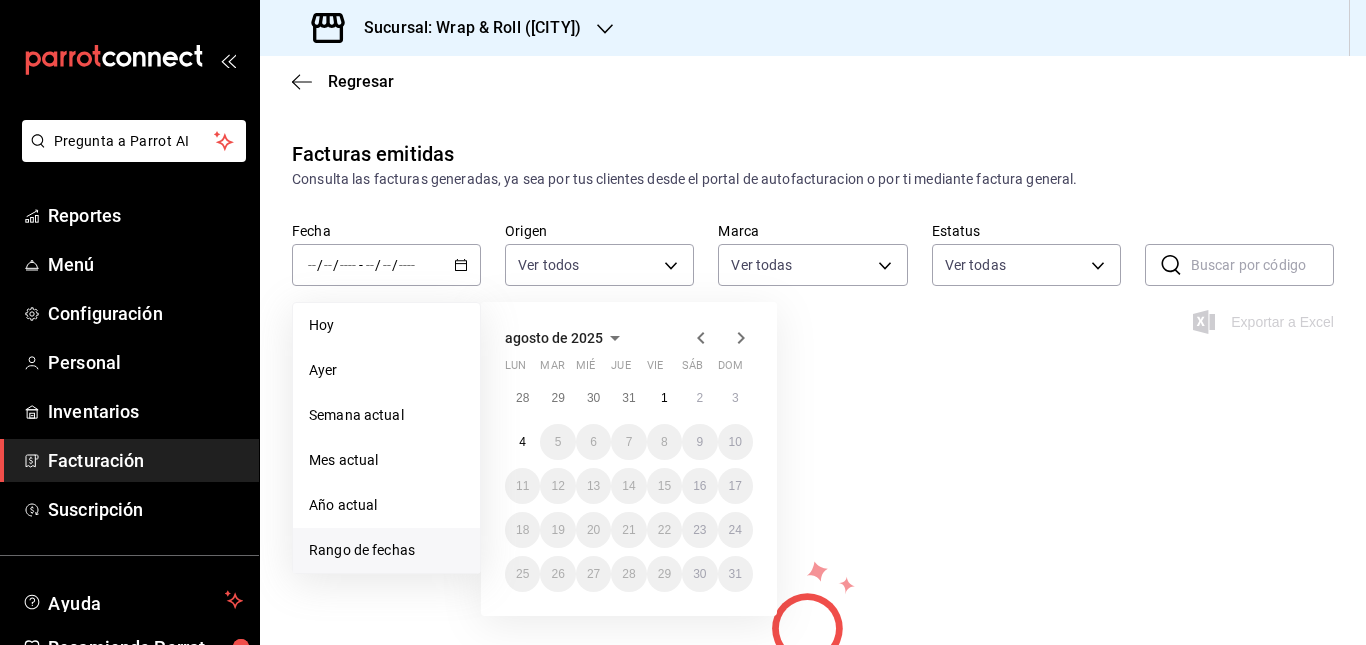 click 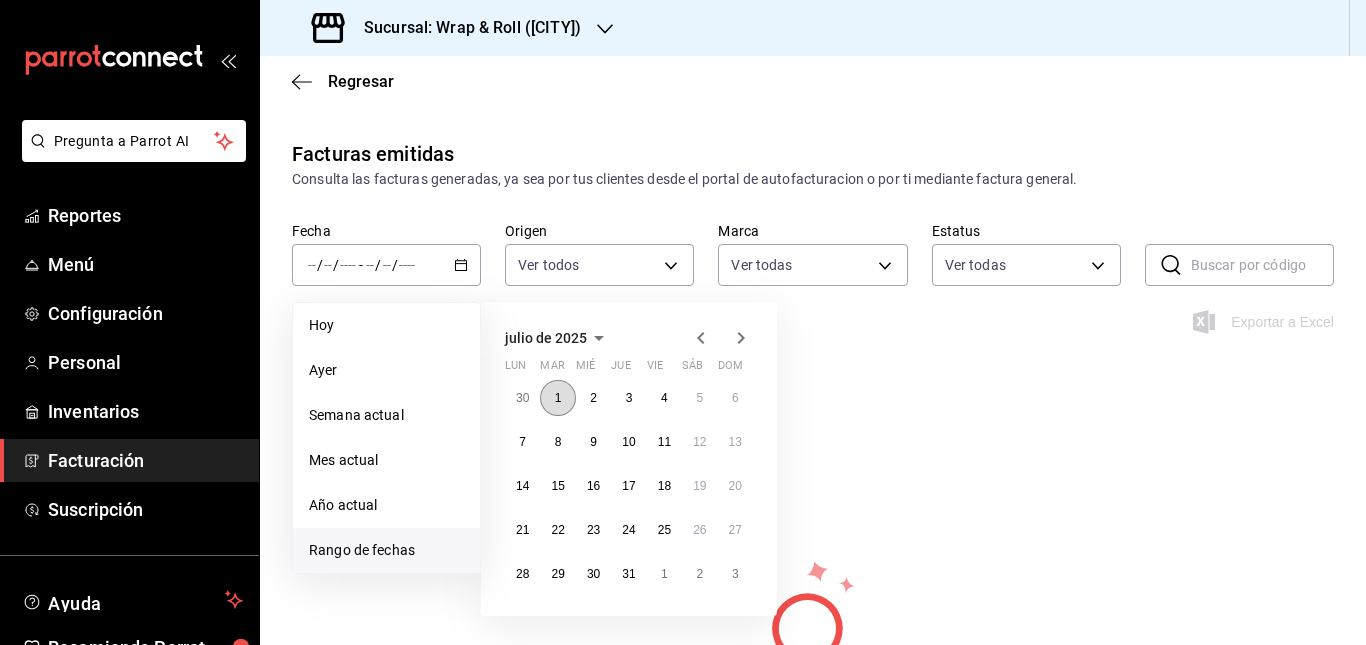 click on "1" at bounding box center (557, 398) 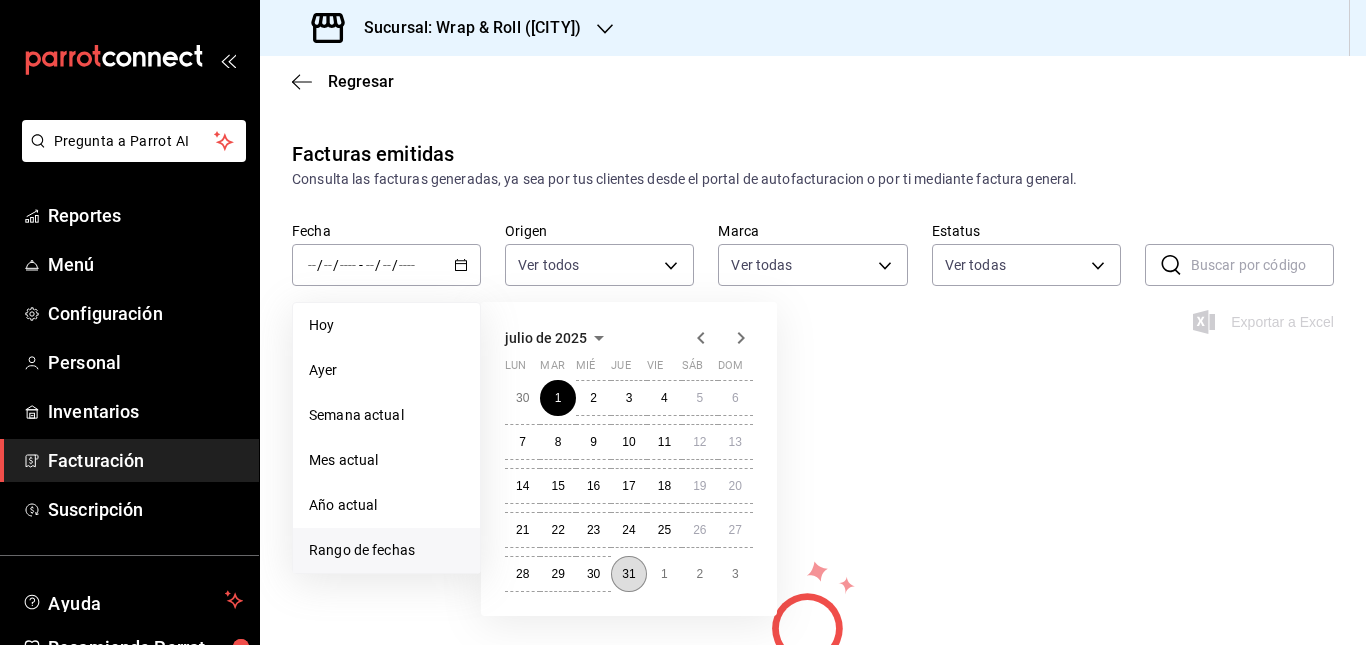 click on "31" at bounding box center [628, 574] 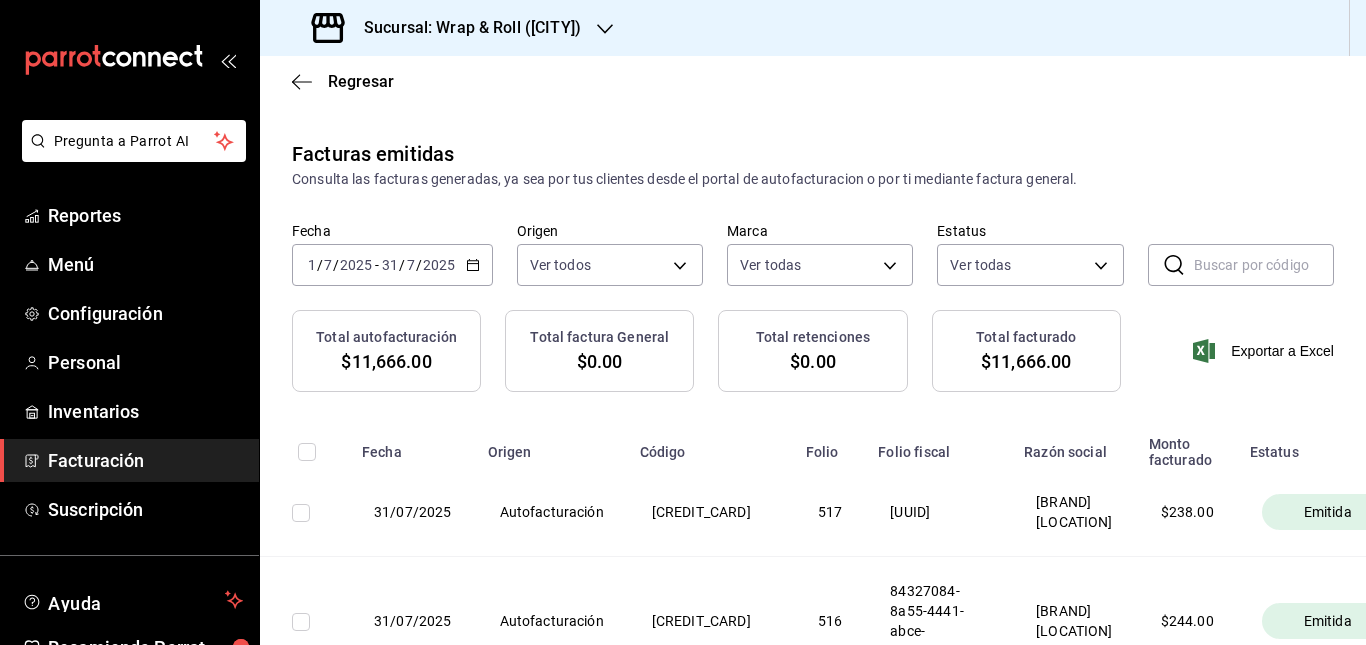 click on "Sucursal: Wrap & Roll ([CITY])" at bounding box center [448, 28] 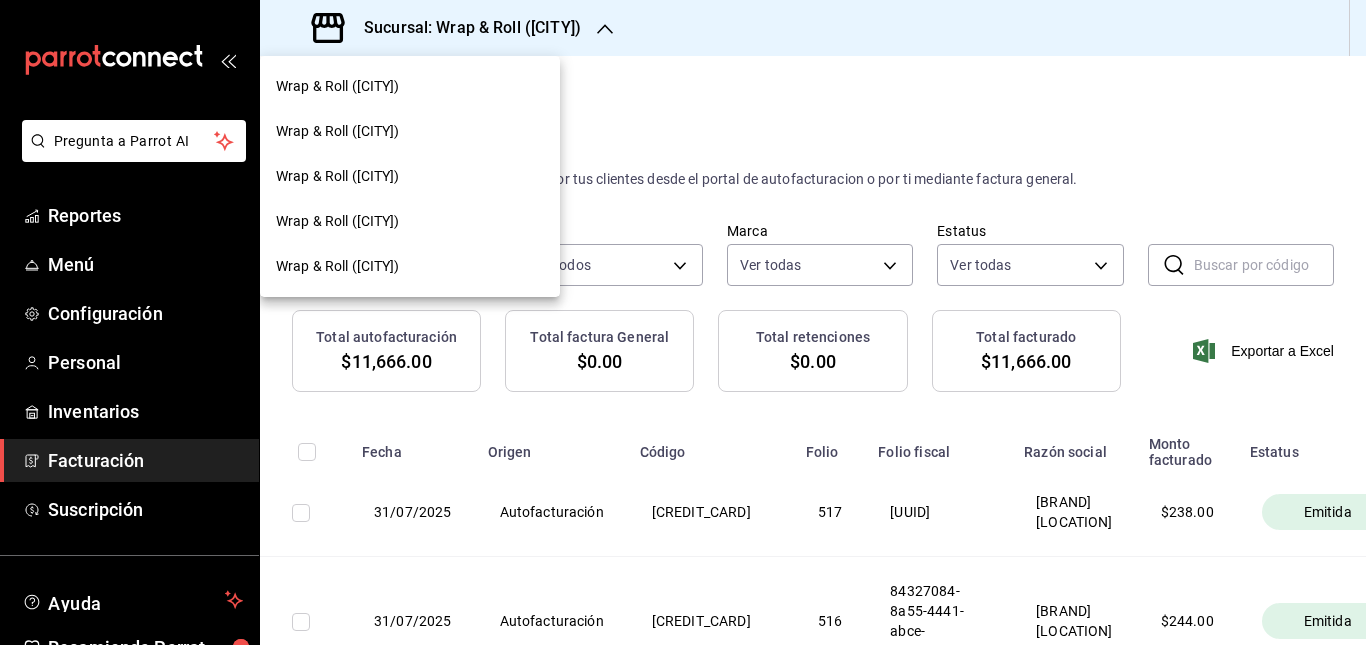 click on "Wrap & Roll ([CITY])" at bounding box center [338, 86] 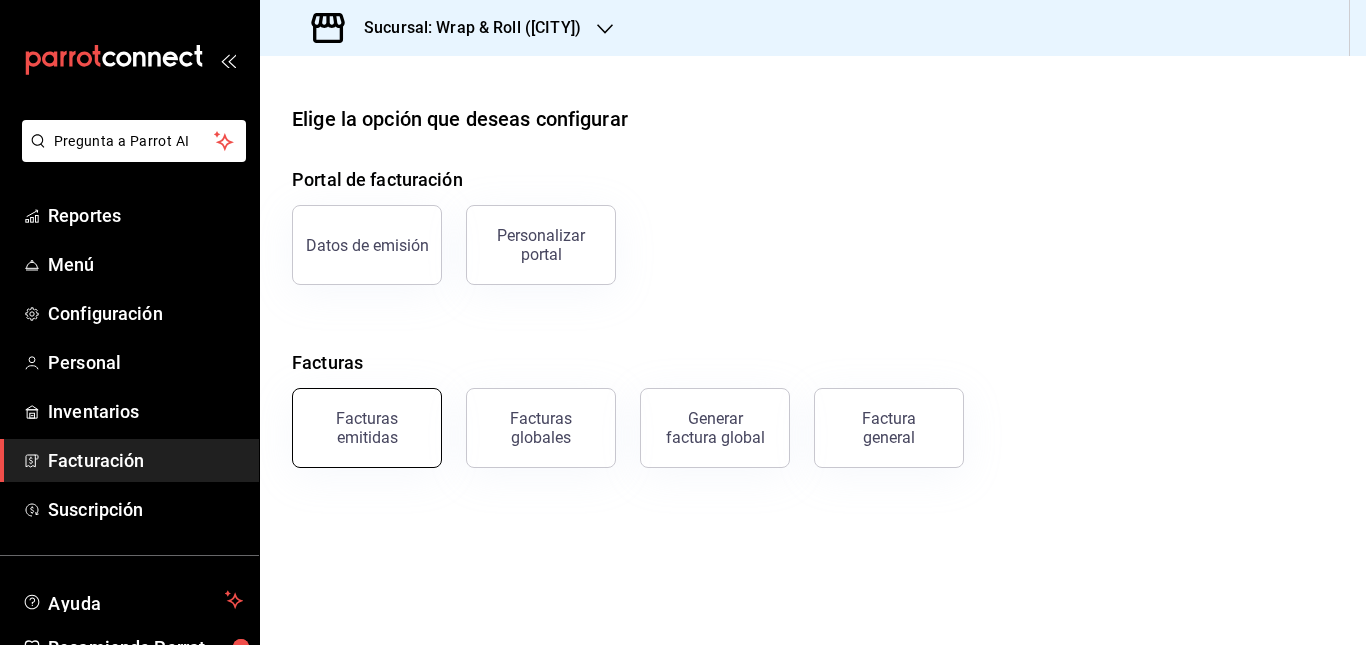 click on "Facturas emitidas" at bounding box center (367, 428) 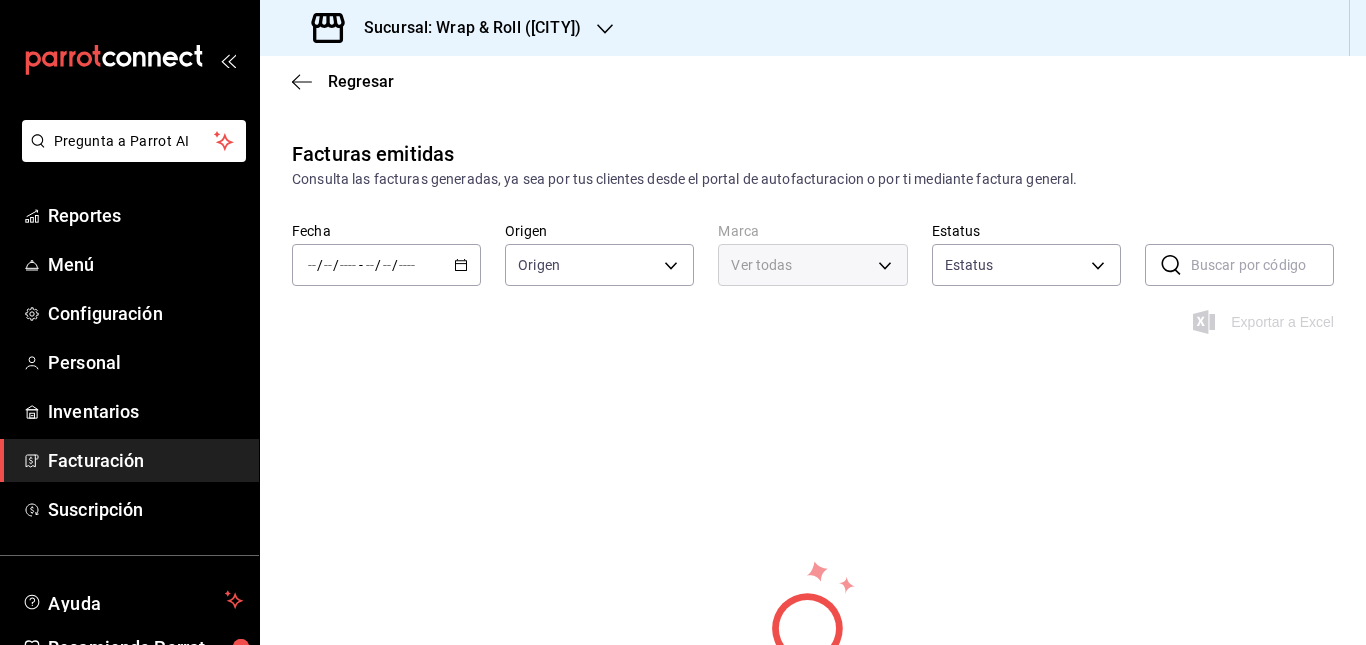 type on "ORDER_INVOICE,GENERAL_INVOICE" 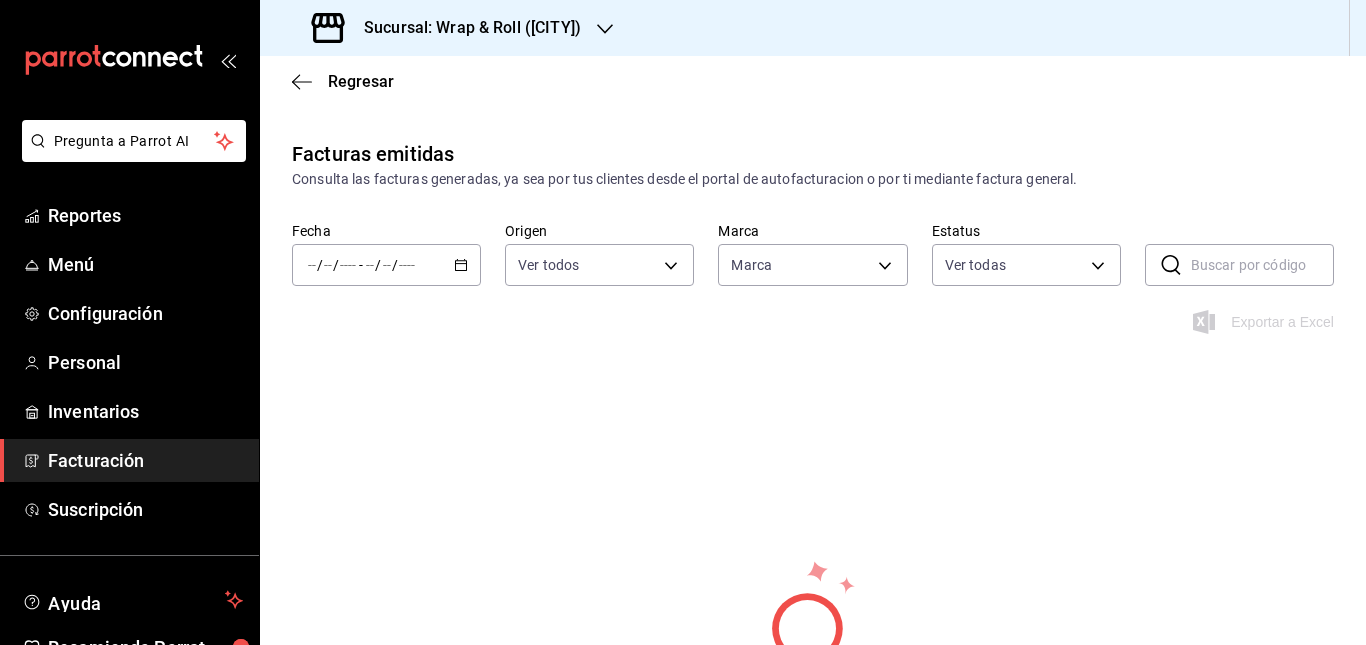 type on "[UUID]" 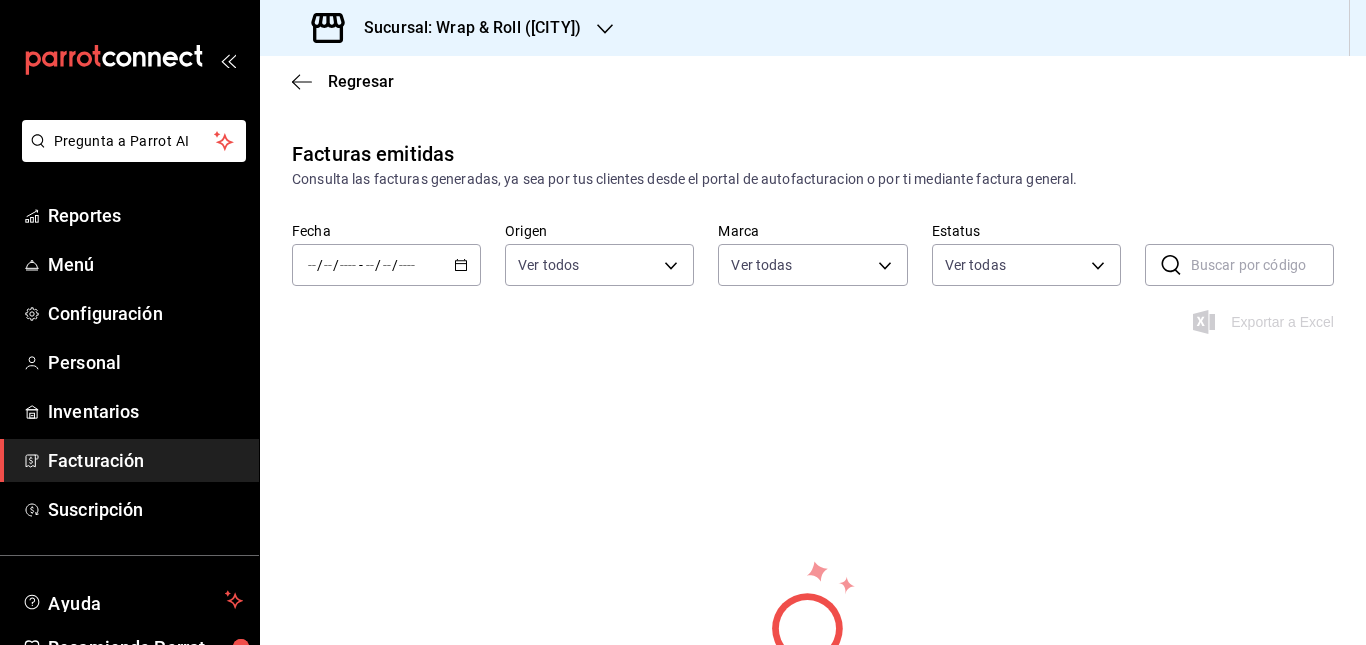 click 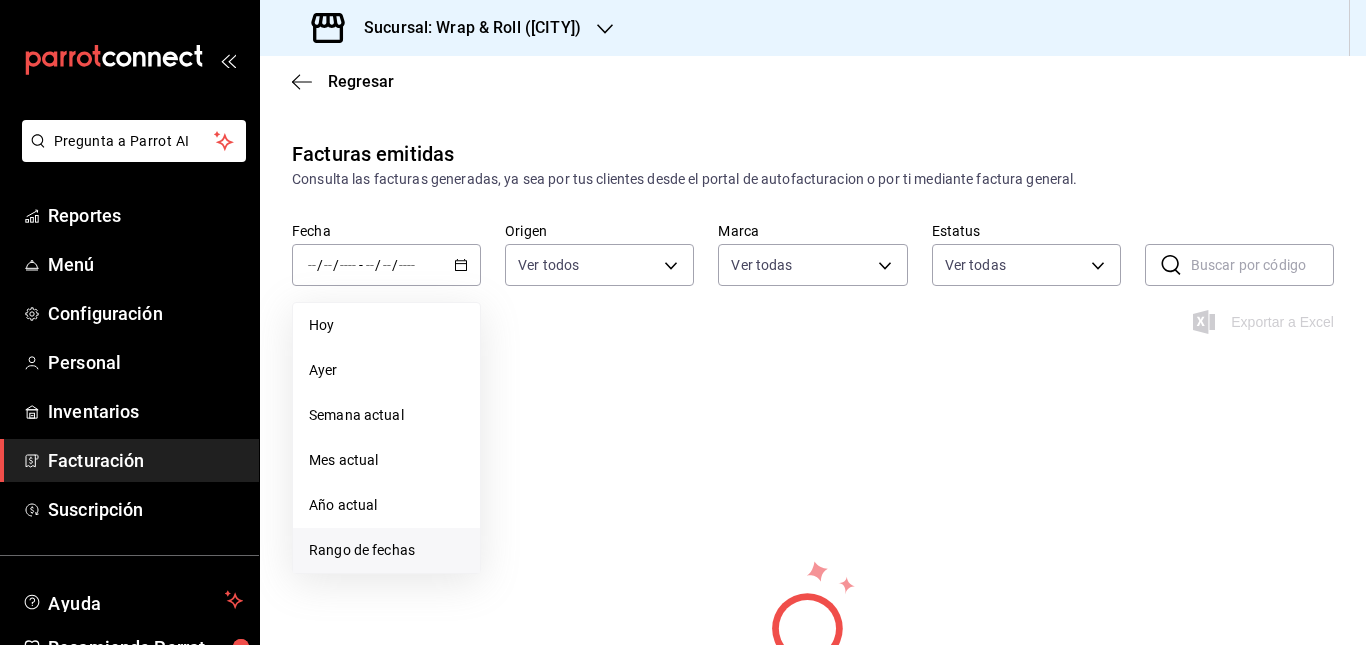 click on "Rango de fechas" at bounding box center [386, 550] 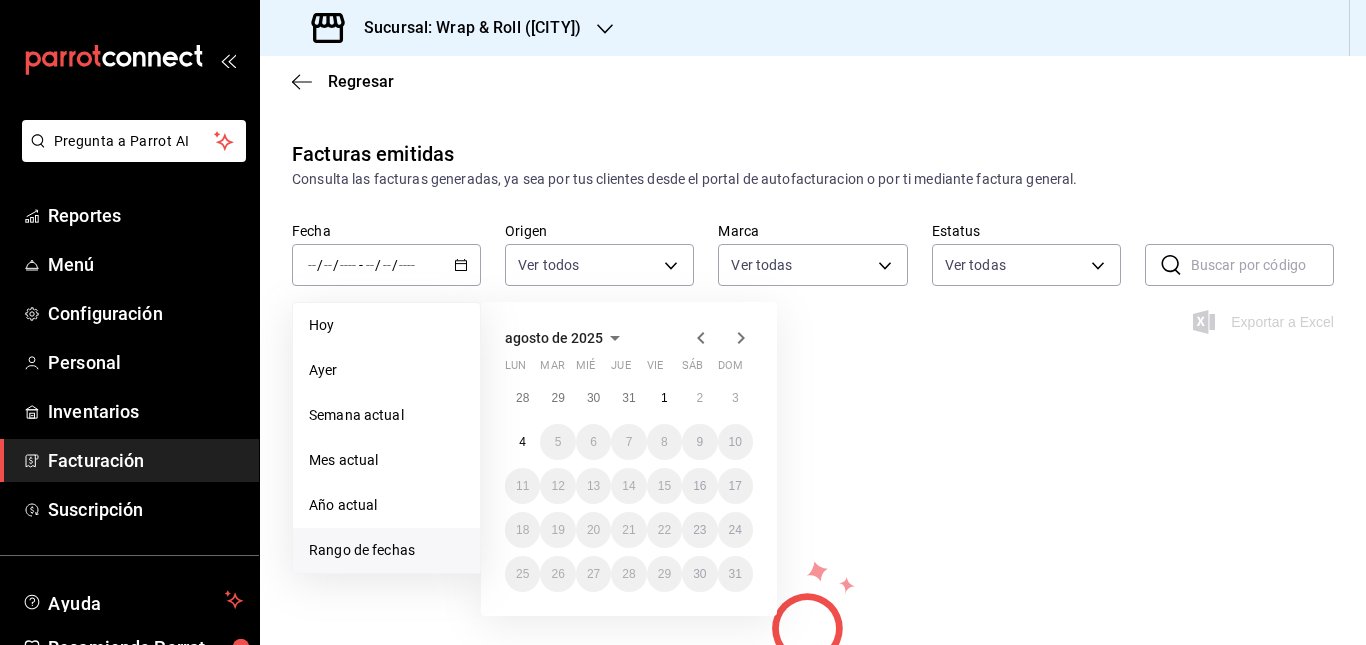 click 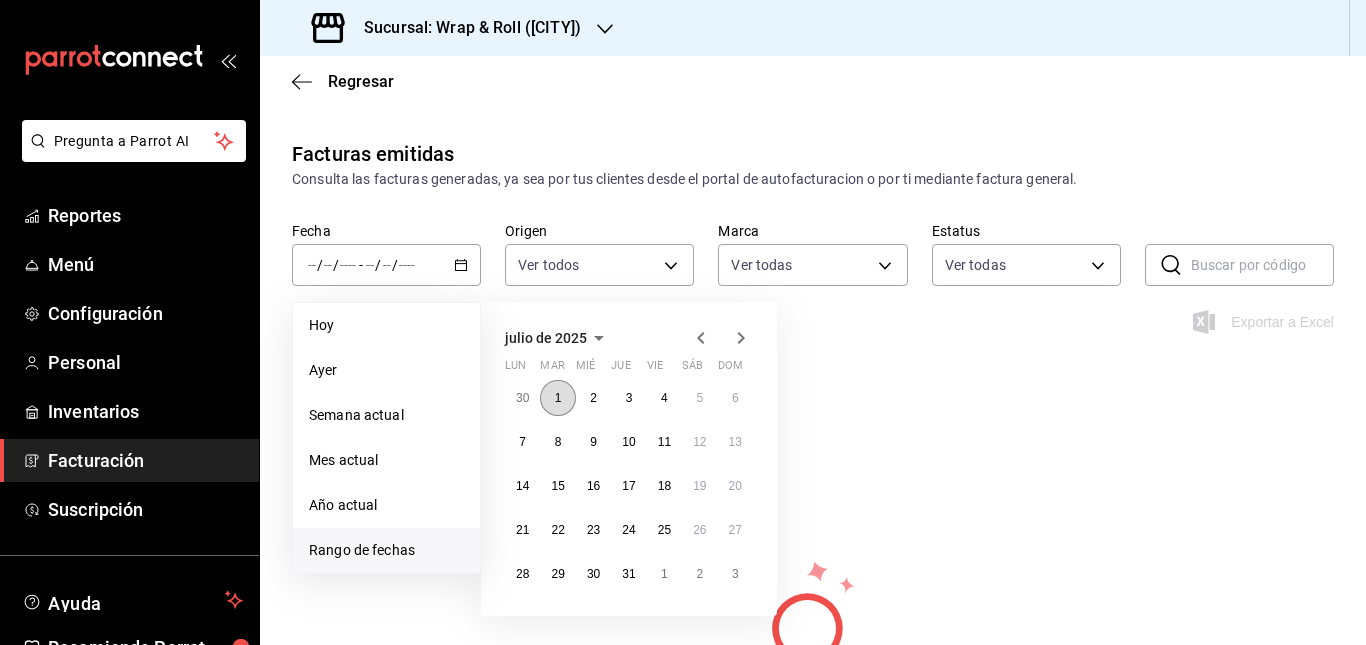 click on "1" at bounding box center [558, 398] 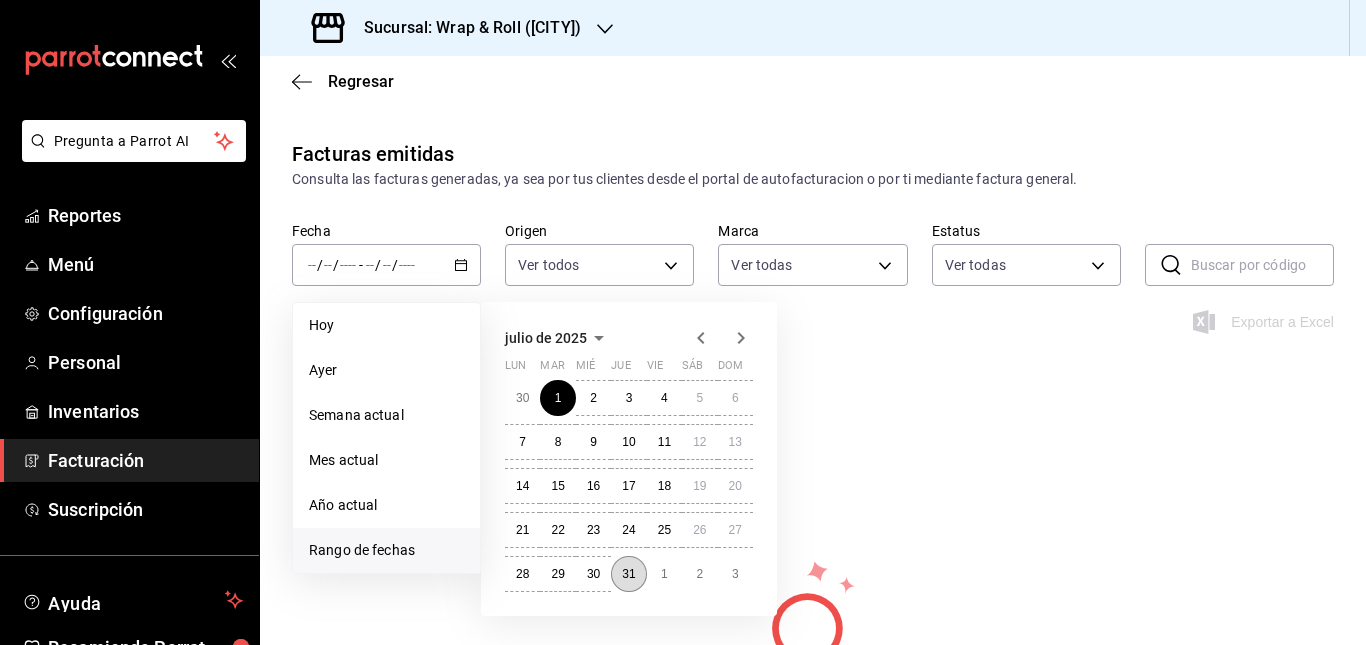 click on "31" at bounding box center [628, 574] 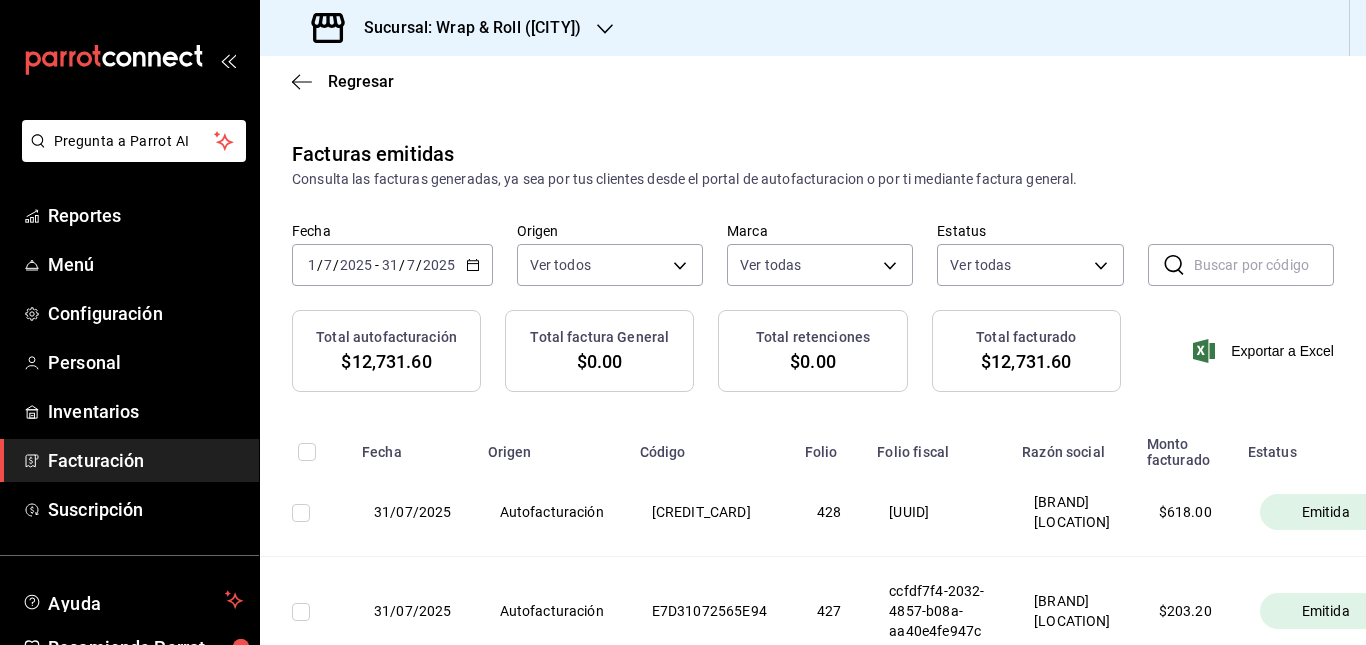 click on "Sucursal: Wrap & Roll ([CITY])" at bounding box center (464, 28) 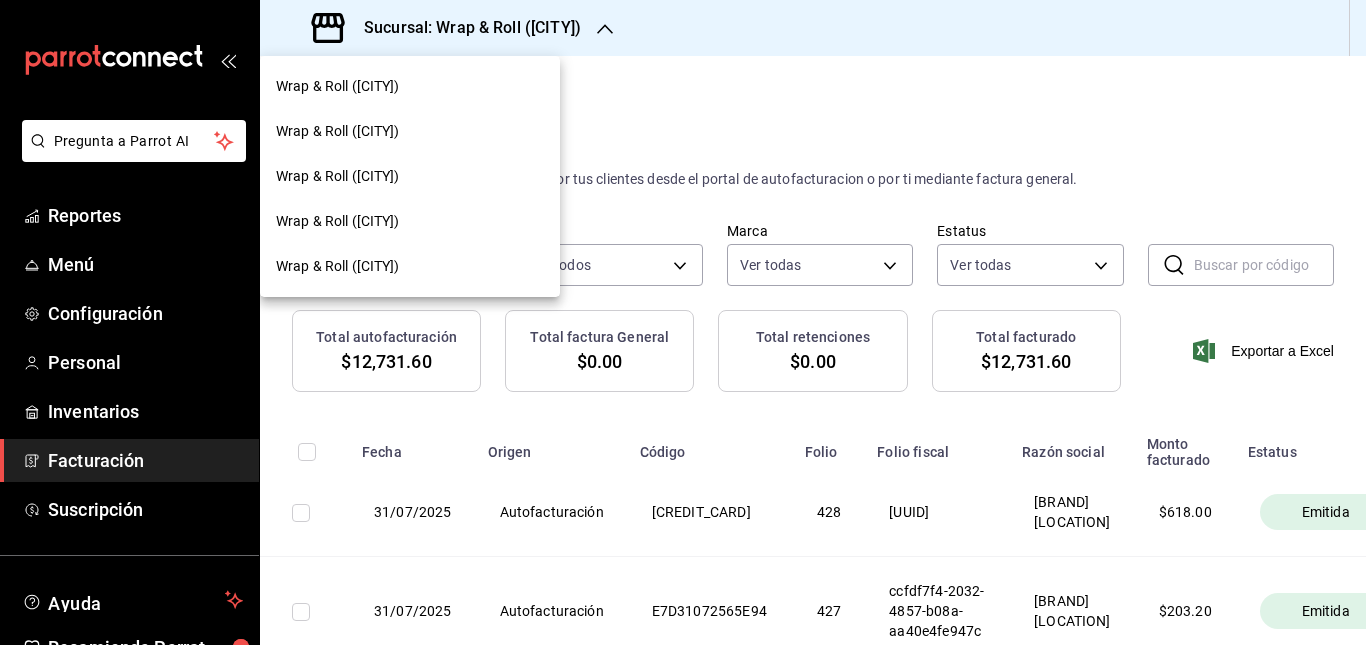 click on "Wrap & Roll ([CITY])" at bounding box center [338, 221] 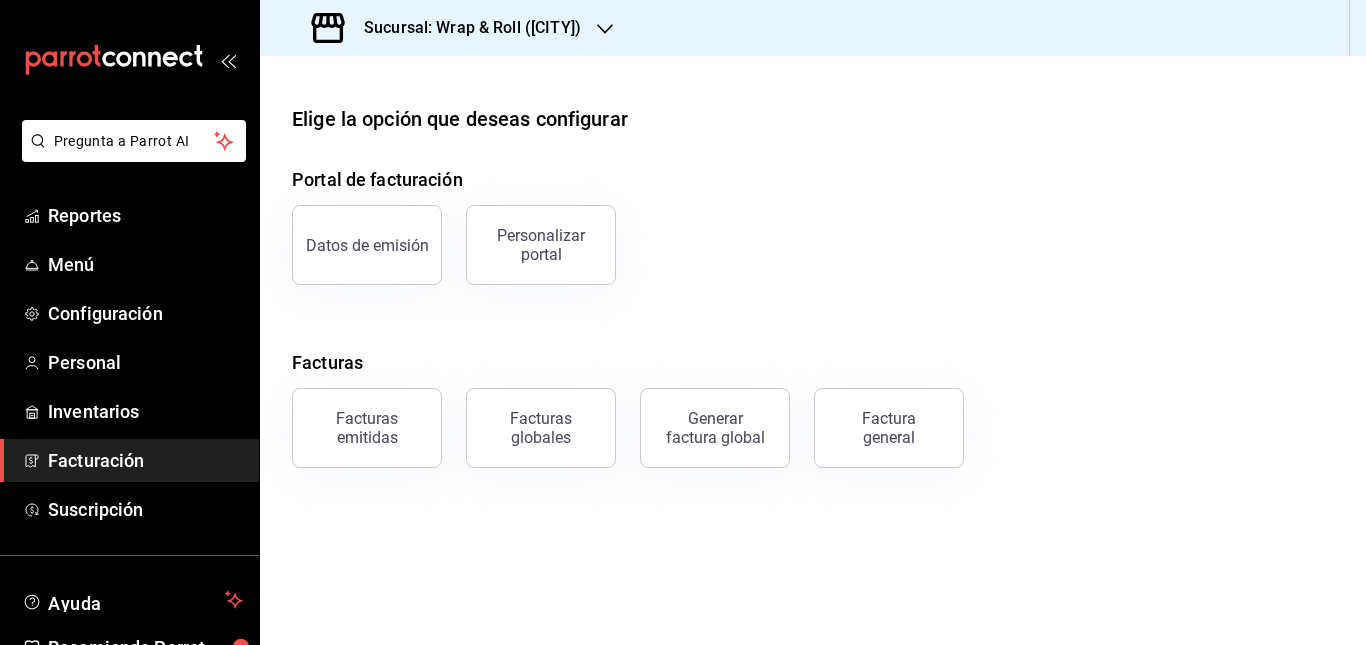 click on "Sucursal: Wrap & Roll ([CITY])" at bounding box center (448, 28) 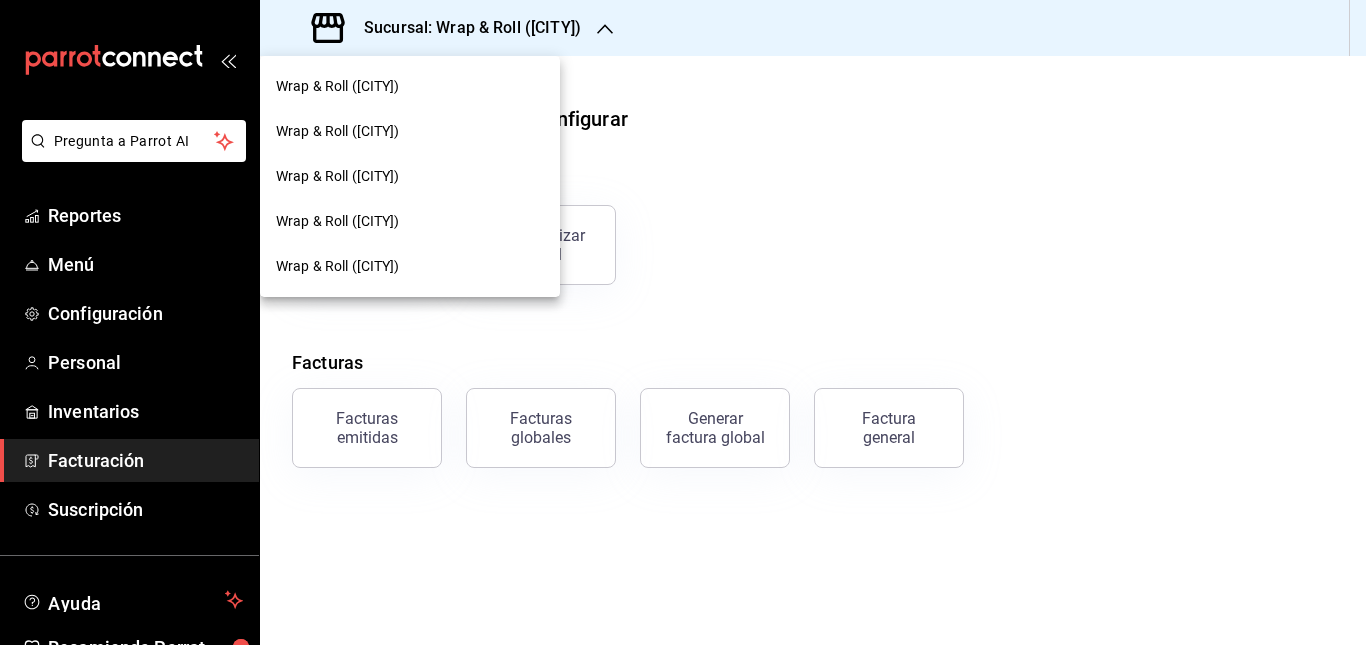 click on "Wrap & Roll ([CITY])" at bounding box center (338, 86) 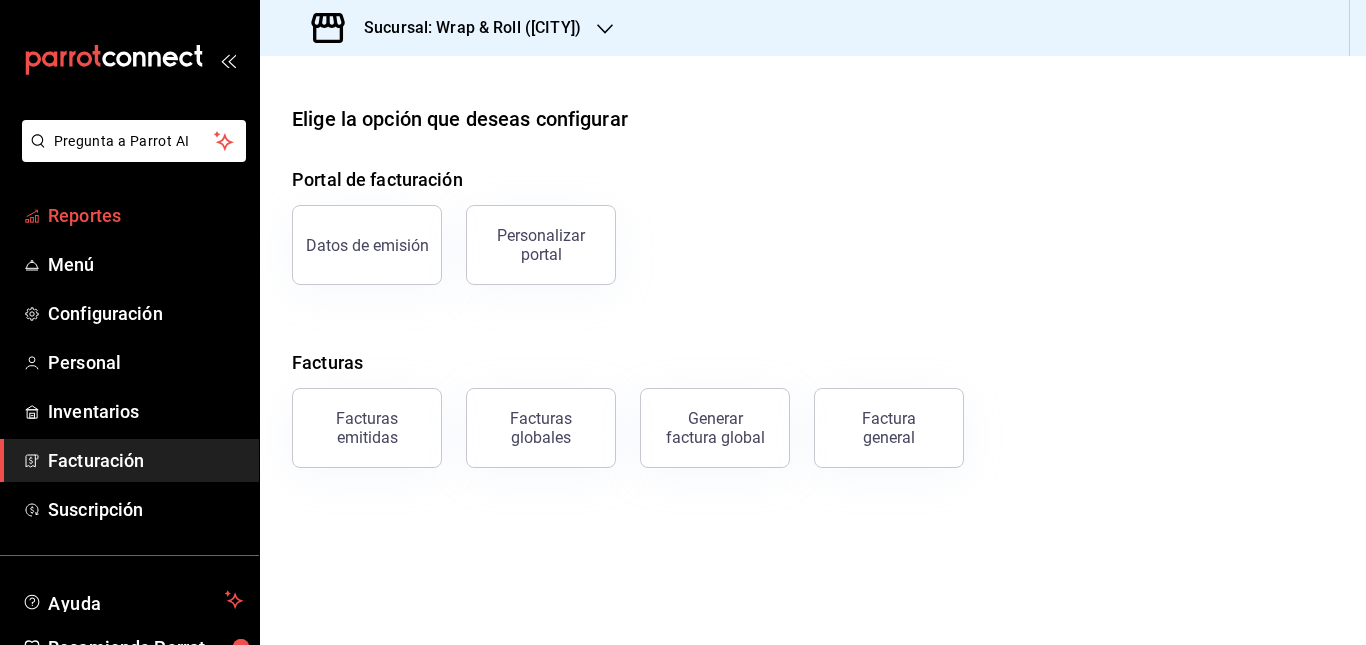 click on "Reportes" at bounding box center [145, 215] 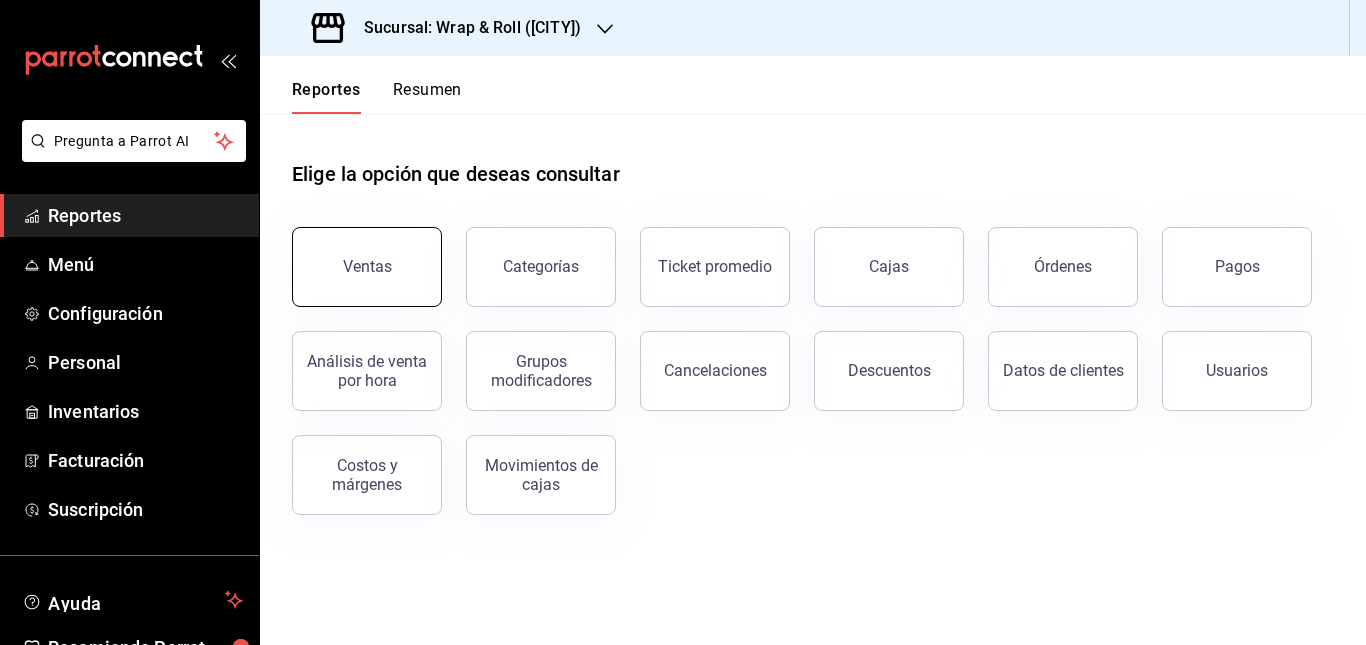 click on "Ventas" at bounding box center (367, 267) 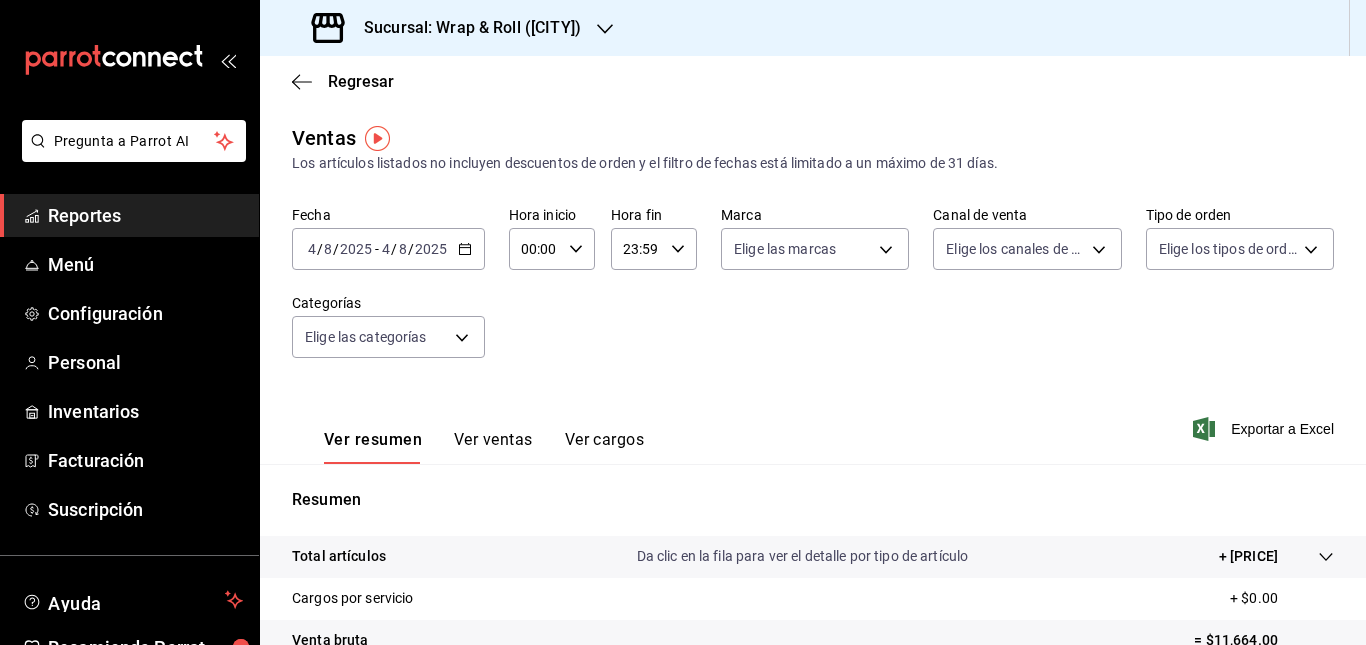 click on "2025-08-04 4 / 8 / 2025 - 2025-08-04 4 / 8 / 2025" at bounding box center [388, 249] 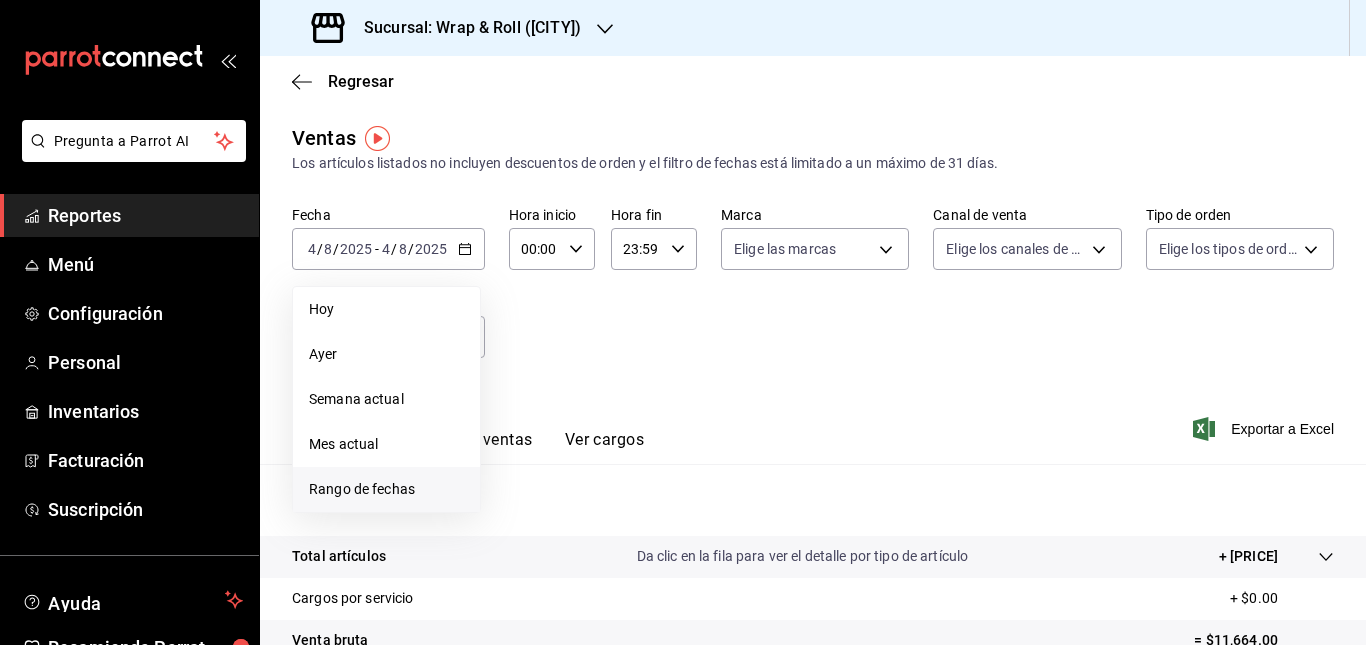 click on "Rango de fechas" at bounding box center (386, 489) 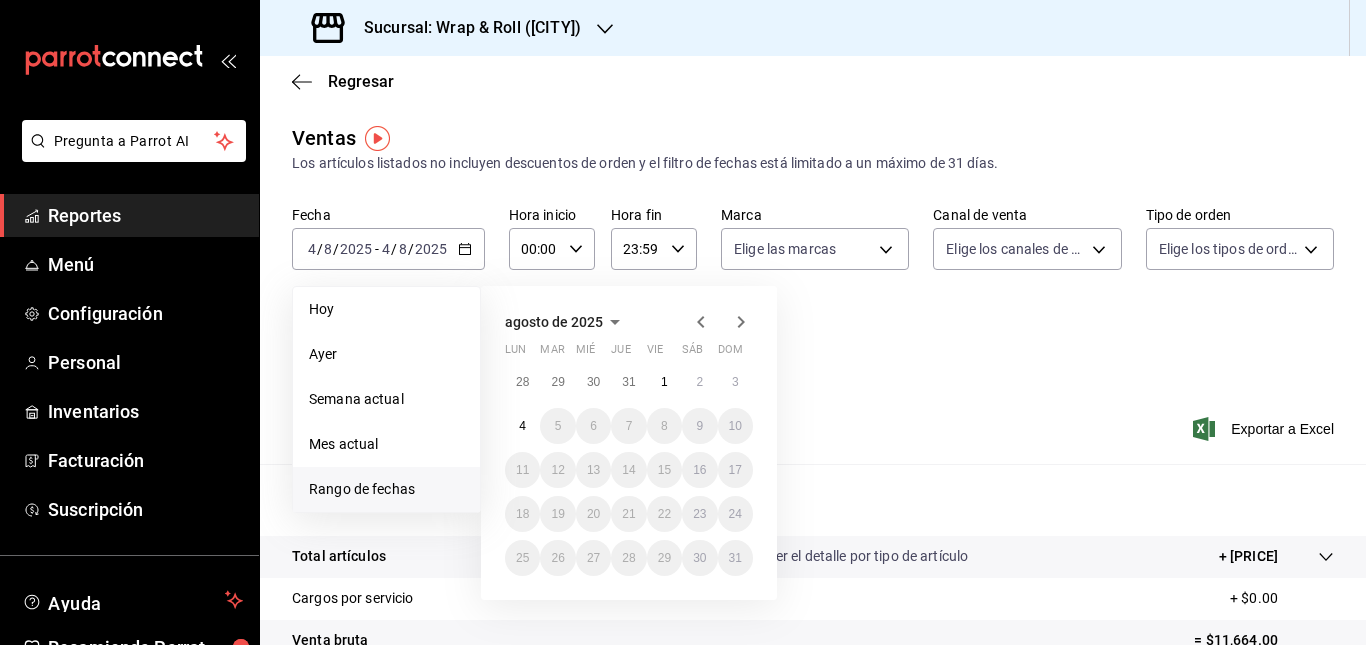 click 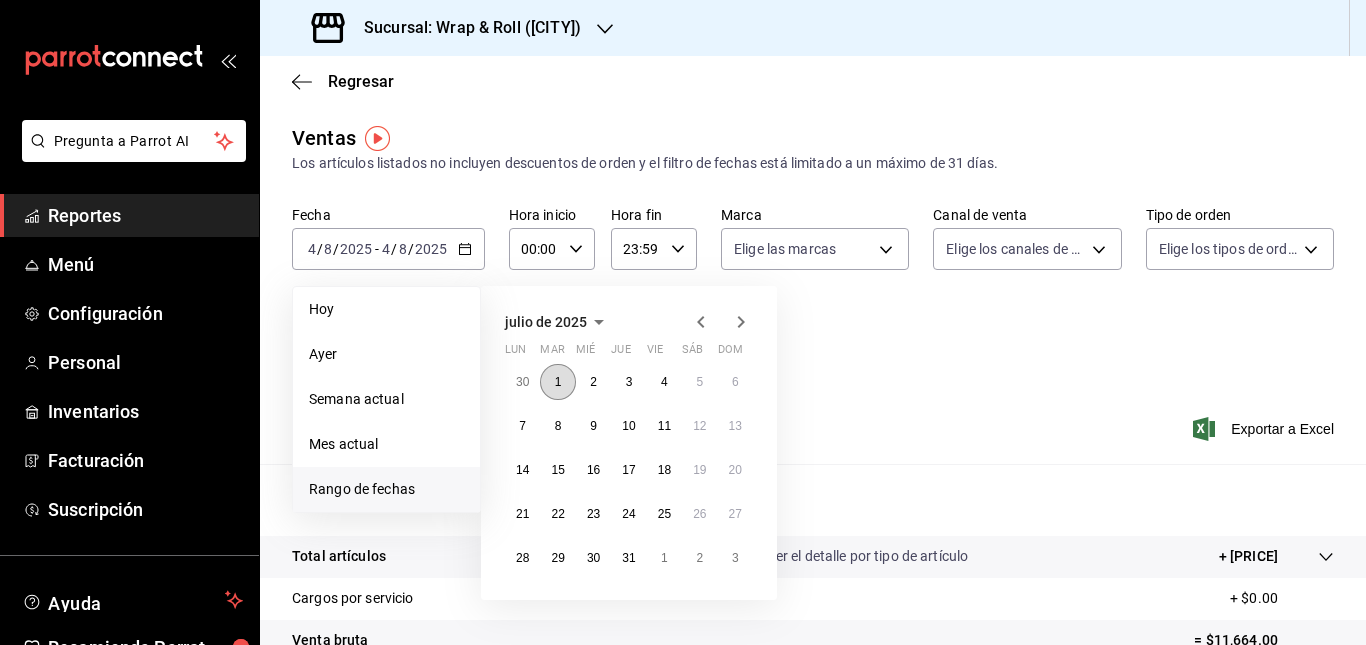 click on "1" at bounding box center [557, 382] 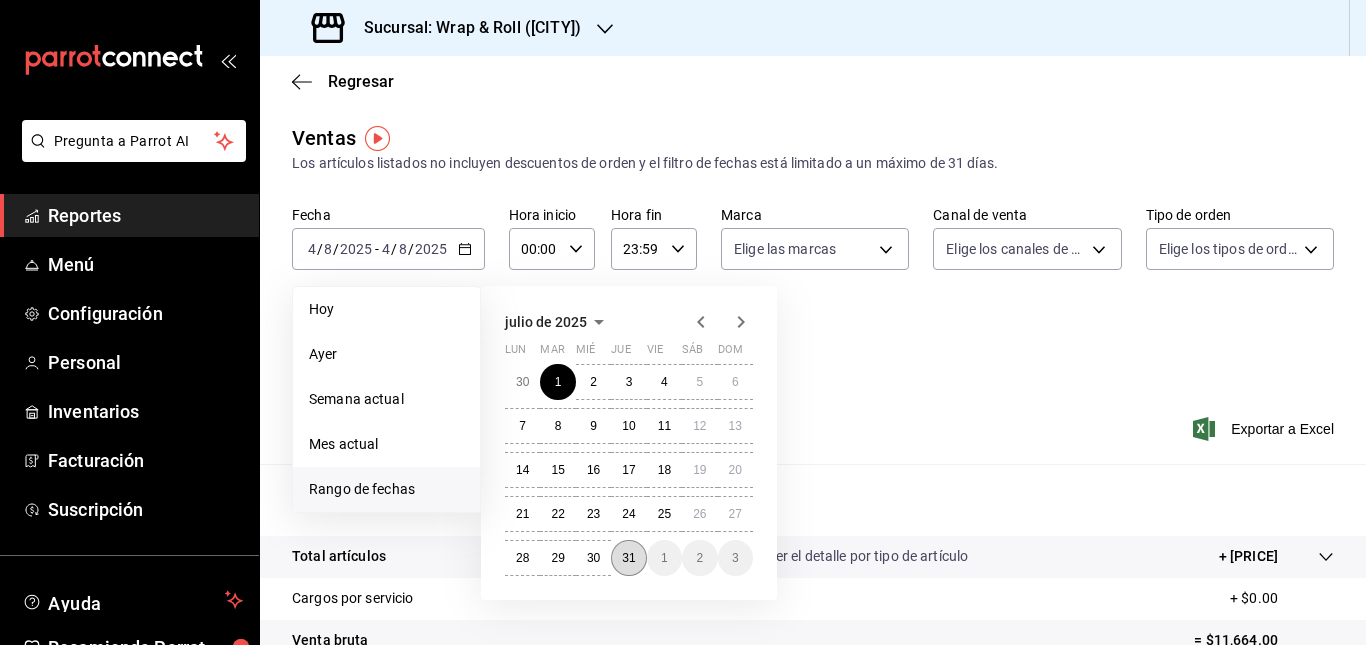 click on "31" at bounding box center [628, 558] 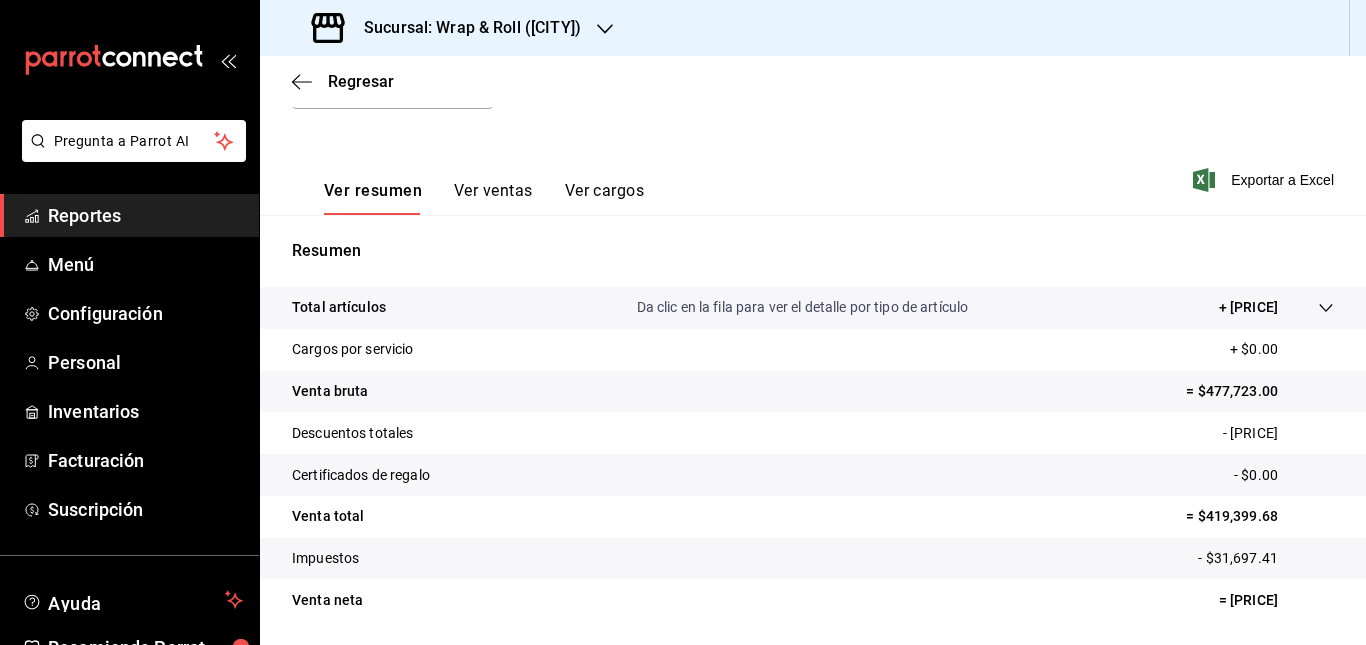 scroll, scrollTop: 259, scrollLeft: 0, axis: vertical 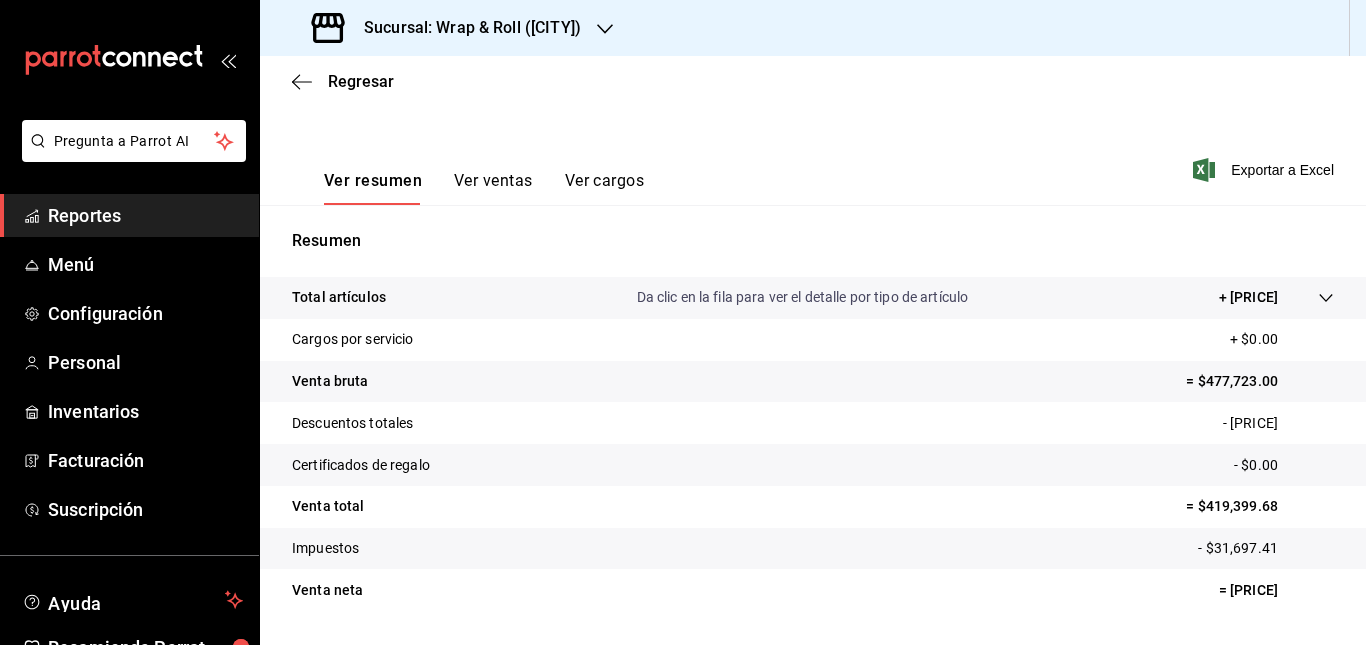 click on "Sucursal: Wrap & Roll ([CITY])" at bounding box center [464, 28] 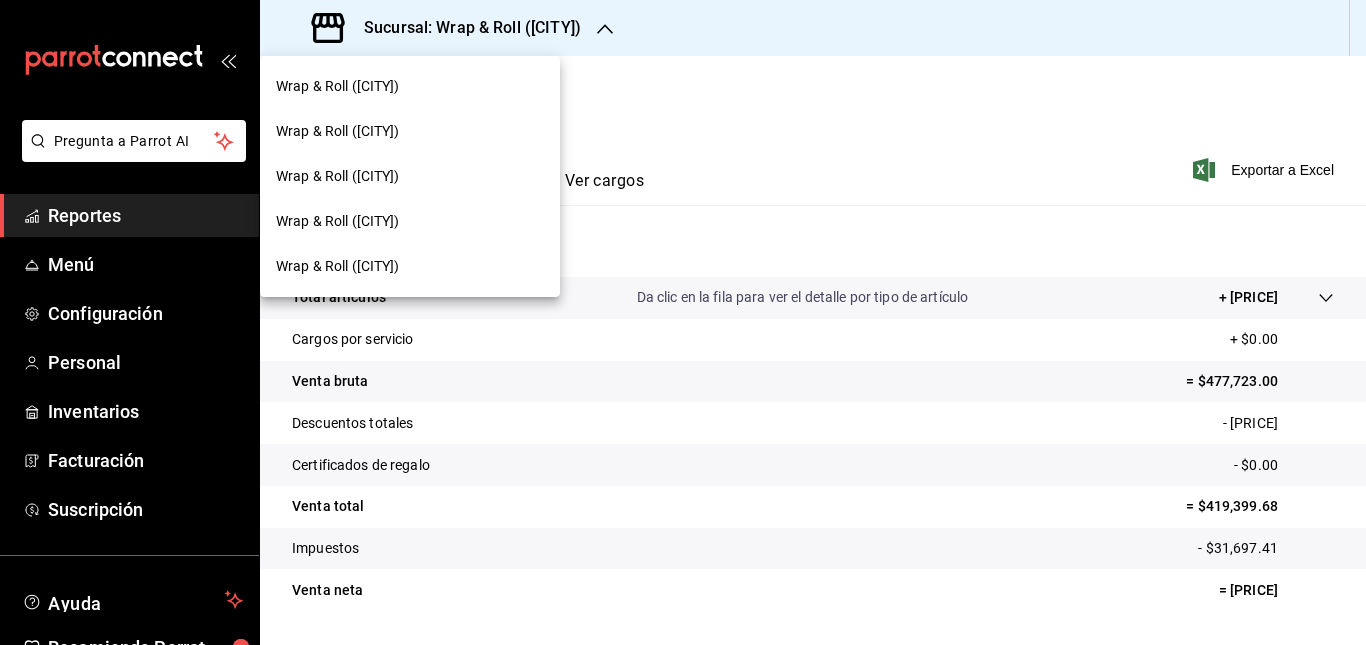 click on "Wrap & Roll ([CITY])" at bounding box center (338, 221) 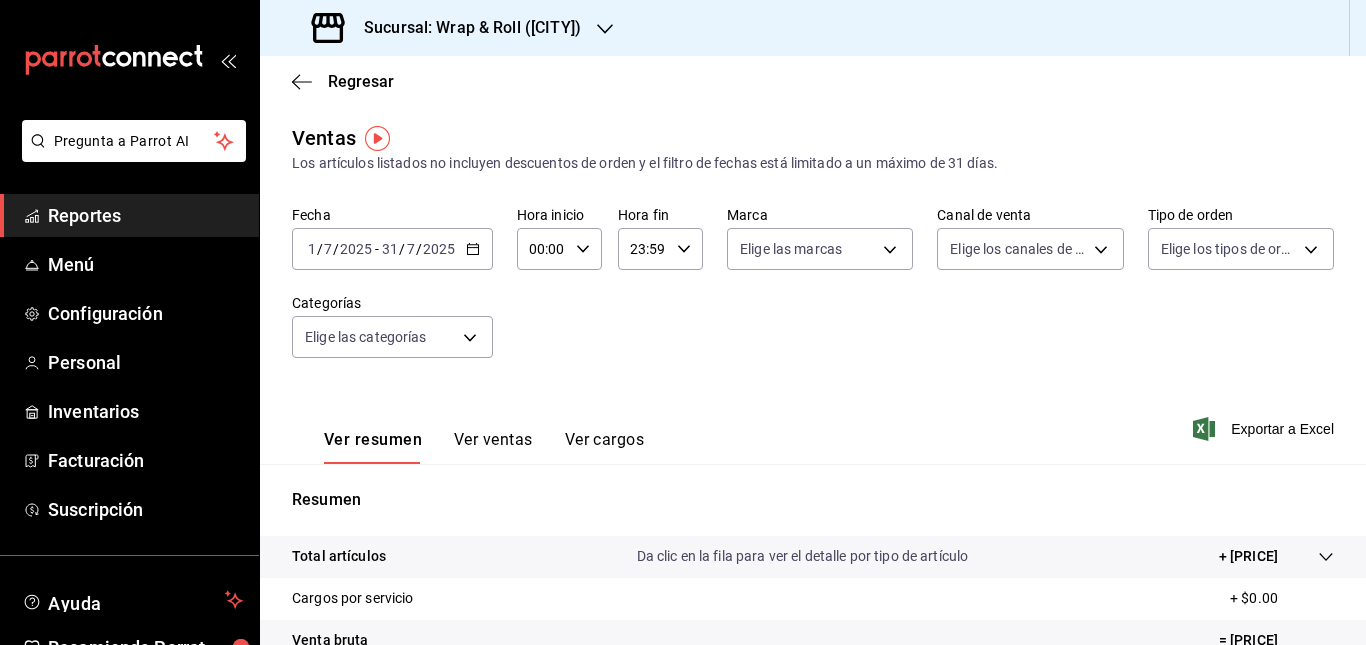 click on "2025-07-01 1 / 7 / 2025 - 2025-07-31 31 / 7 / 2025" at bounding box center (392, 249) 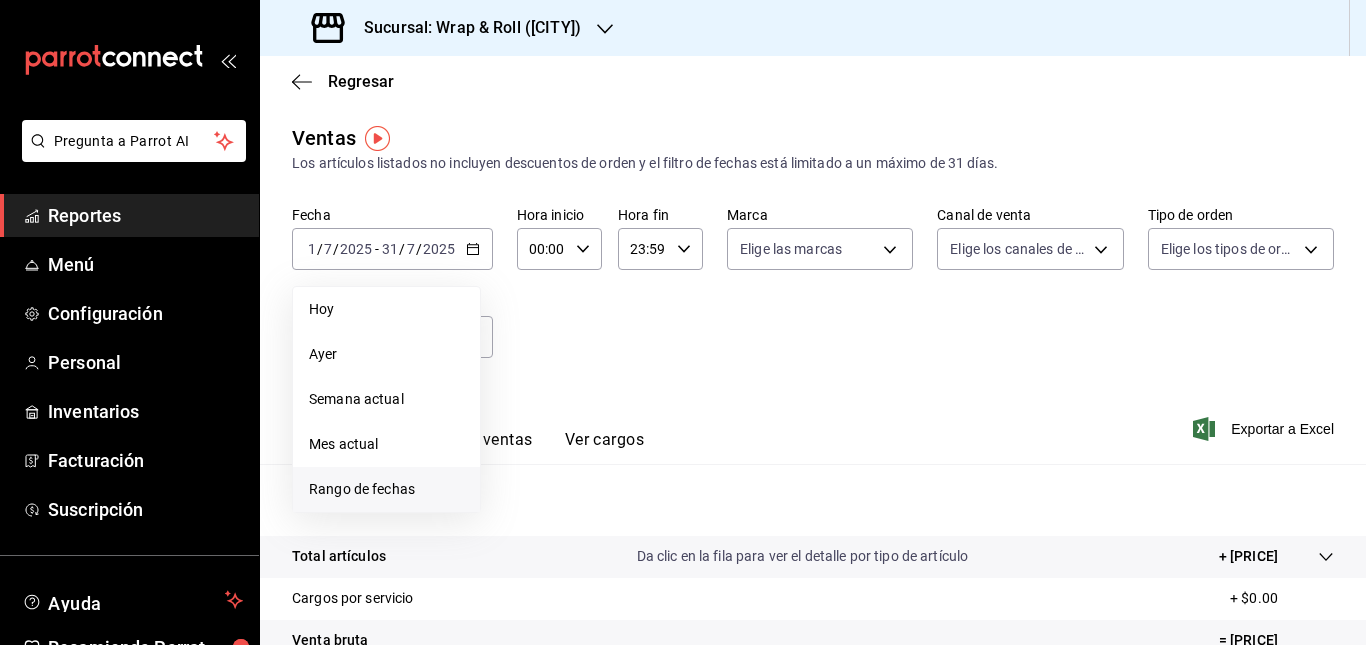 click on "Rango de fechas" at bounding box center [386, 489] 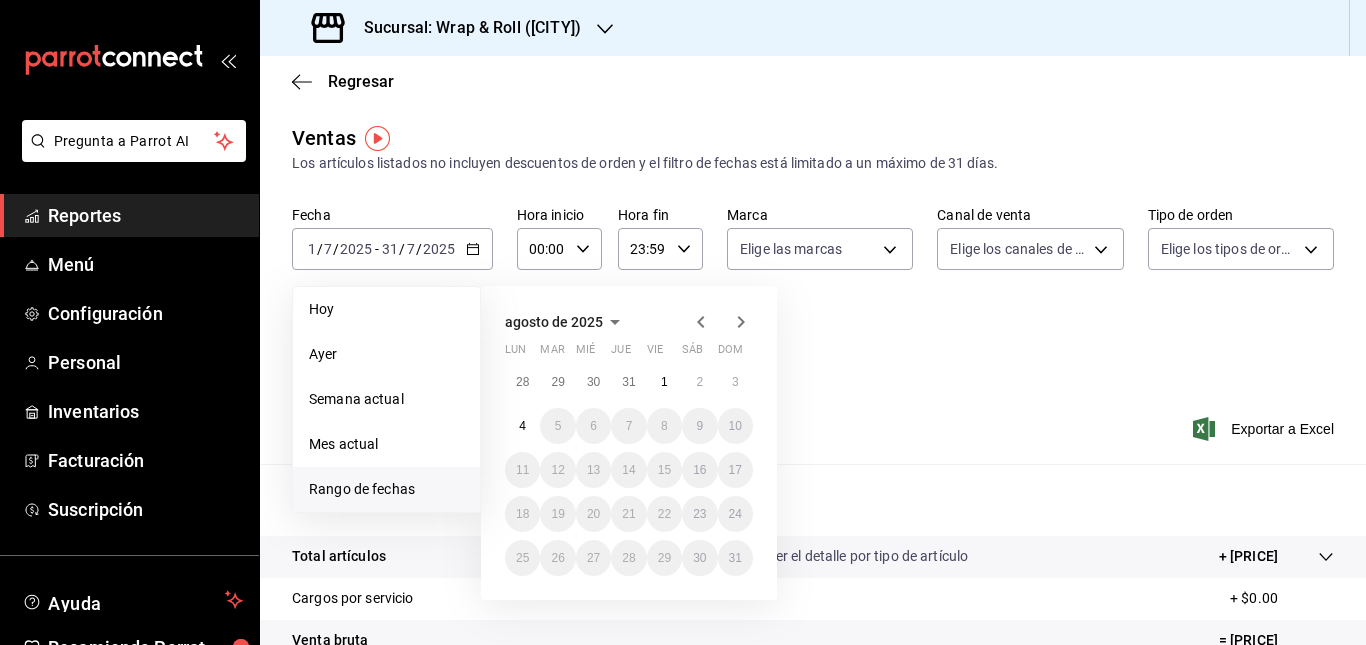 click 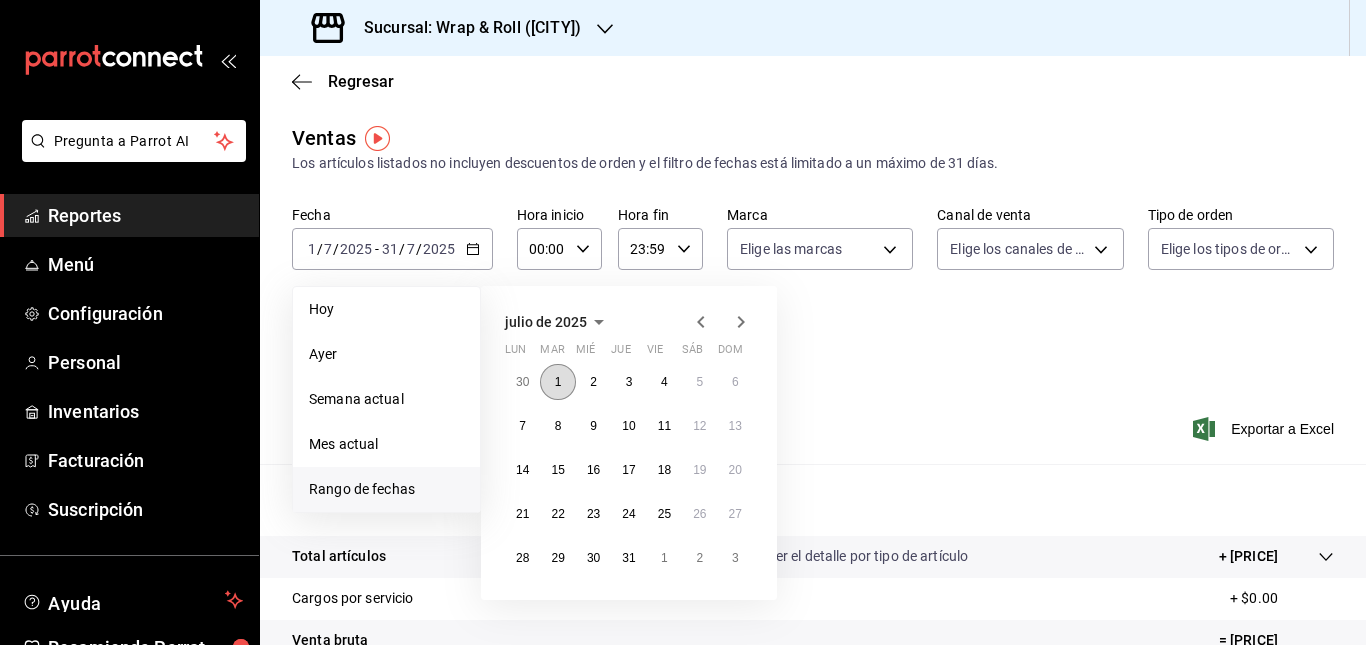 click on "1" at bounding box center (558, 382) 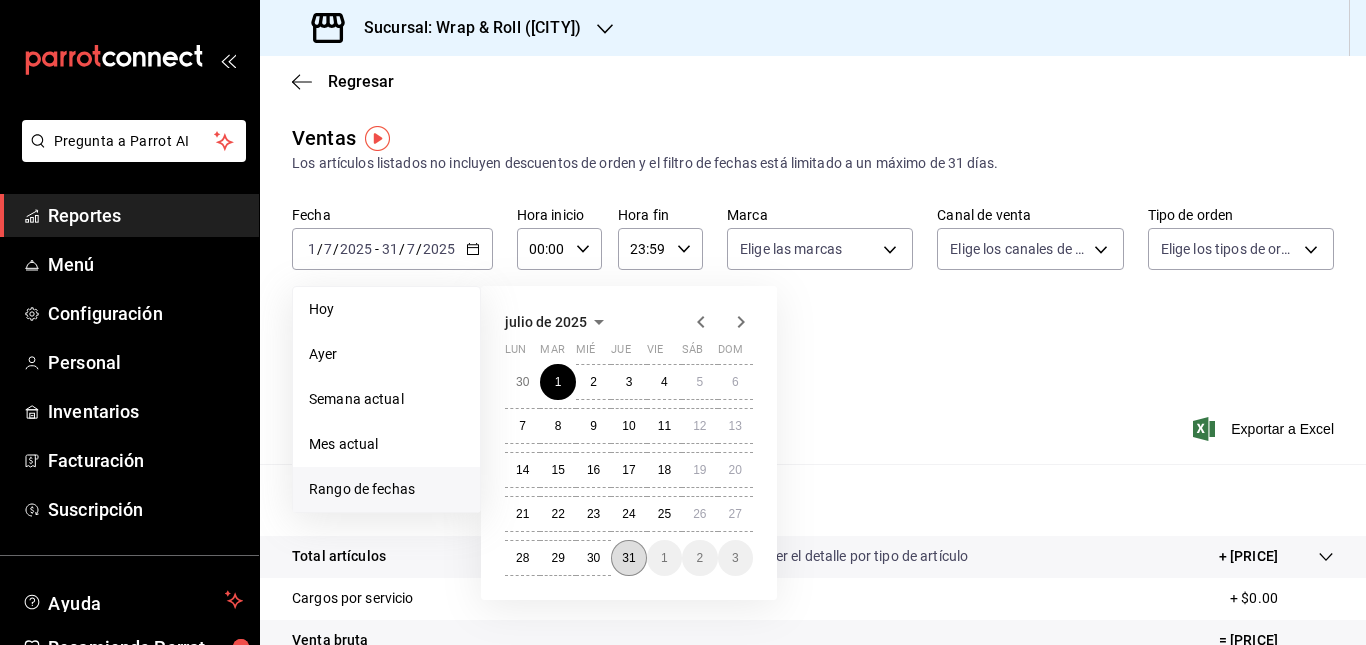 click on "31" at bounding box center [628, 558] 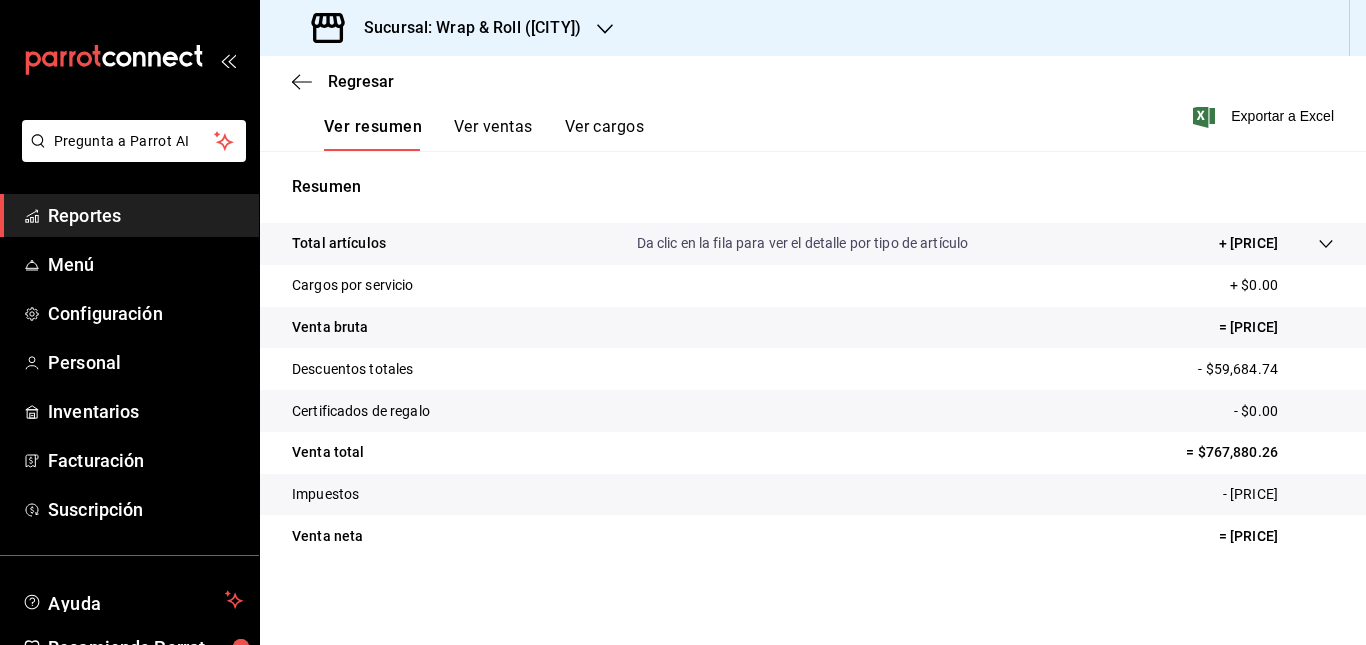 scroll, scrollTop: 313, scrollLeft: 0, axis: vertical 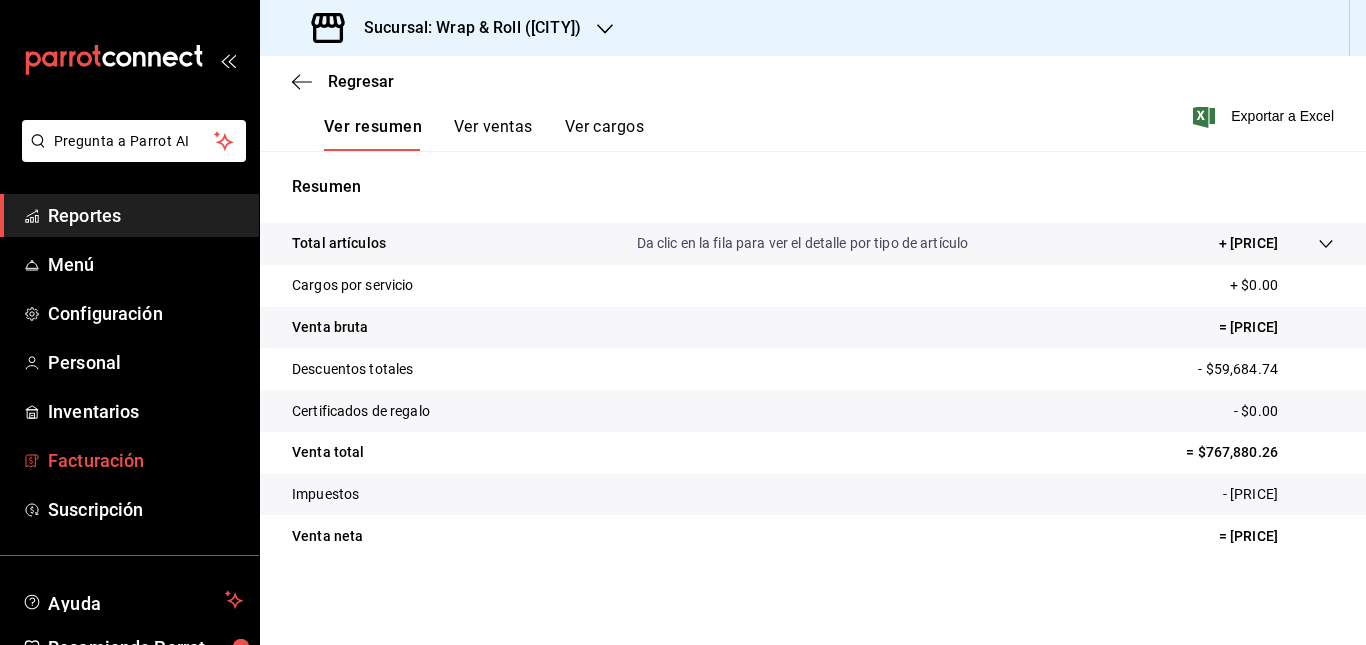 click on "Facturación" at bounding box center (129, 460) 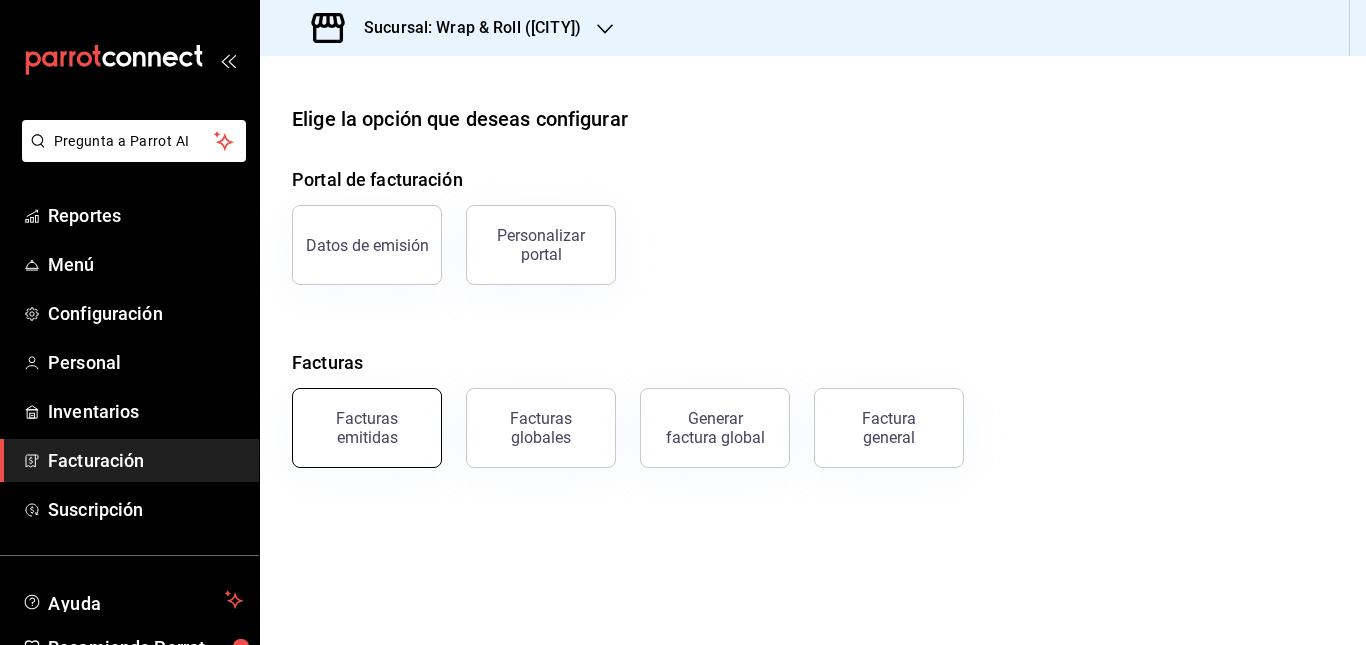 click on "Facturas emitidas" at bounding box center (367, 428) 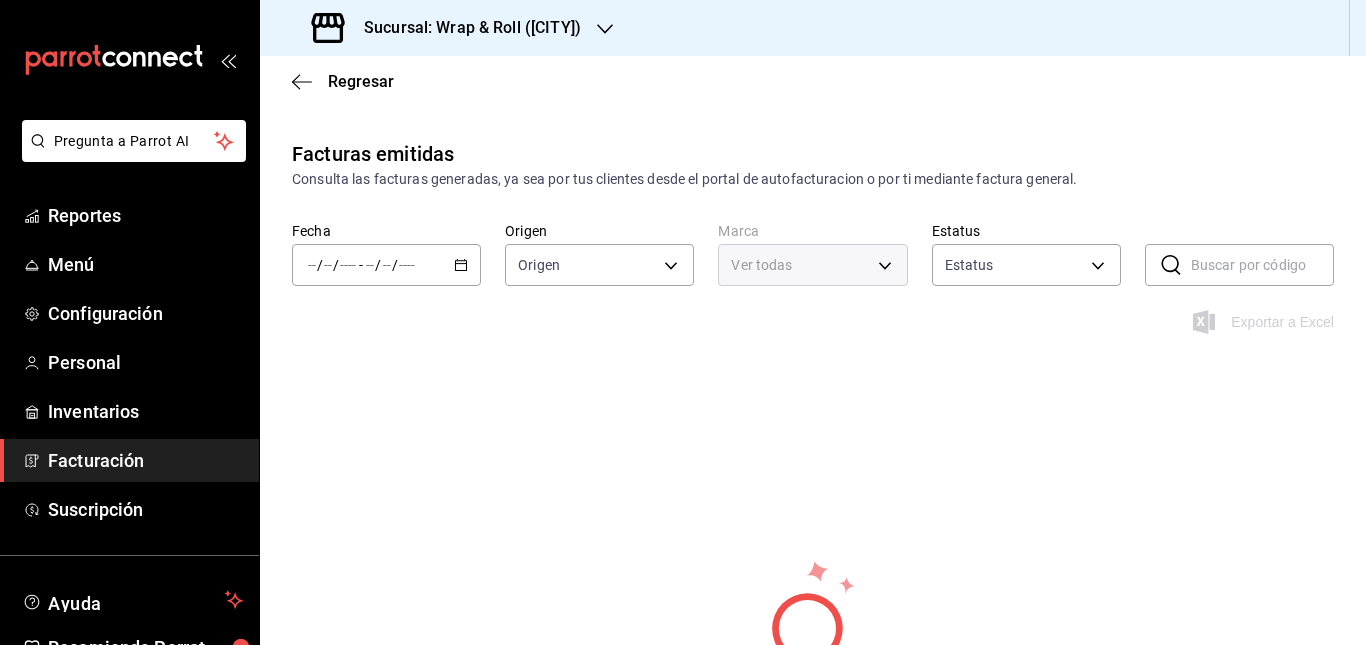 type on "ORDER_INVOICE,GENERAL_INVOICE" 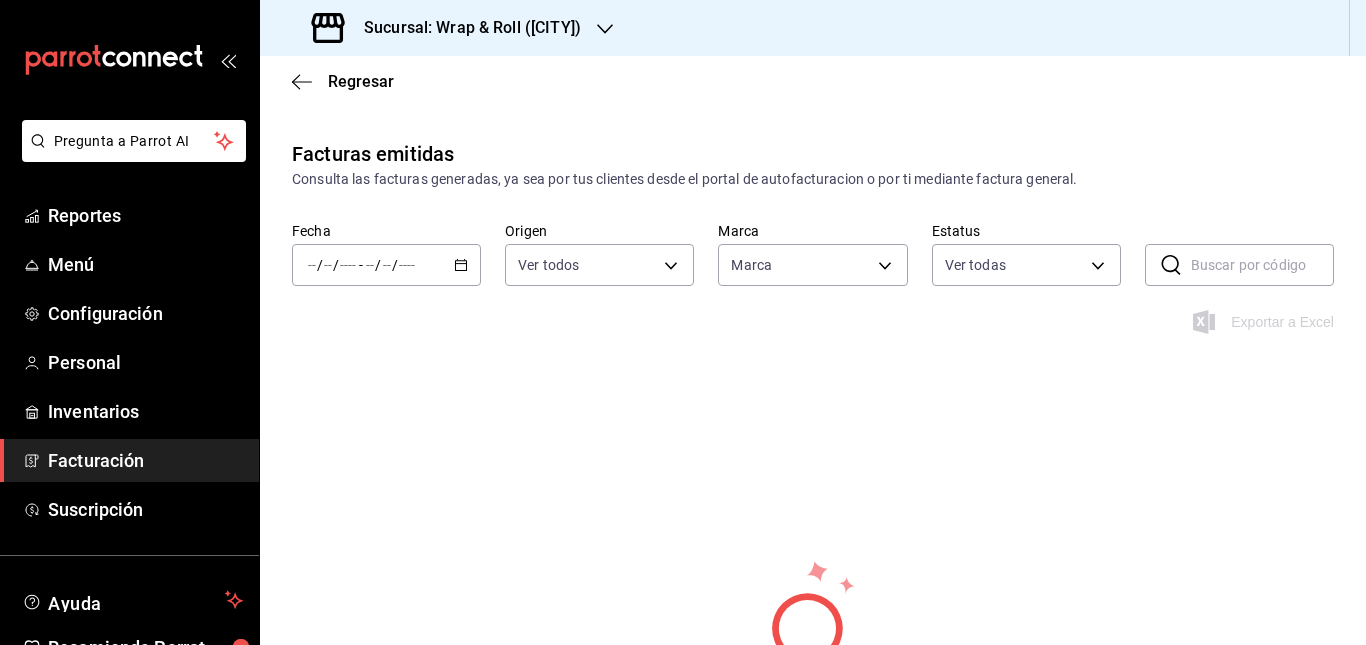 type on "3aa7178a-5c36-4a10-914b-422f32928323" 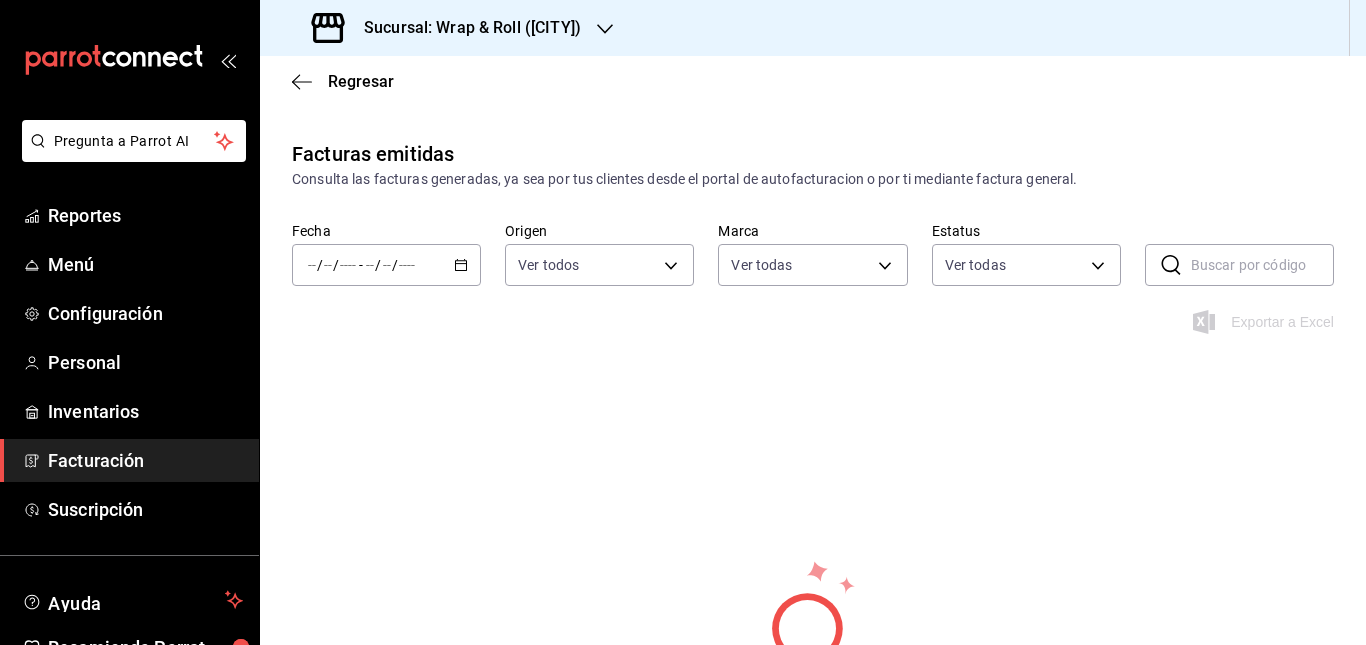 click 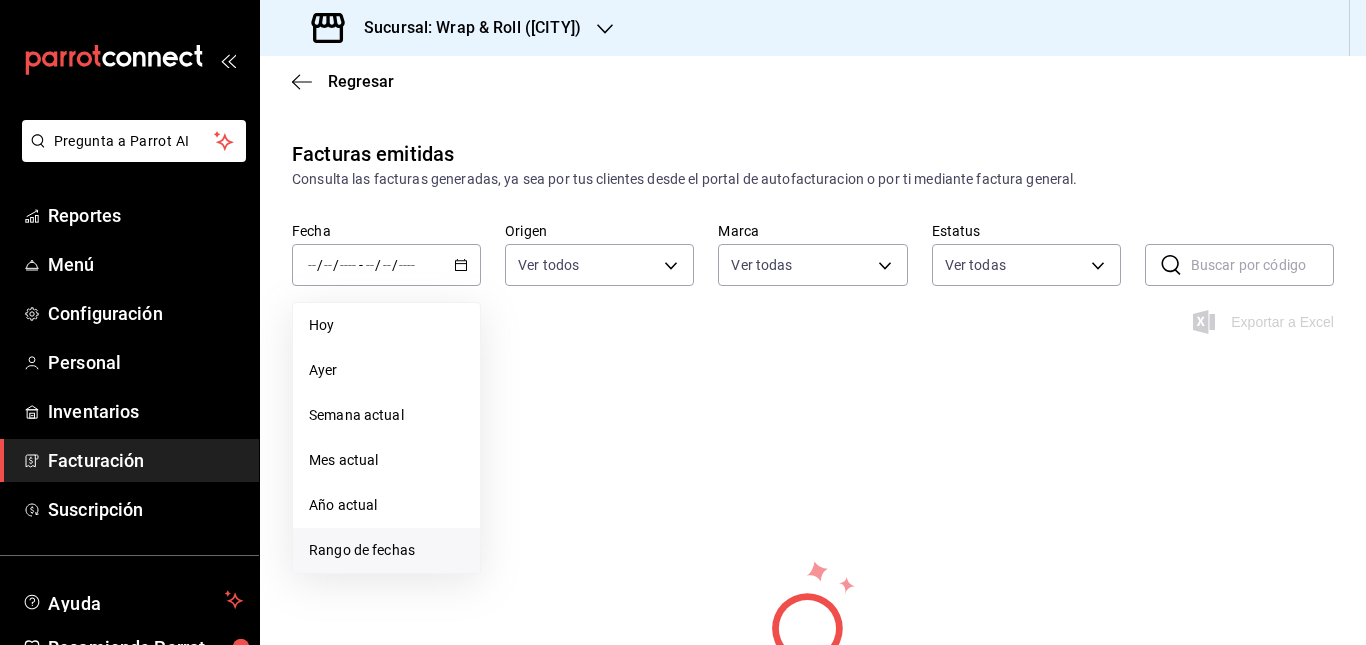 click on "Rango de fechas" at bounding box center (386, 550) 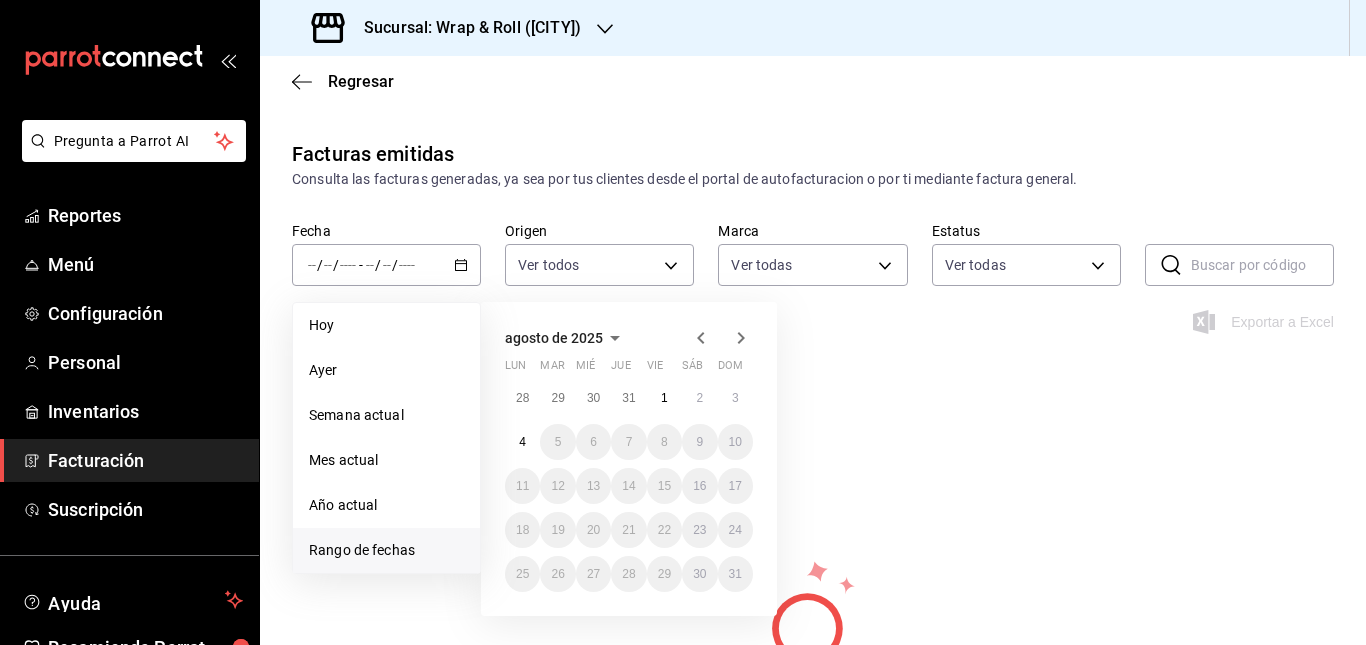 click 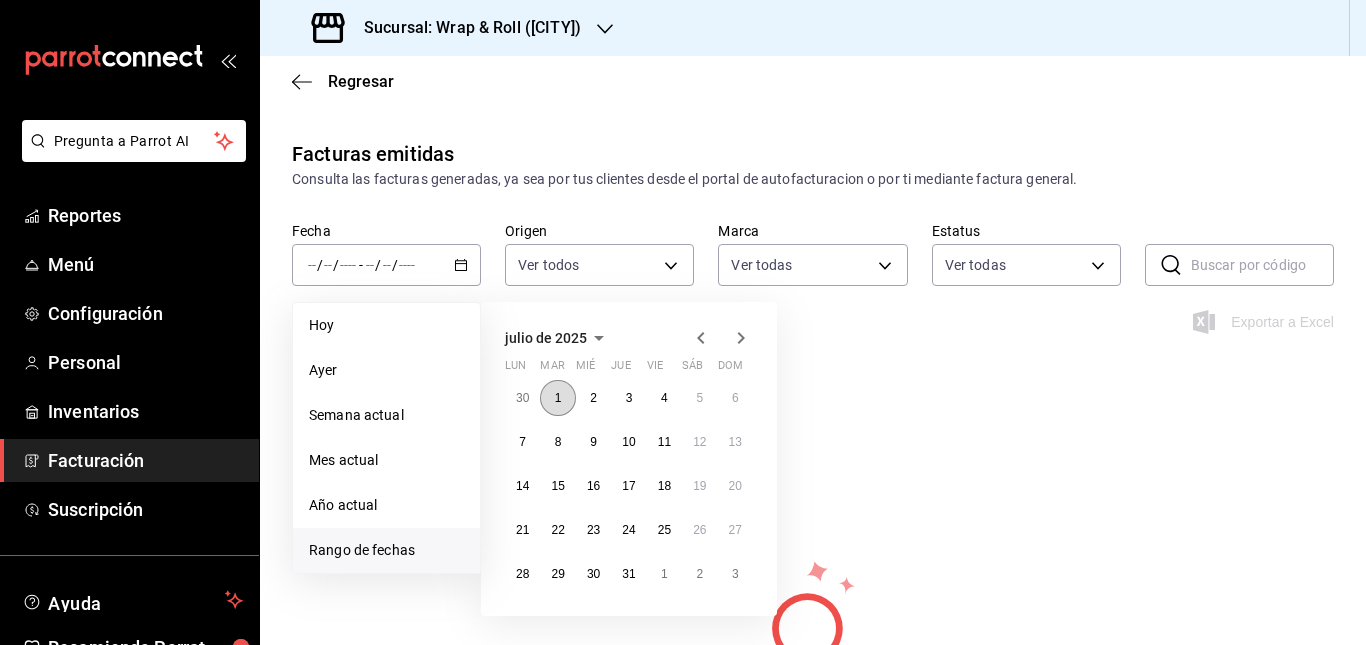 click on "1" at bounding box center (557, 398) 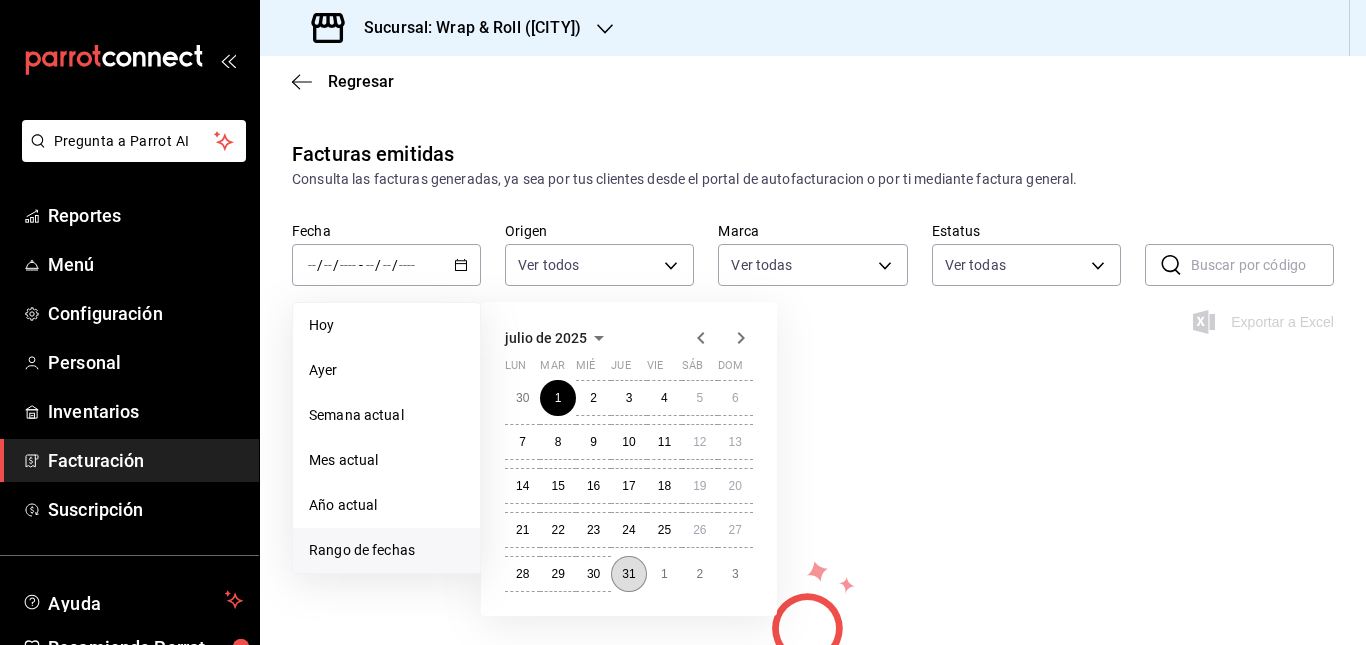 click on "31" at bounding box center [628, 574] 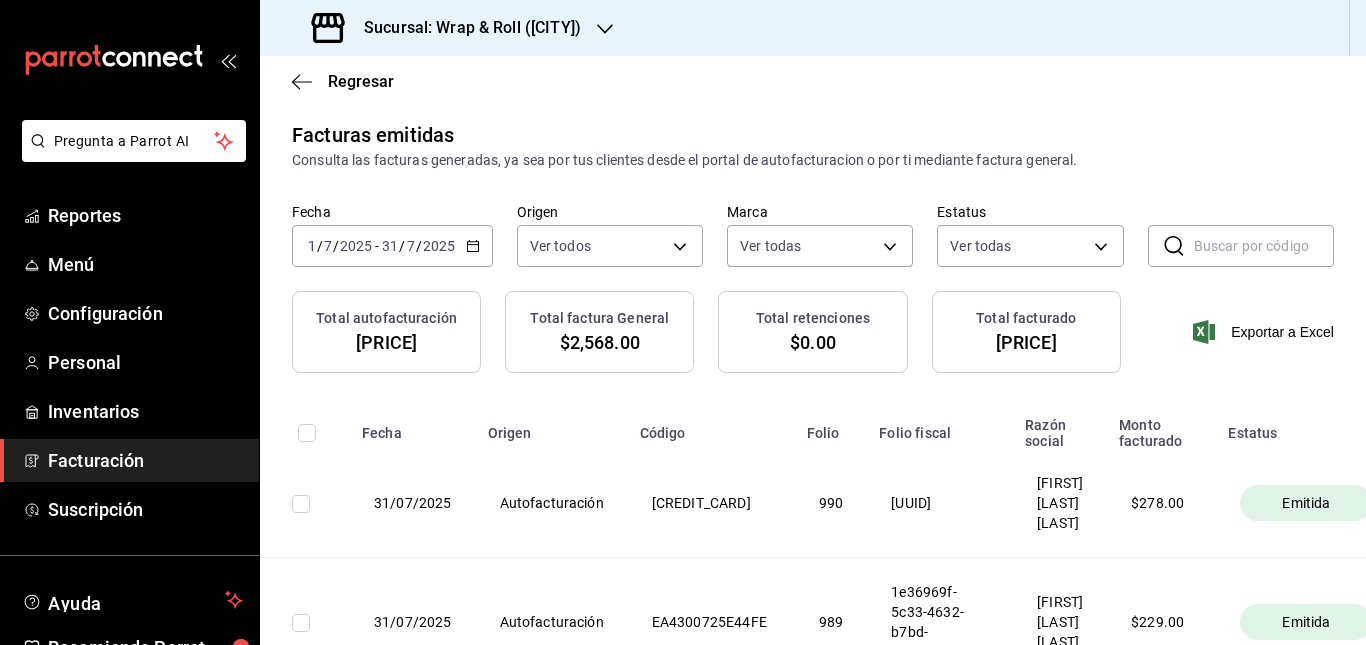 scroll, scrollTop: 0, scrollLeft: 0, axis: both 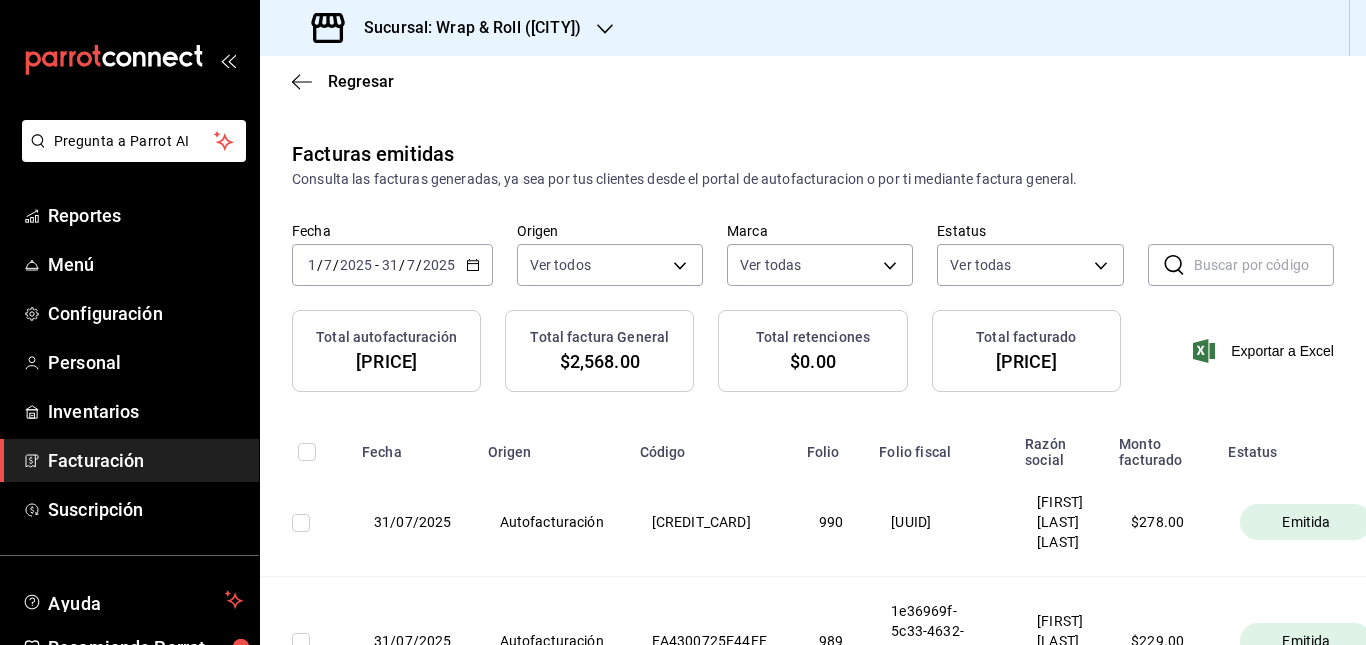 click on "Sucursal: Wrap & Roll ([CITY])" at bounding box center [464, 28] 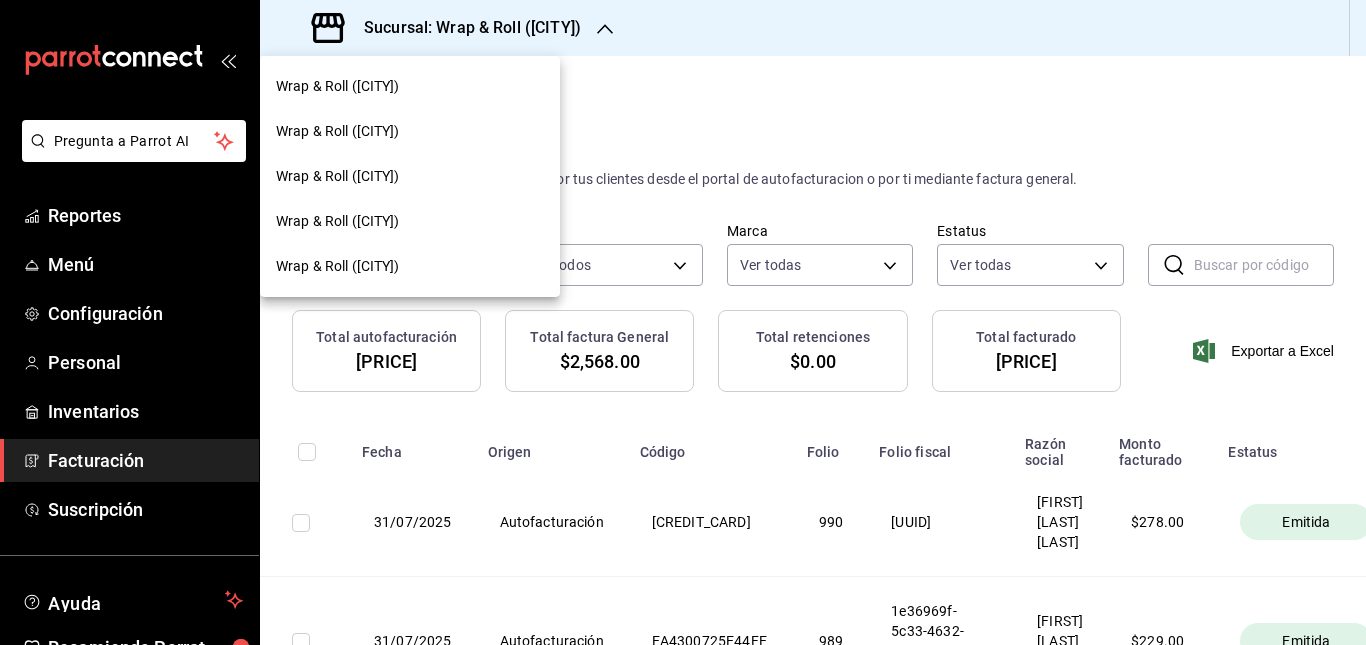 click on "Wrap & Roll ([CITY])" at bounding box center (338, 131) 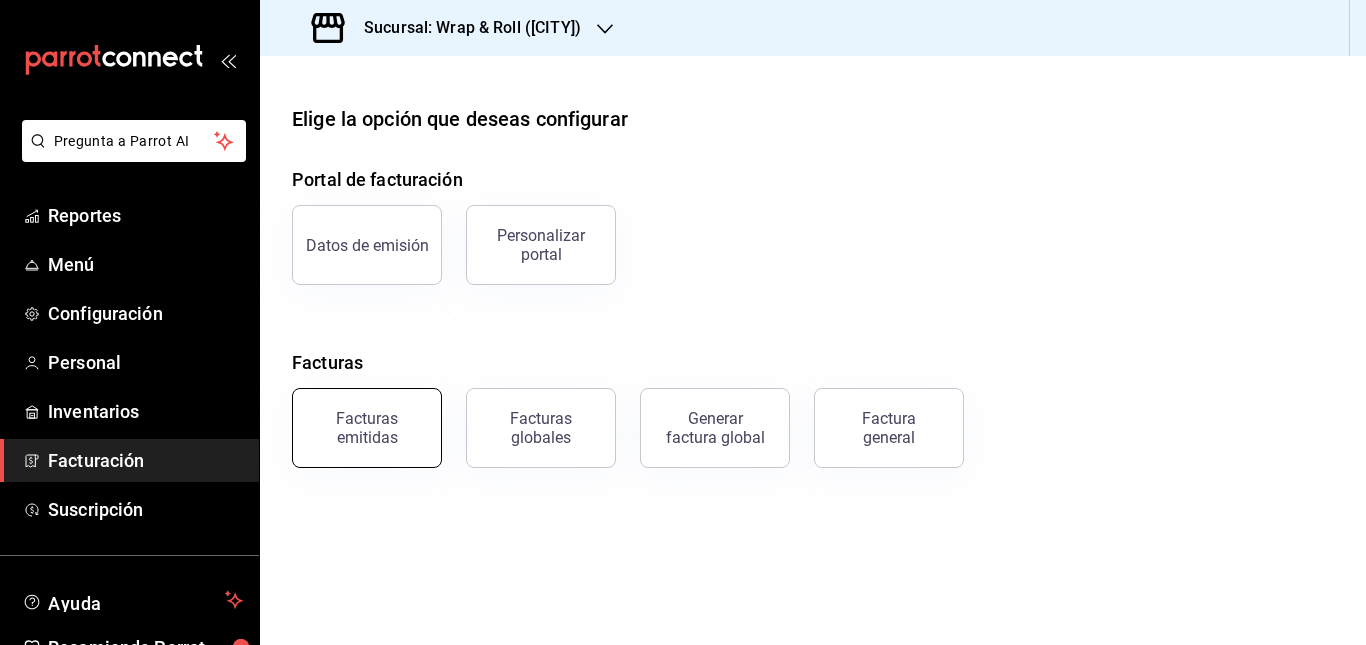 click on "Facturas emitidas" at bounding box center (367, 428) 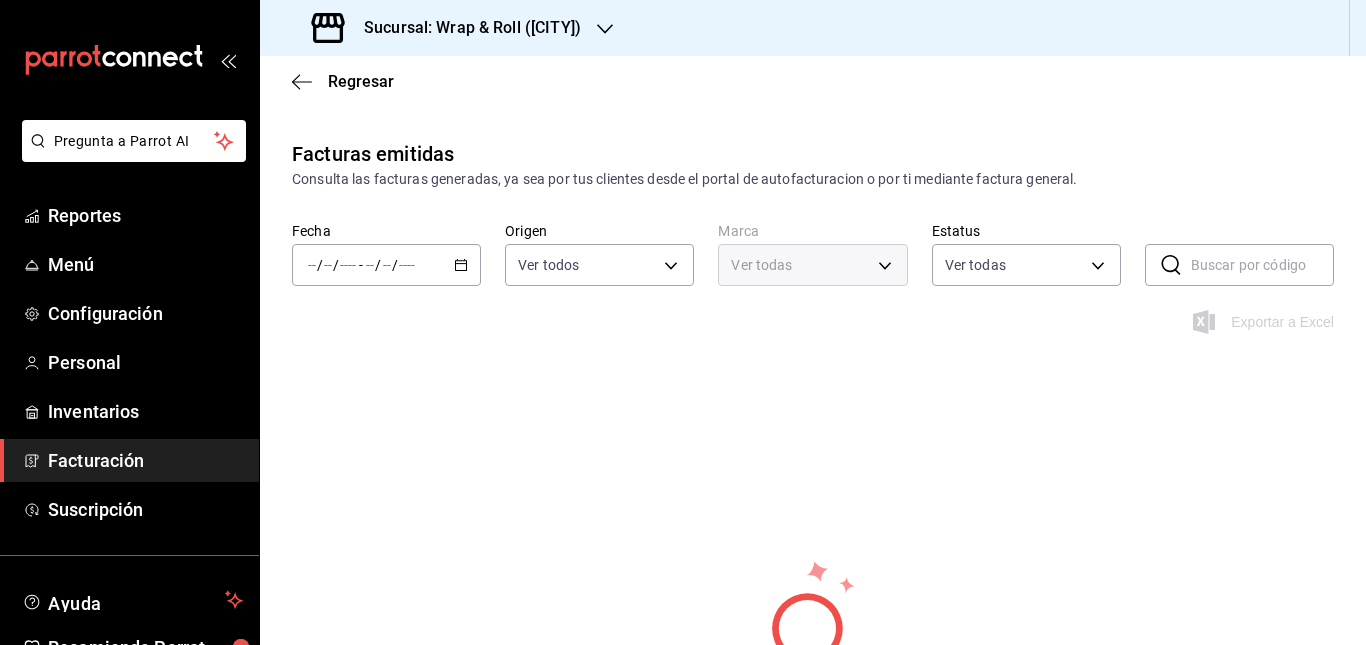 type on "ORDER_INVOICE,GENERAL_INVOICE" 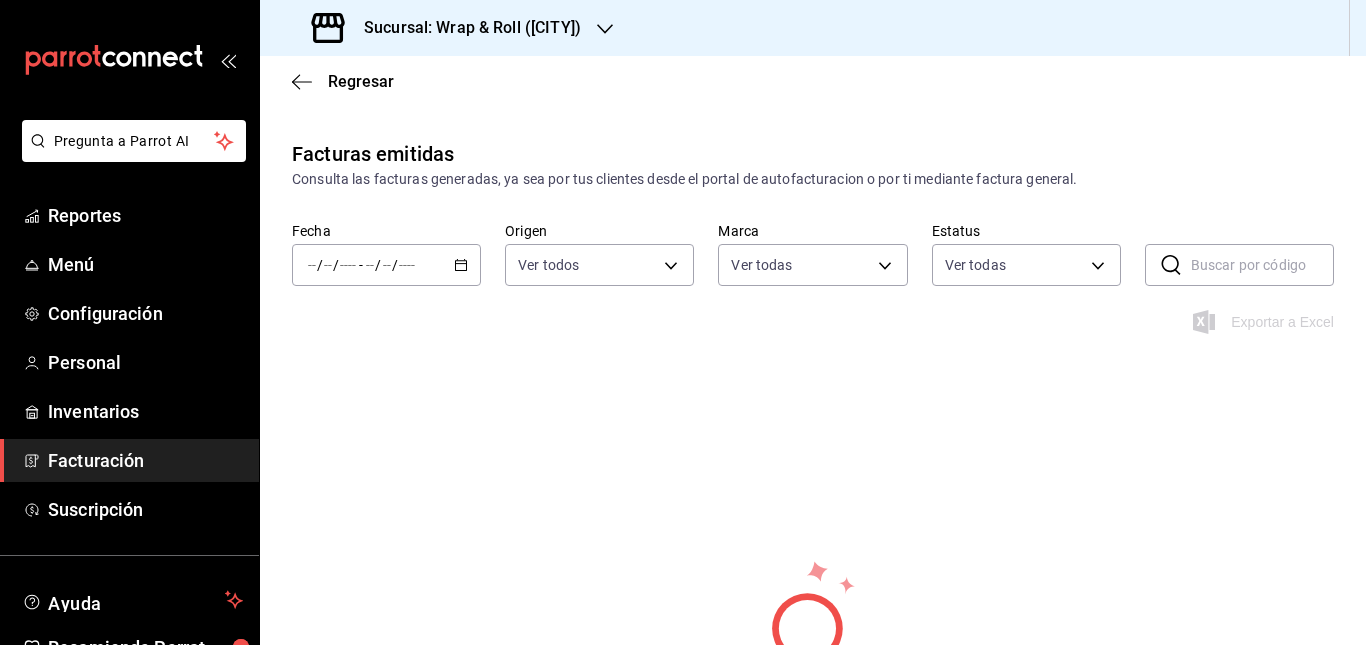 type on "[UUID]" 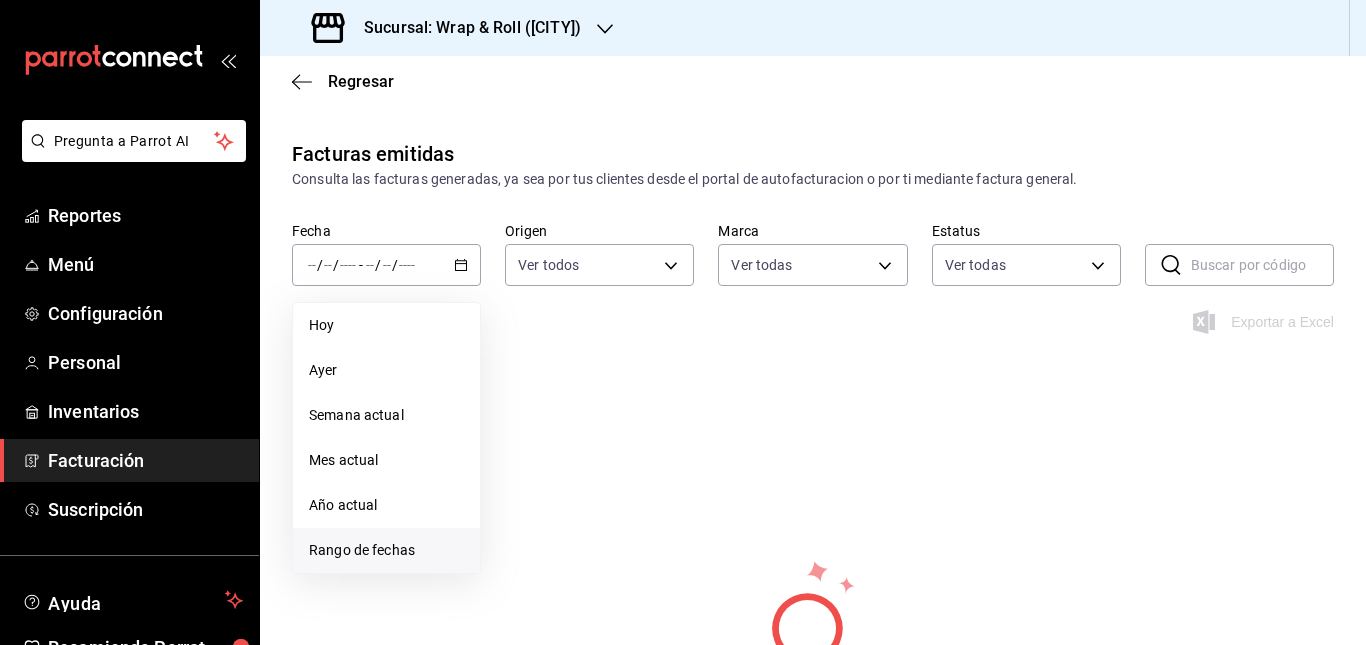 click on "Rango de fechas" at bounding box center (386, 550) 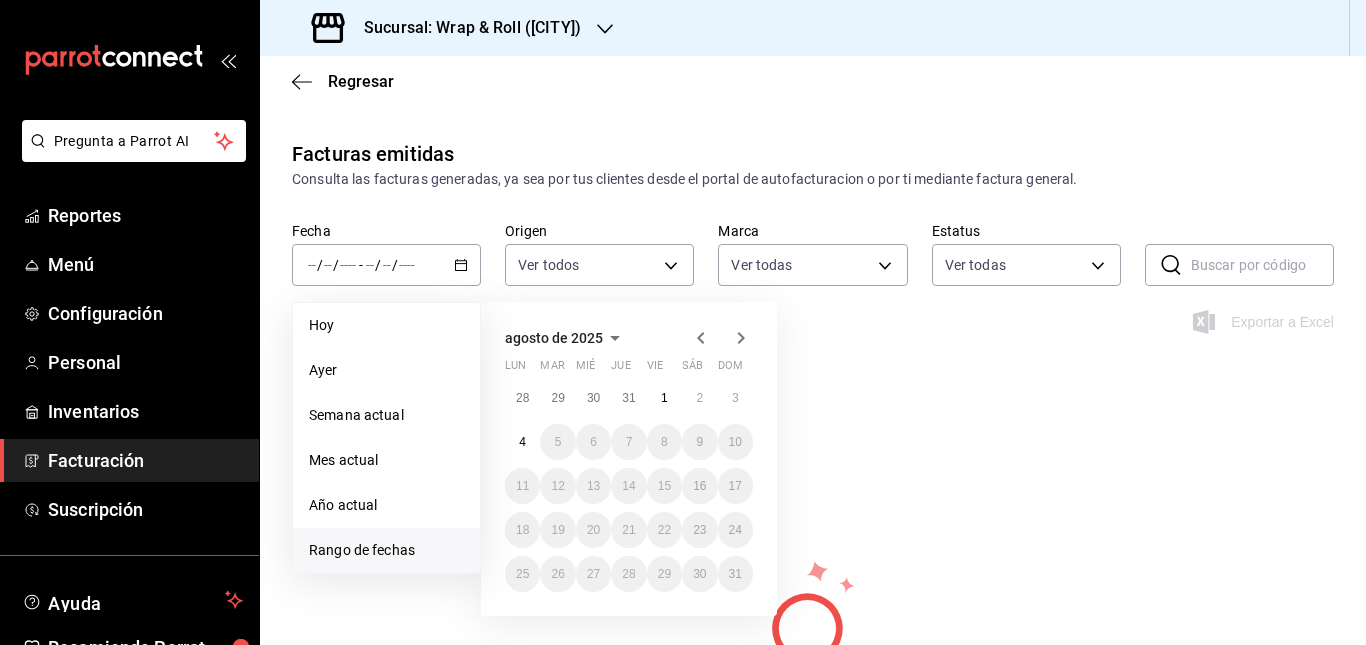 click 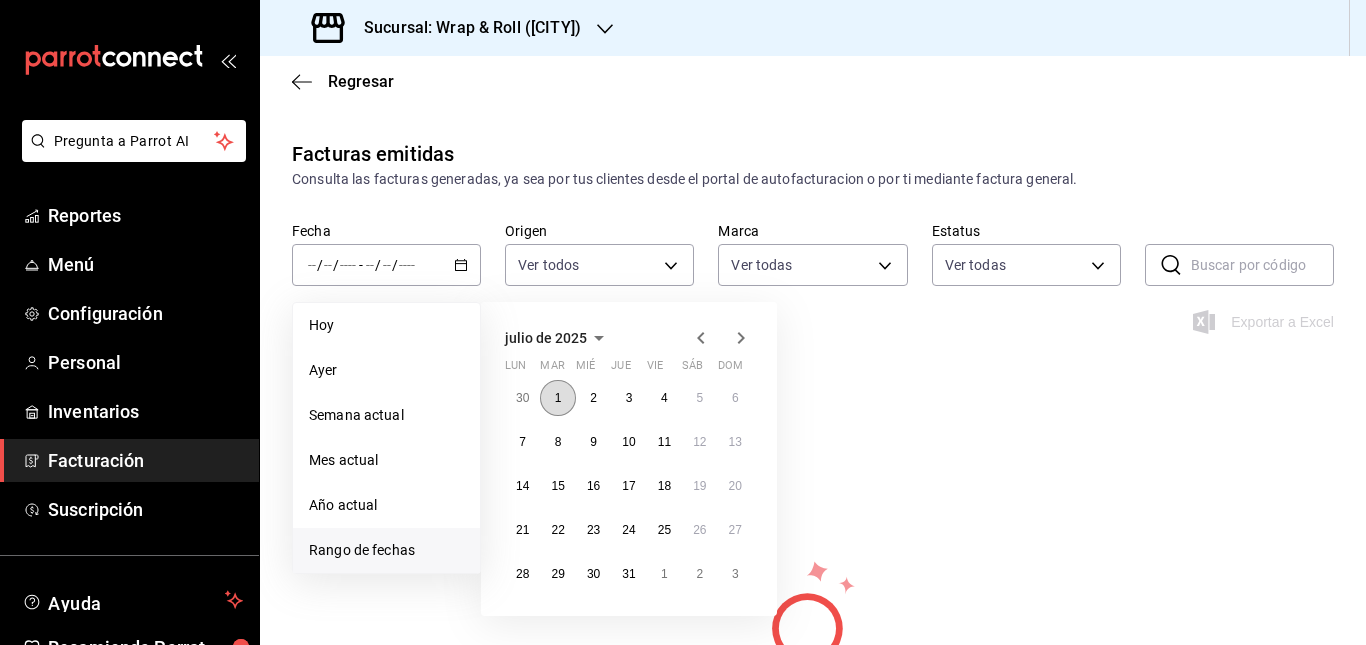 click on "1" at bounding box center (557, 398) 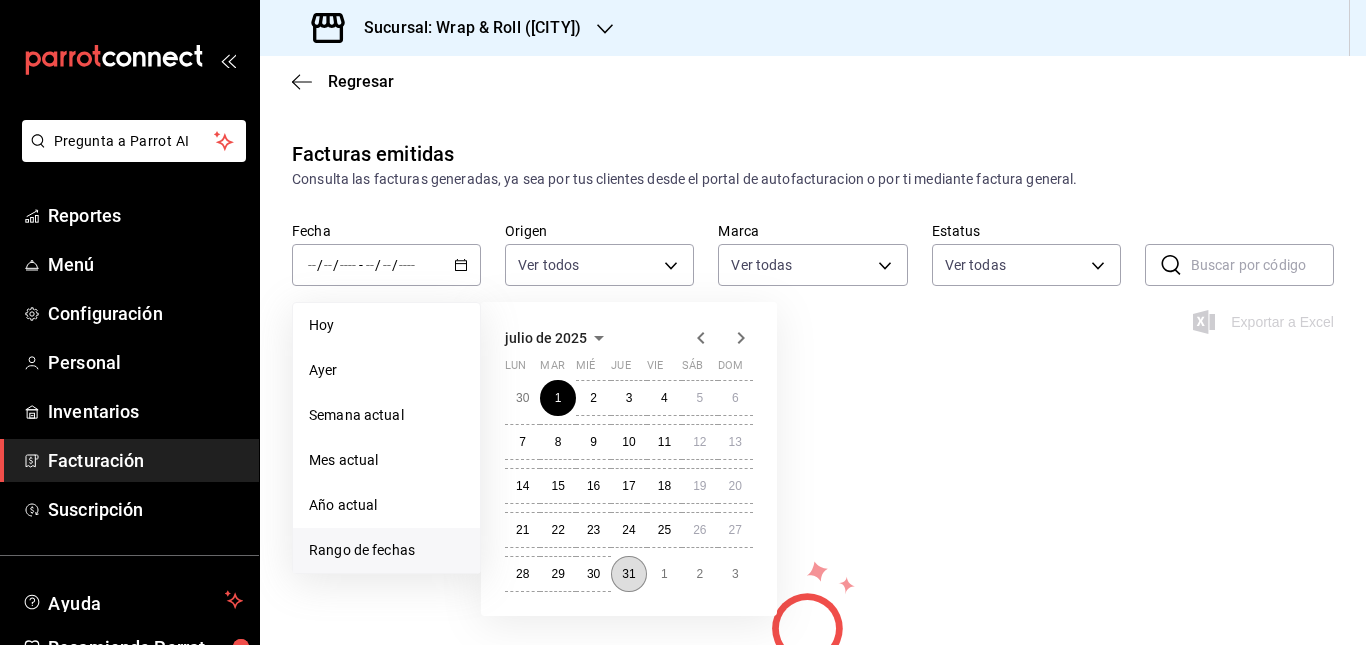 click on "31" at bounding box center (628, 574) 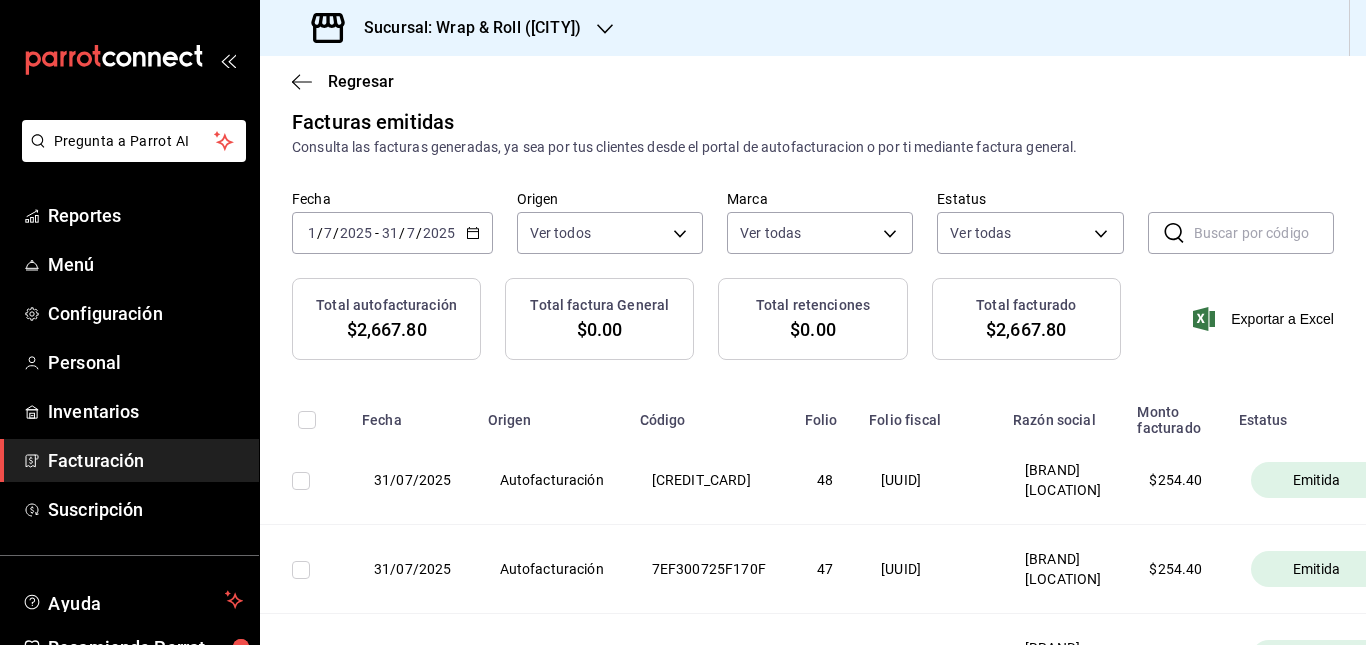 scroll, scrollTop: 0, scrollLeft: 0, axis: both 